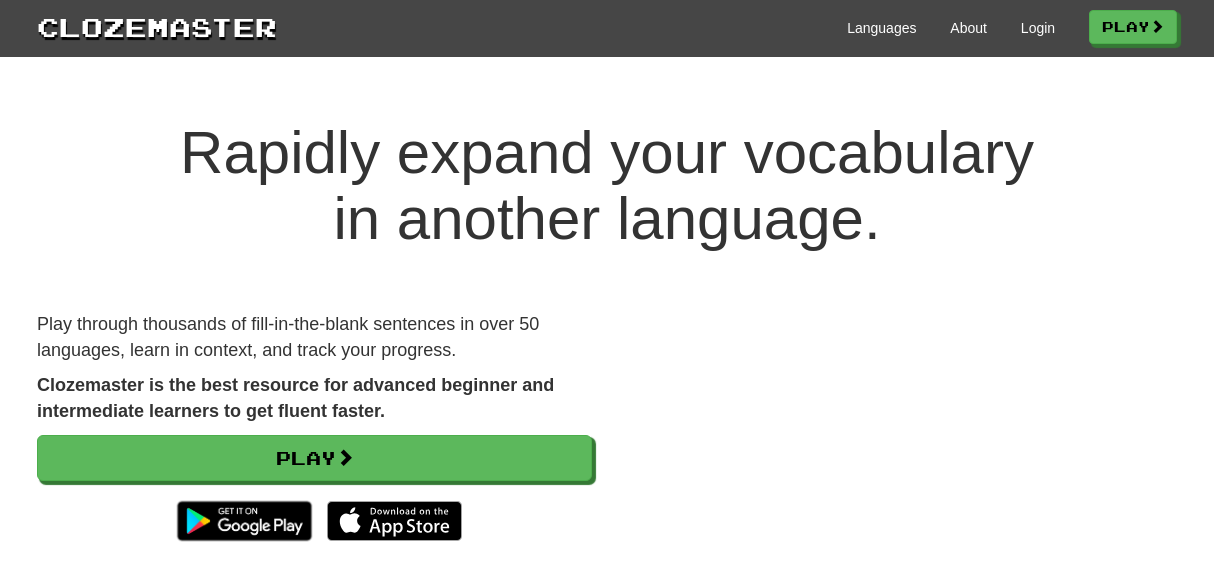 scroll, scrollTop: 0, scrollLeft: 0, axis: both 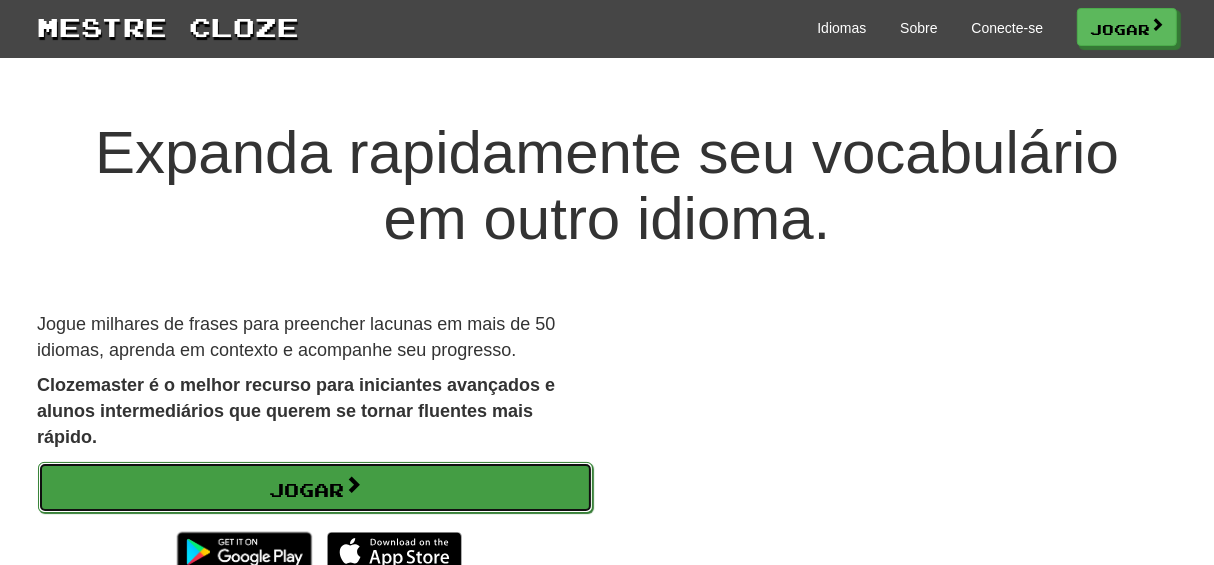 click on "Jogar" at bounding box center [315, 488] 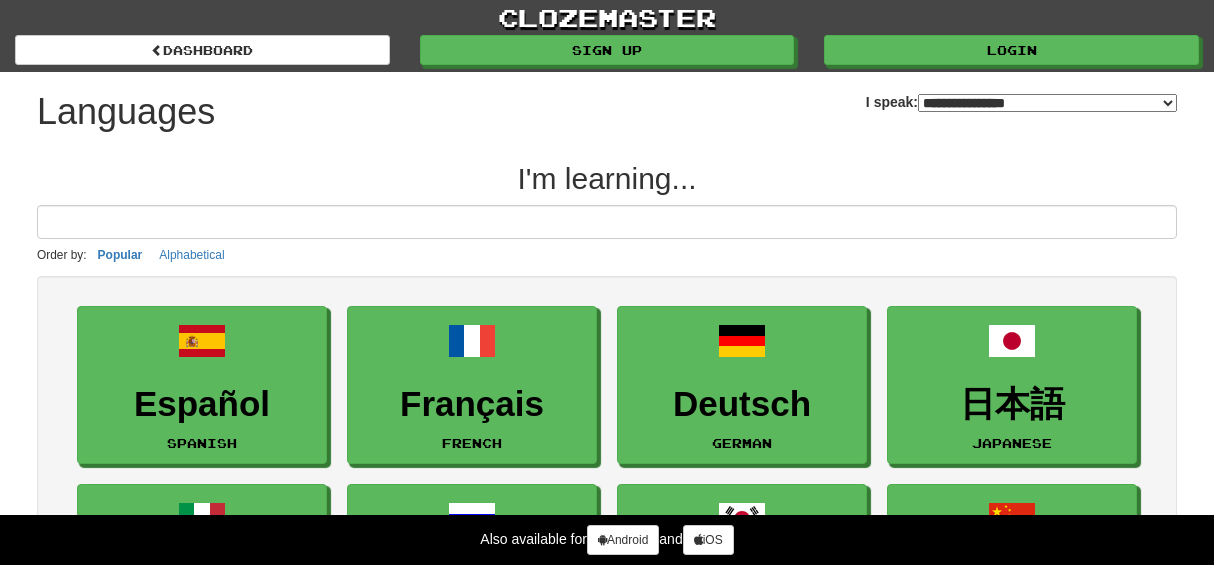 select on "*******" 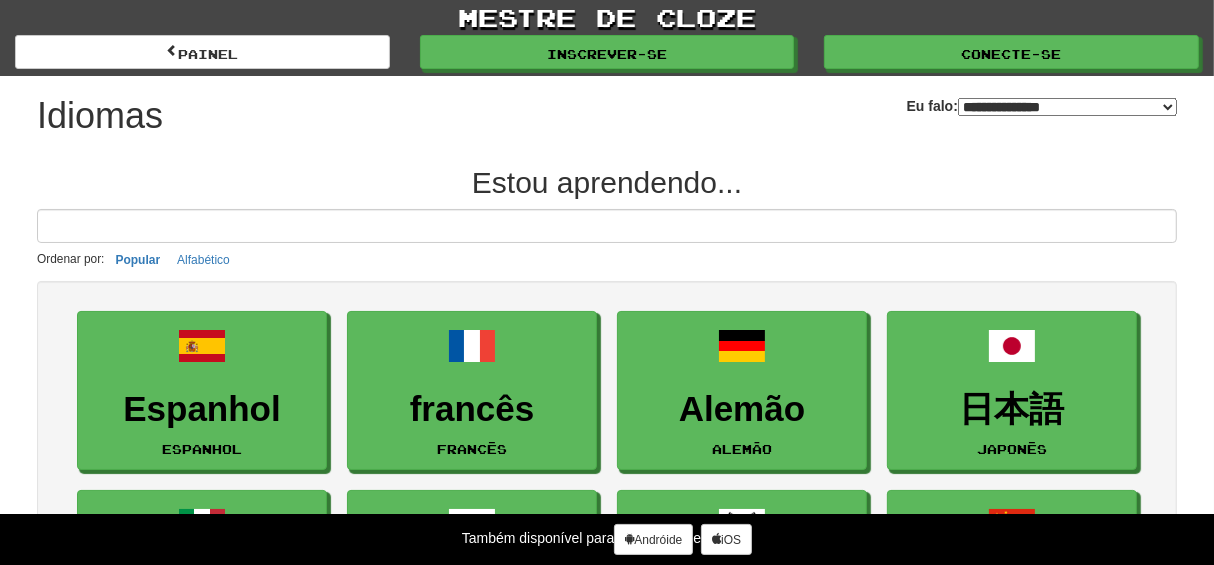 scroll, scrollTop: 199, scrollLeft: 0, axis: vertical 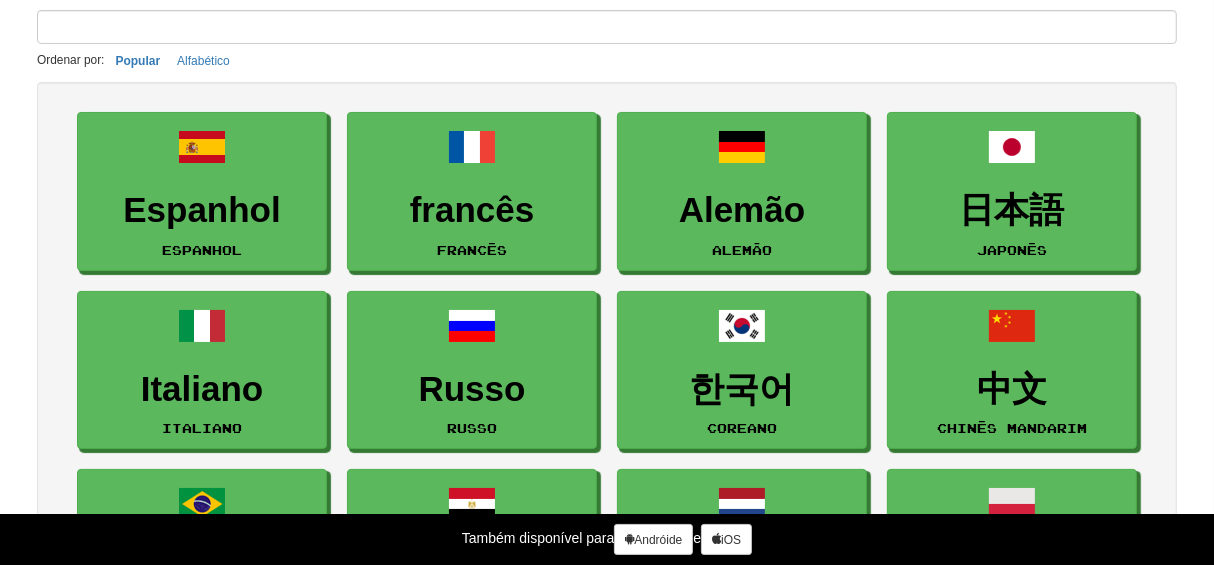 click at bounding box center (607, 27) 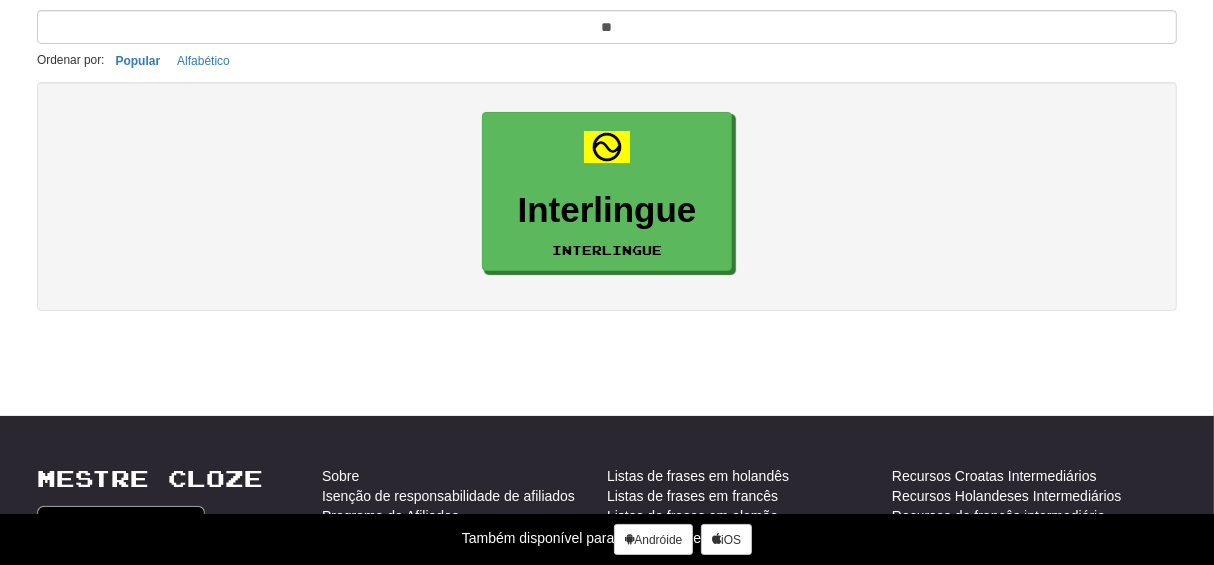 type on "*" 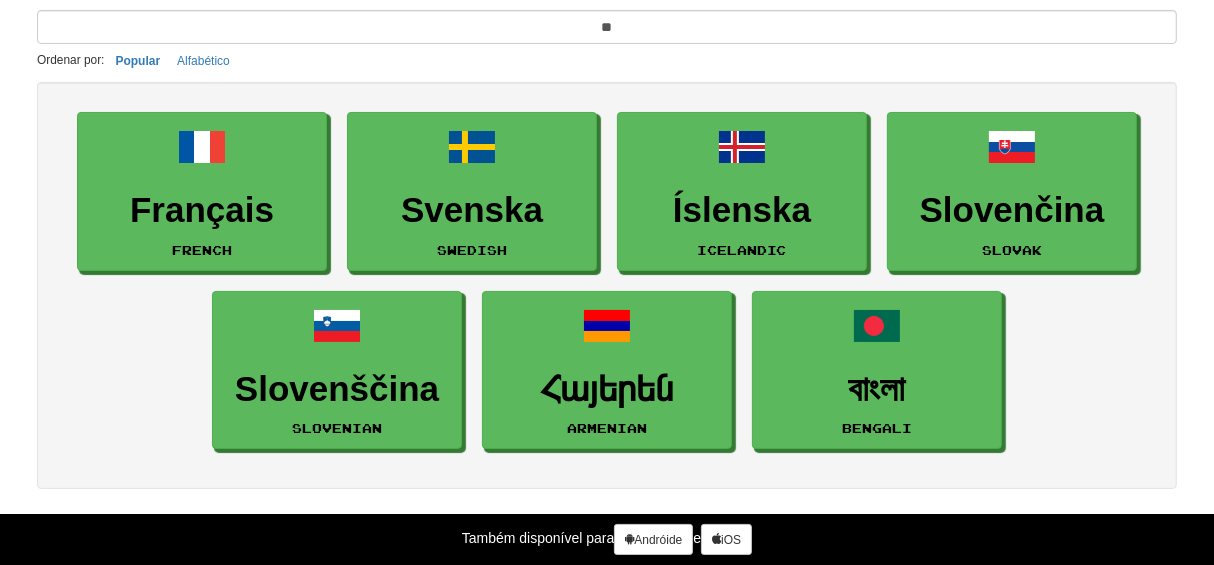 type on "*" 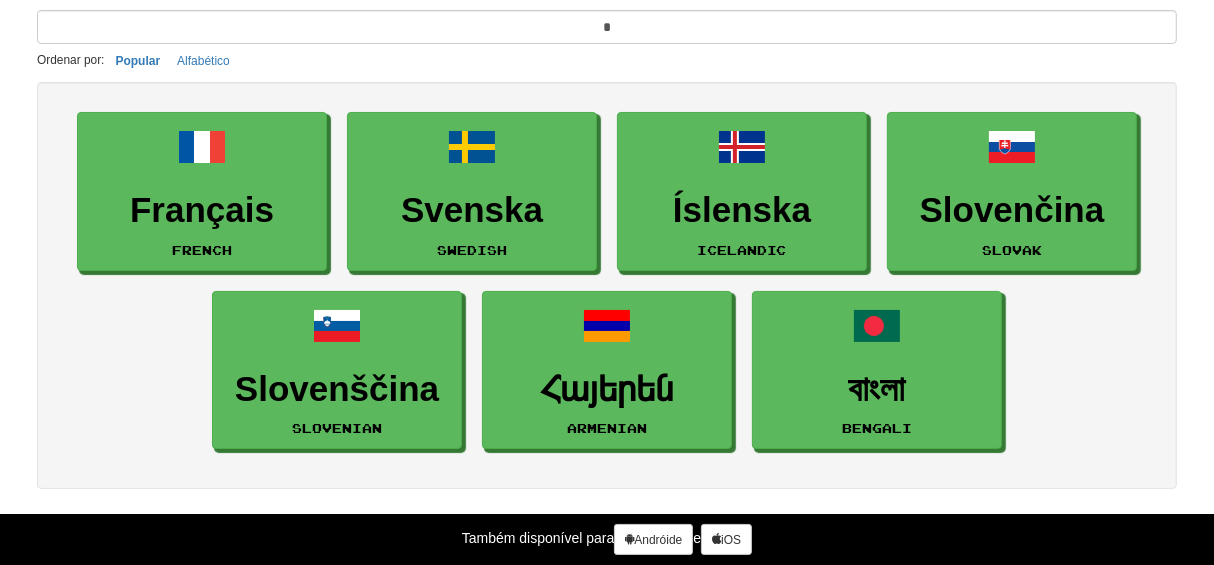 type 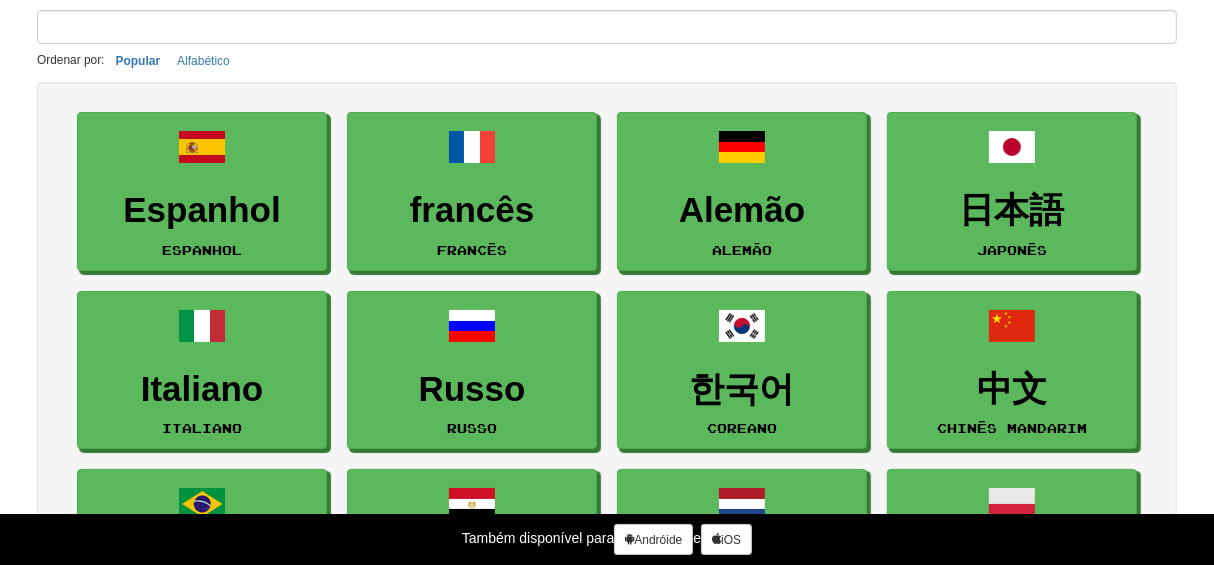 scroll, scrollTop: 0, scrollLeft: 0, axis: both 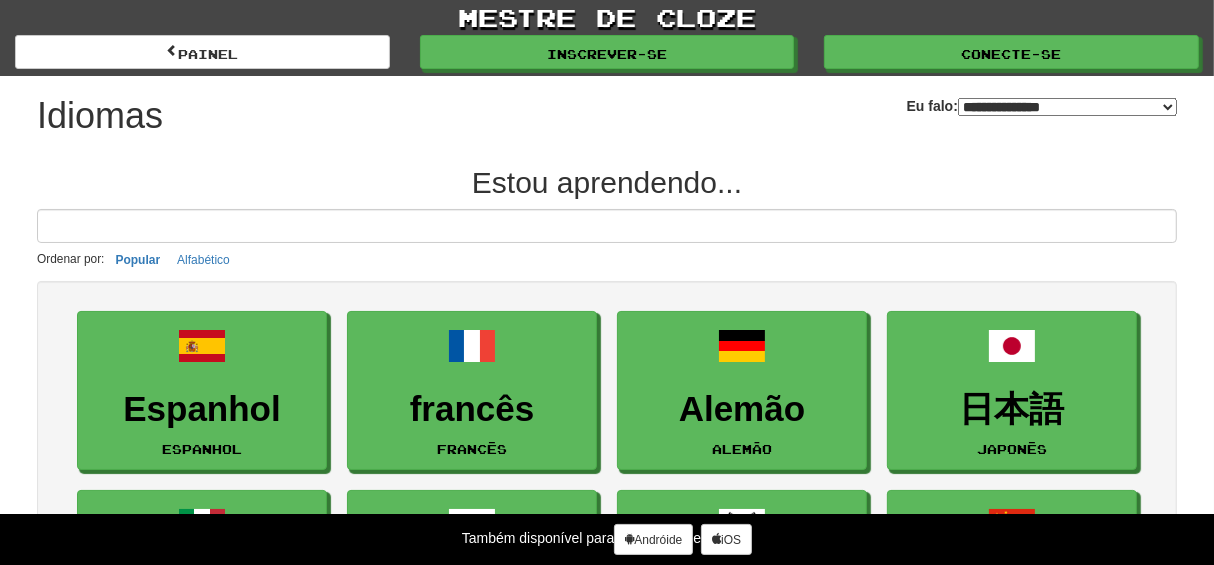 click on "**********" at bounding box center (1067, 107) 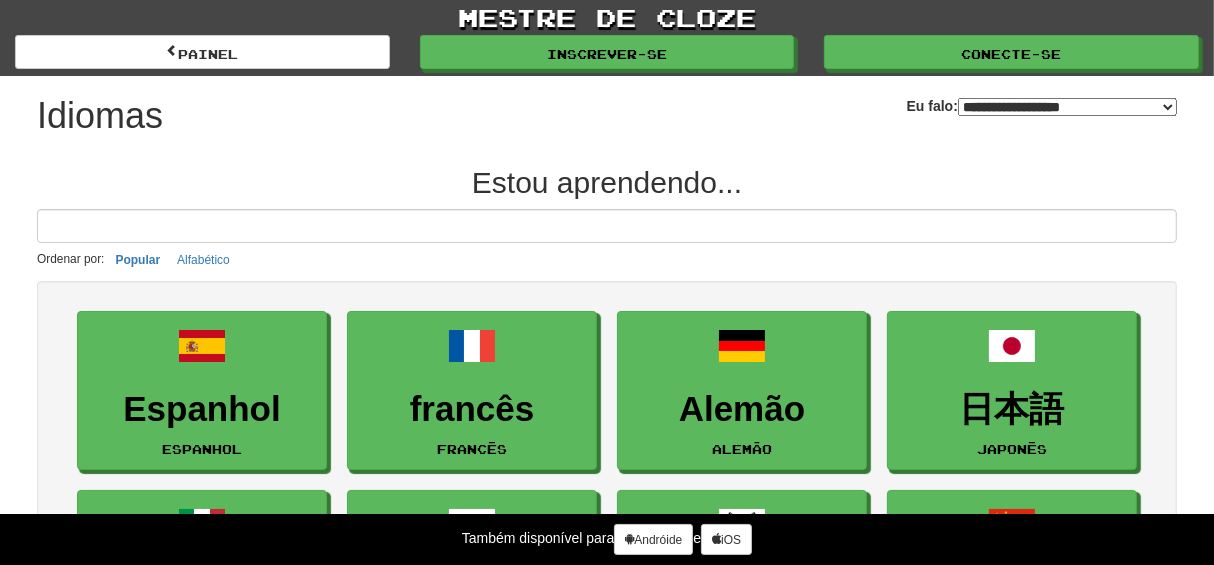 click on "**********" at bounding box center [1067, 107] 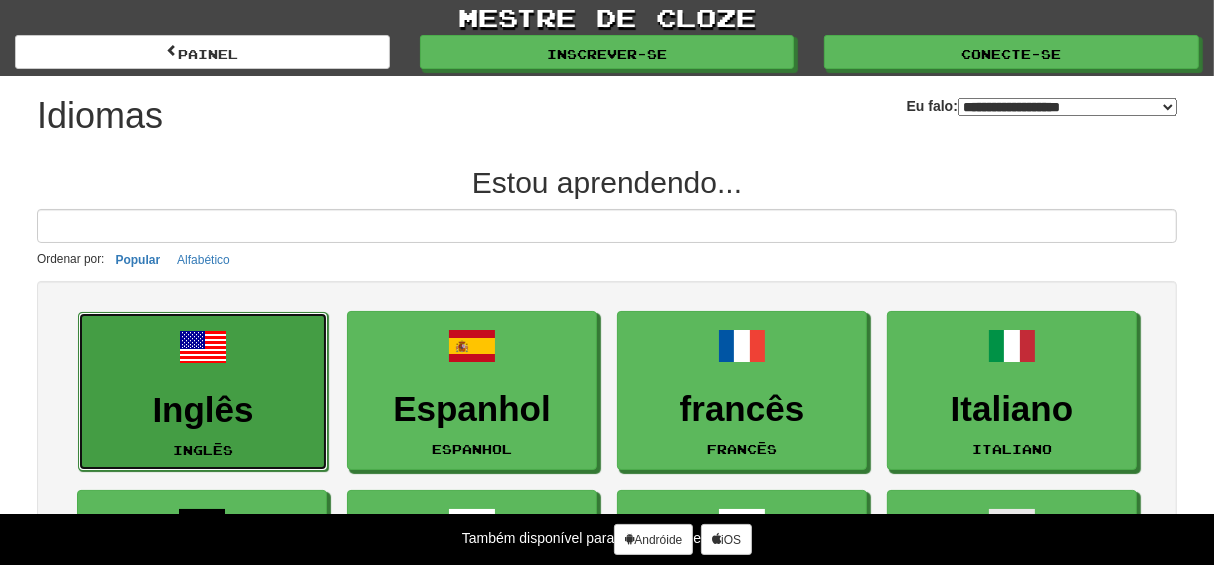 click on "Inglês Inglês" at bounding box center [203, 391] 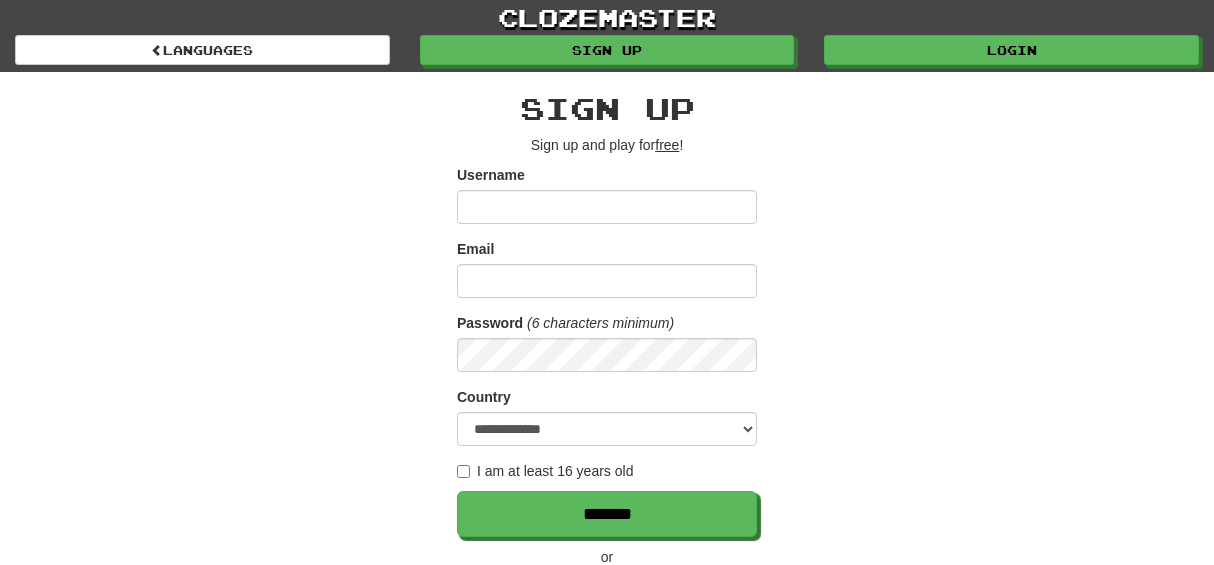 scroll, scrollTop: 0, scrollLeft: 0, axis: both 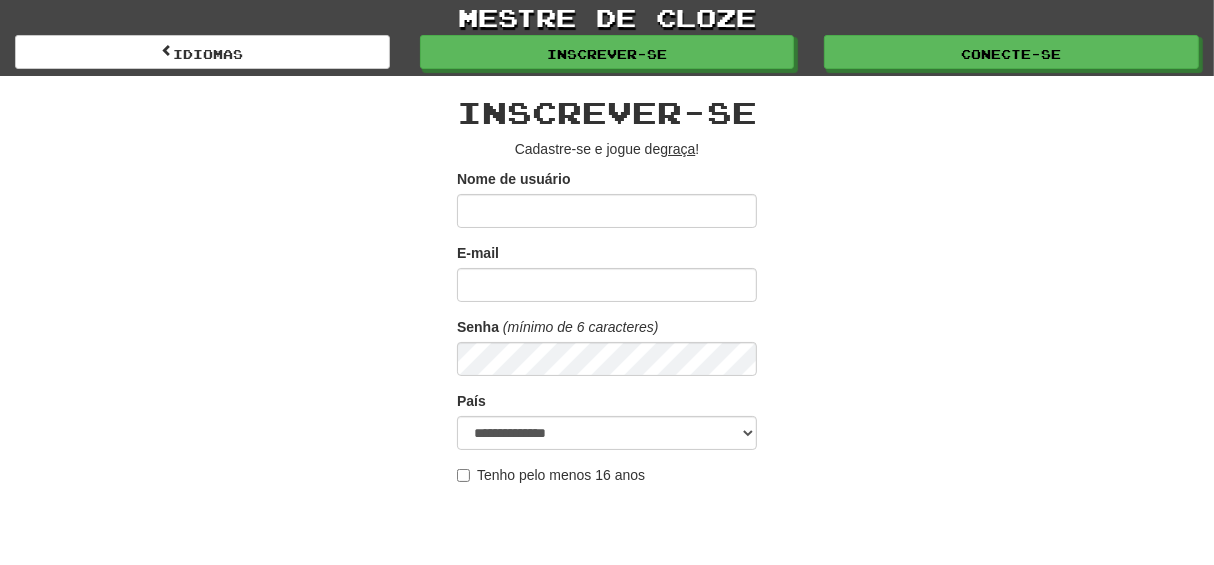 click on "Nome de usuário" at bounding box center (607, 211) 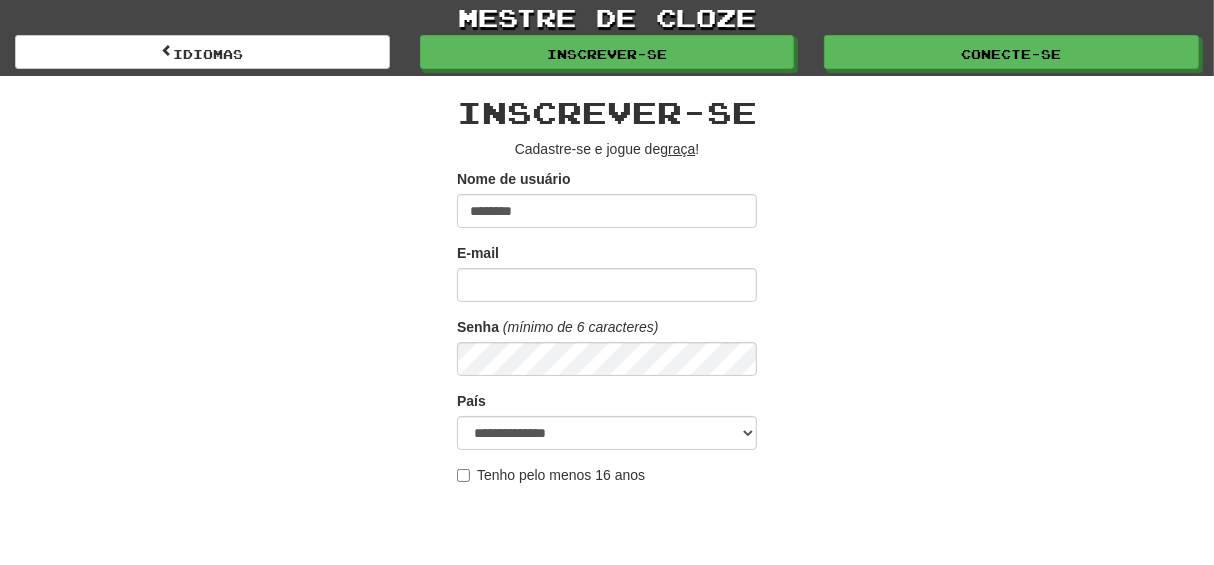 type on "********" 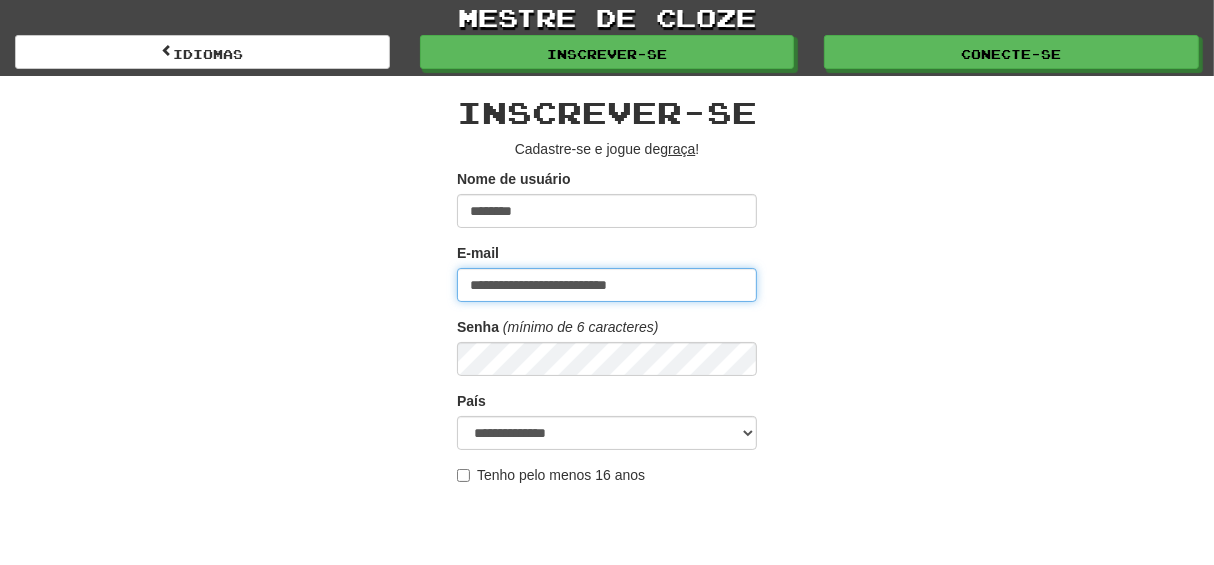 type on "**********" 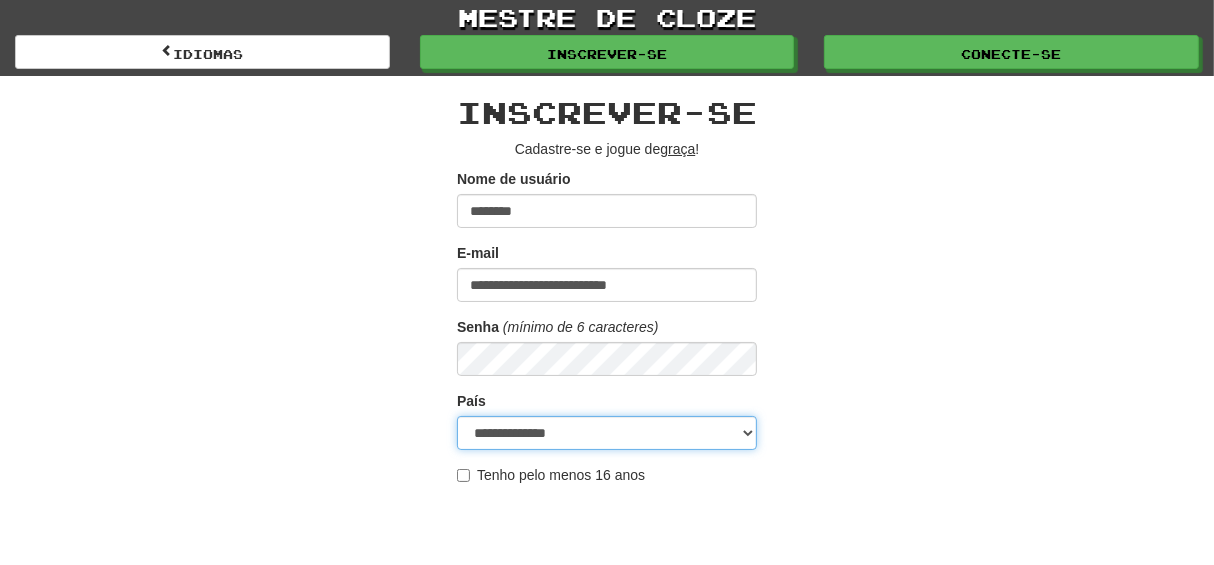 select on "**" 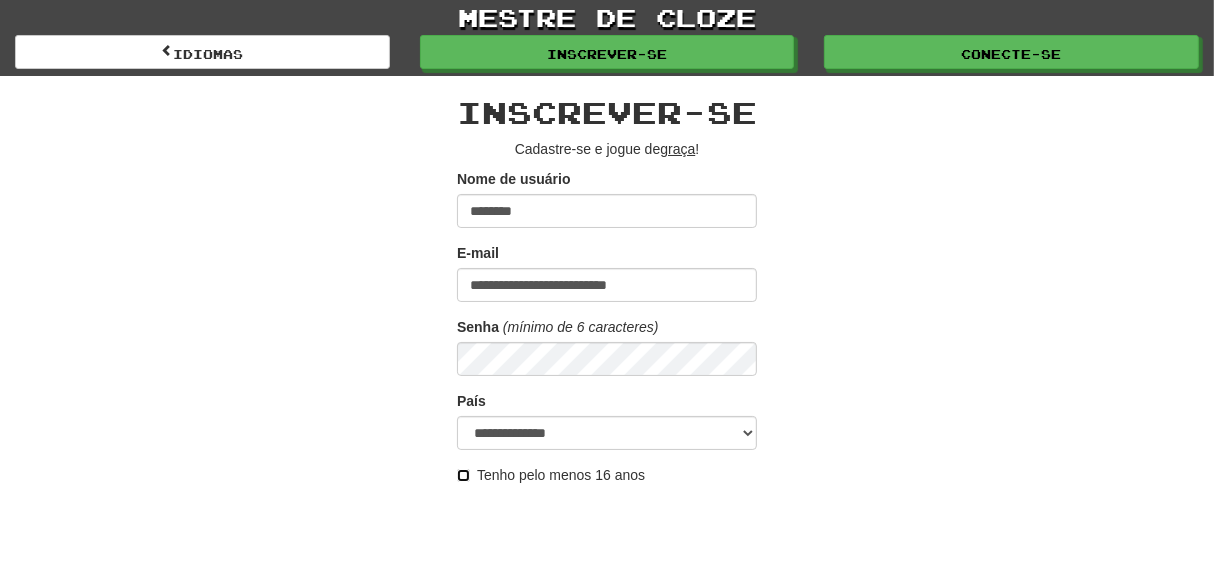 click on "**********" at bounding box center (607, 606) 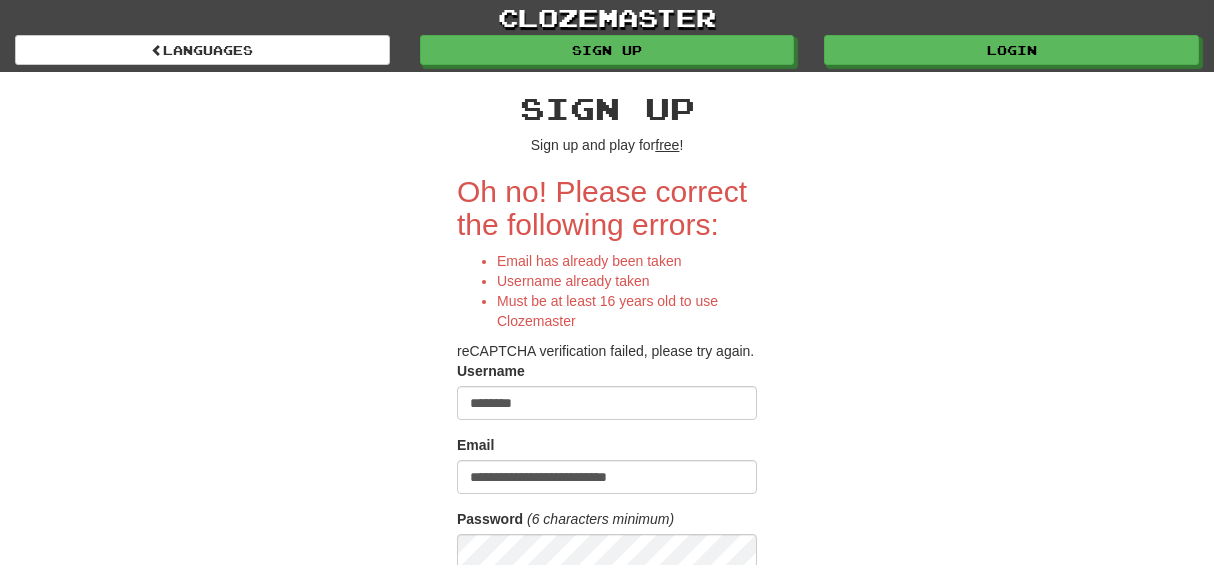 scroll, scrollTop: 0, scrollLeft: 0, axis: both 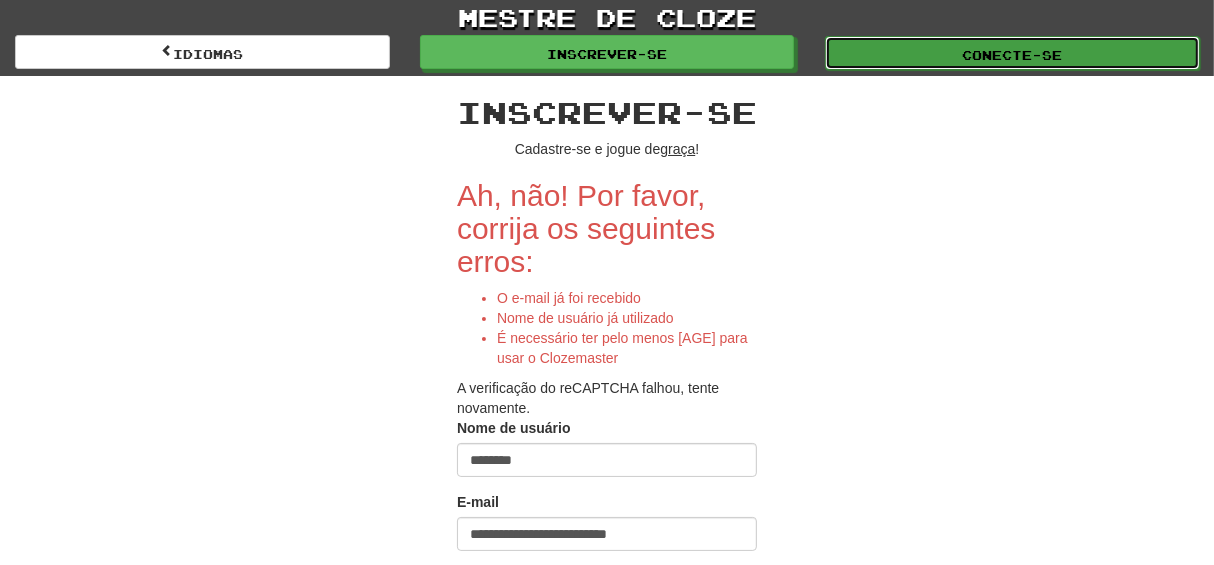 click on "Conecte-se" at bounding box center [1013, 55] 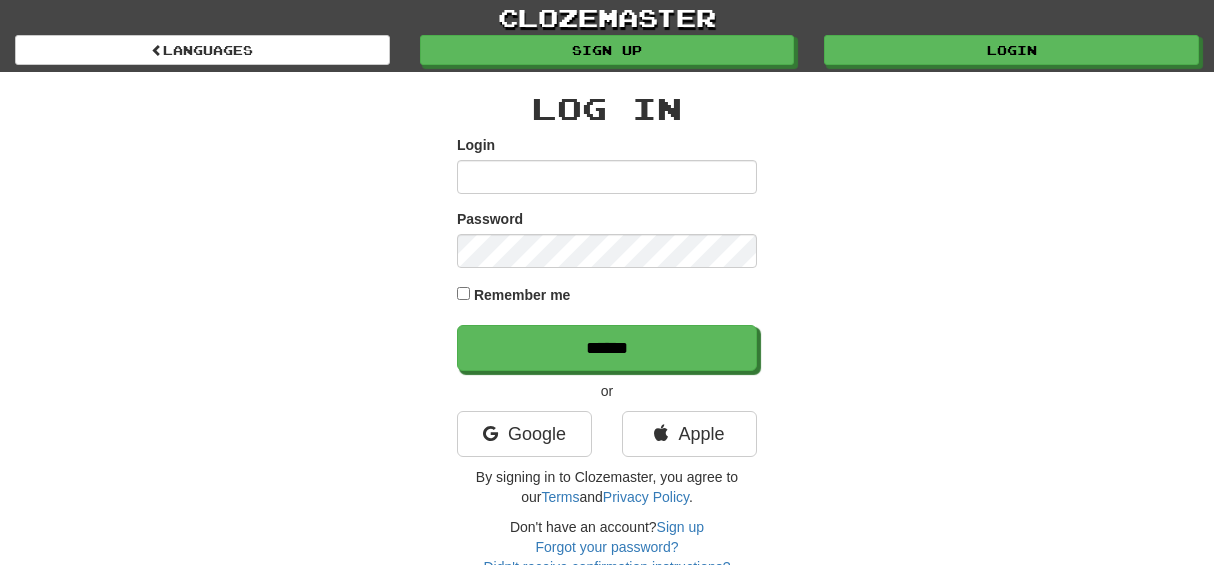 scroll, scrollTop: 0, scrollLeft: 0, axis: both 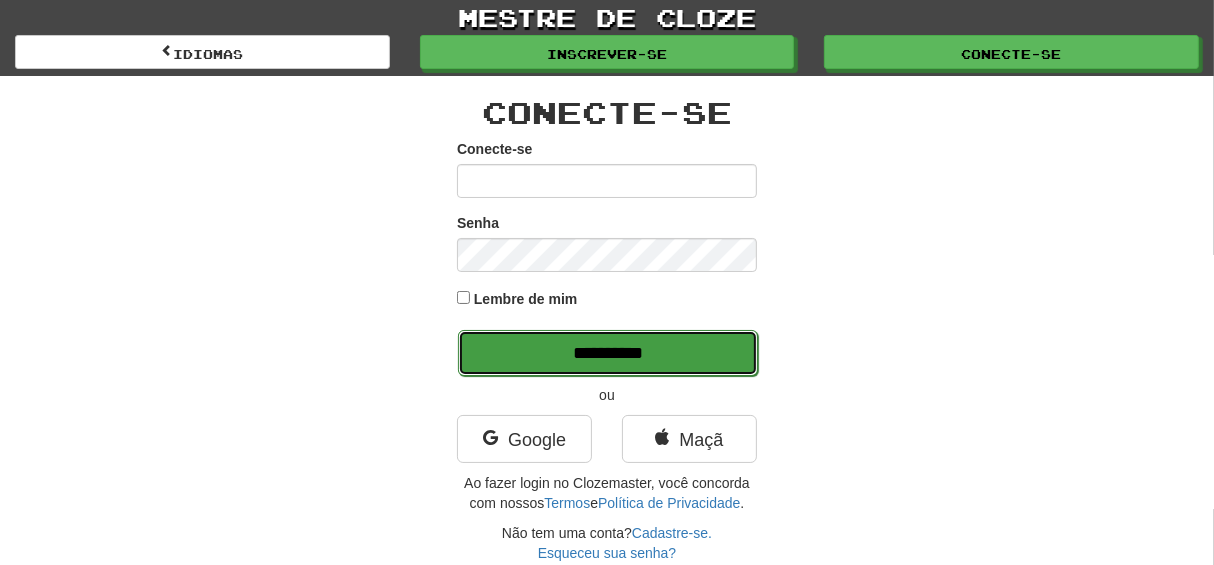 click on "**********" at bounding box center [608, 353] 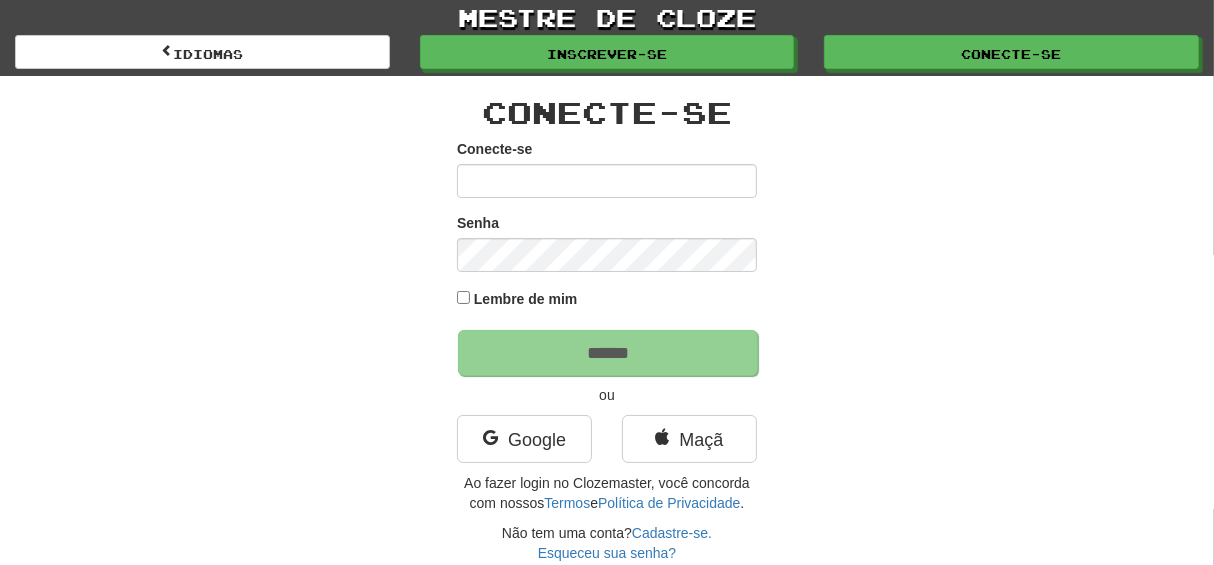 type on "******" 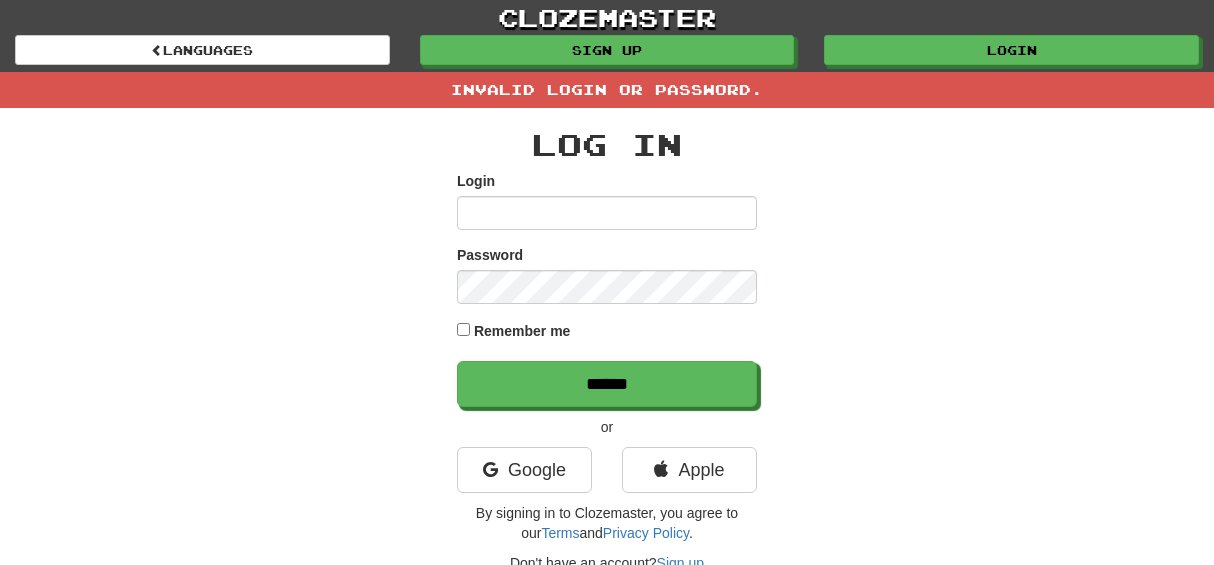 scroll, scrollTop: 0, scrollLeft: 0, axis: both 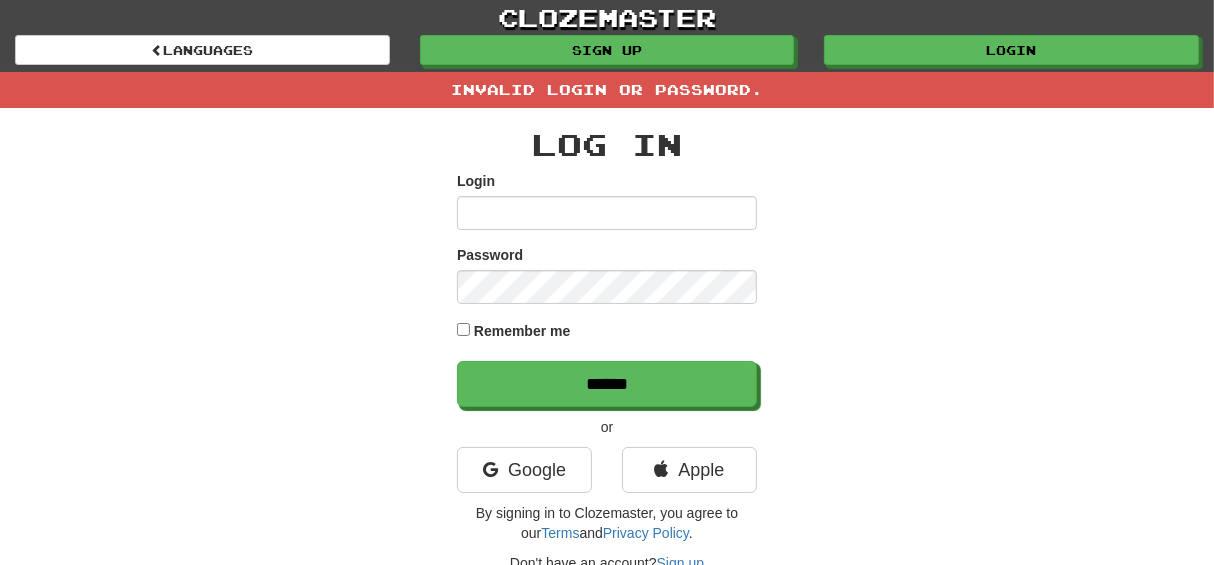 click on "Login" at bounding box center (607, 213) 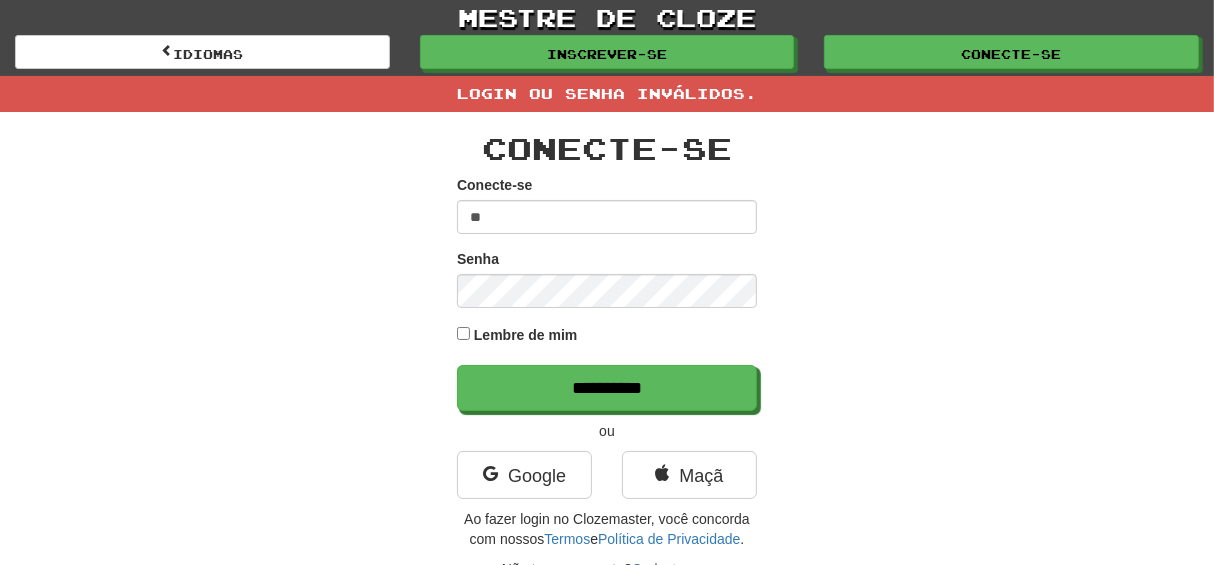 type on "*" 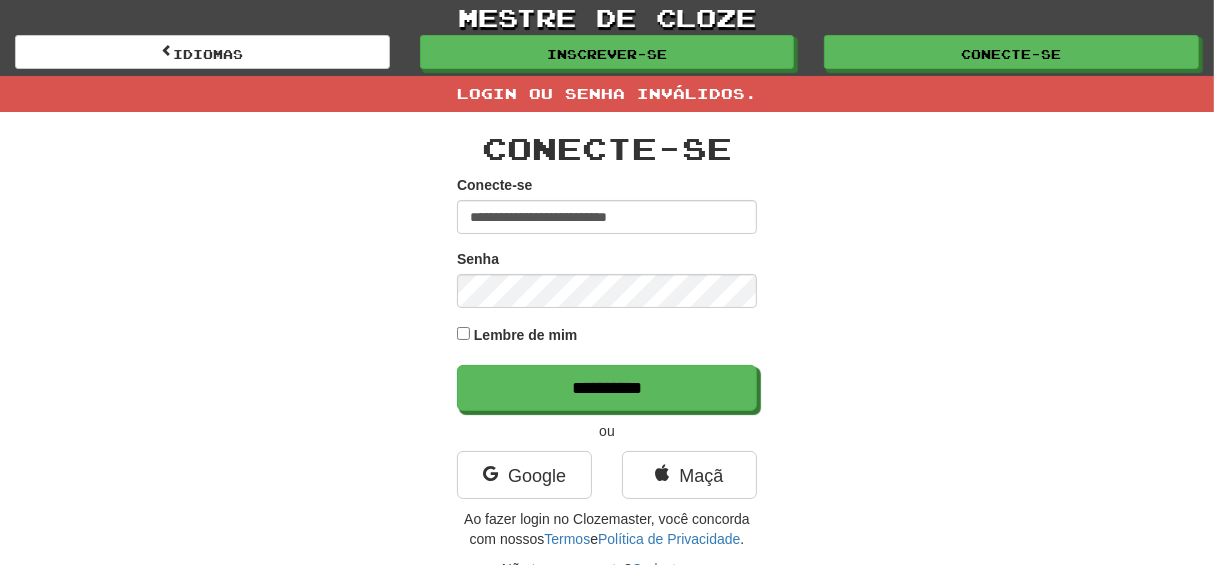 type on "**********" 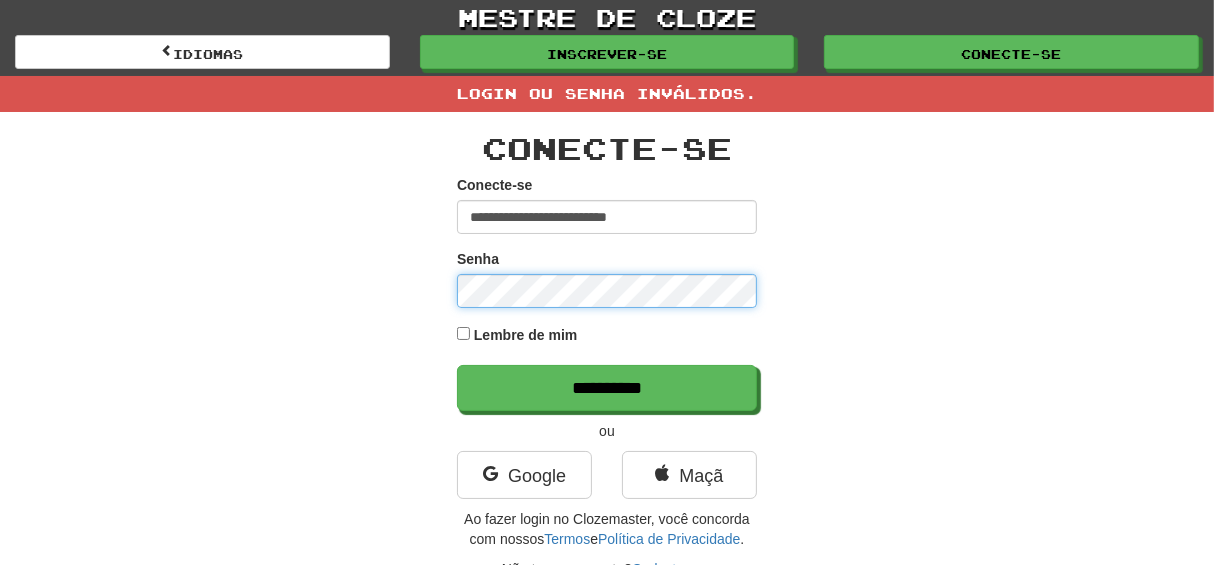 click on "**********" at bounding box center (607, 388) 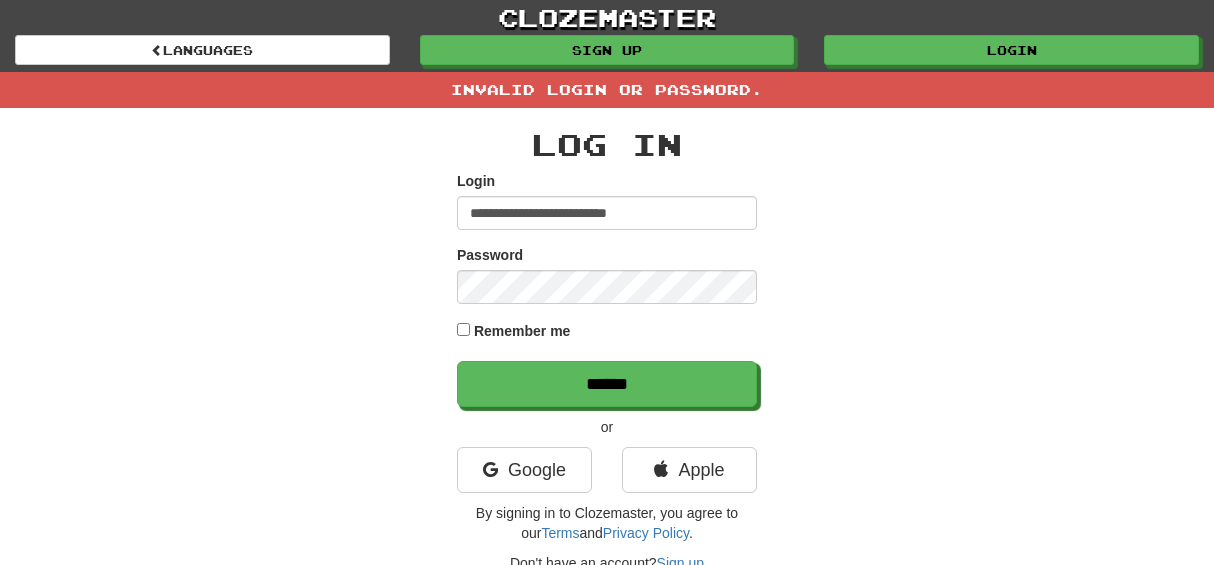 scroll, scrollTop: 0, scrollLeft: 0, axis: both 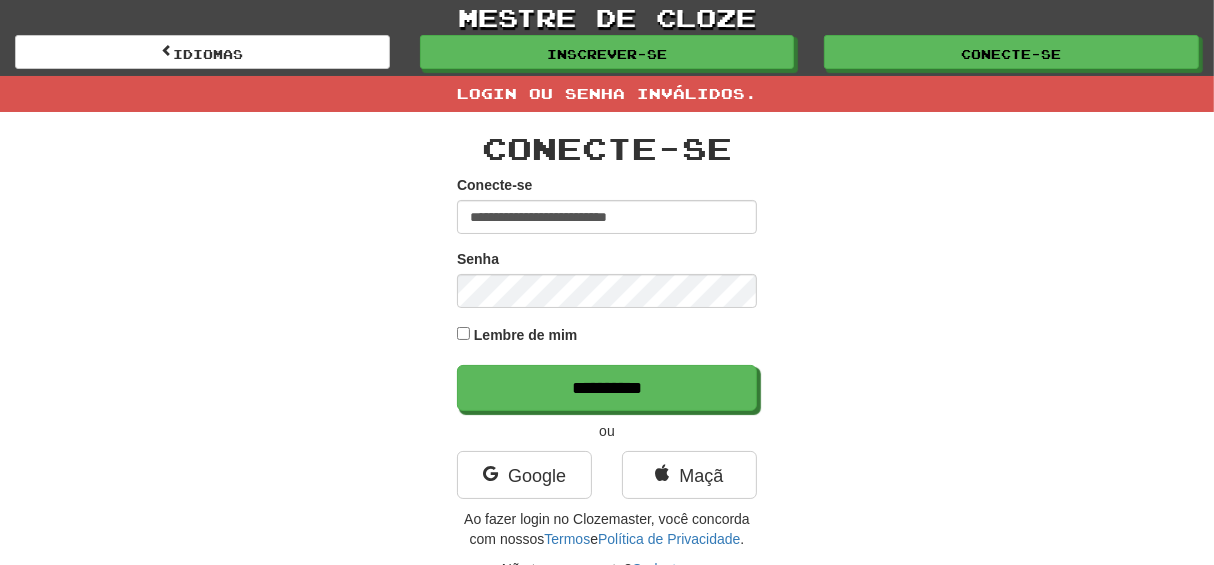 click on "**********" at bounding box center [607, 293] 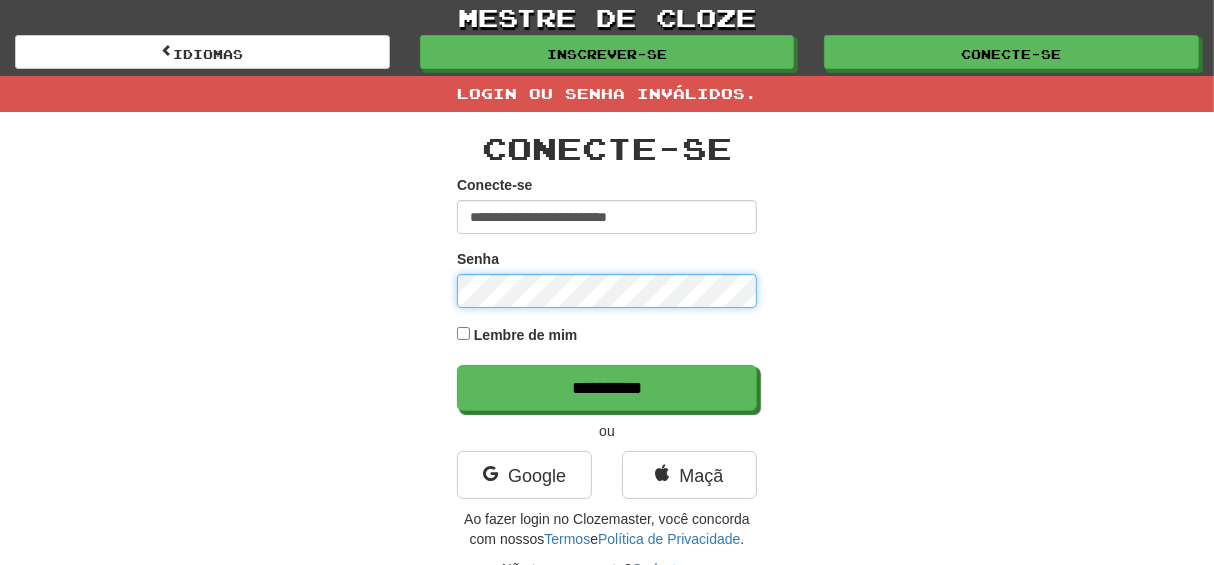 click on "**********" at bounding box center [607, 388] 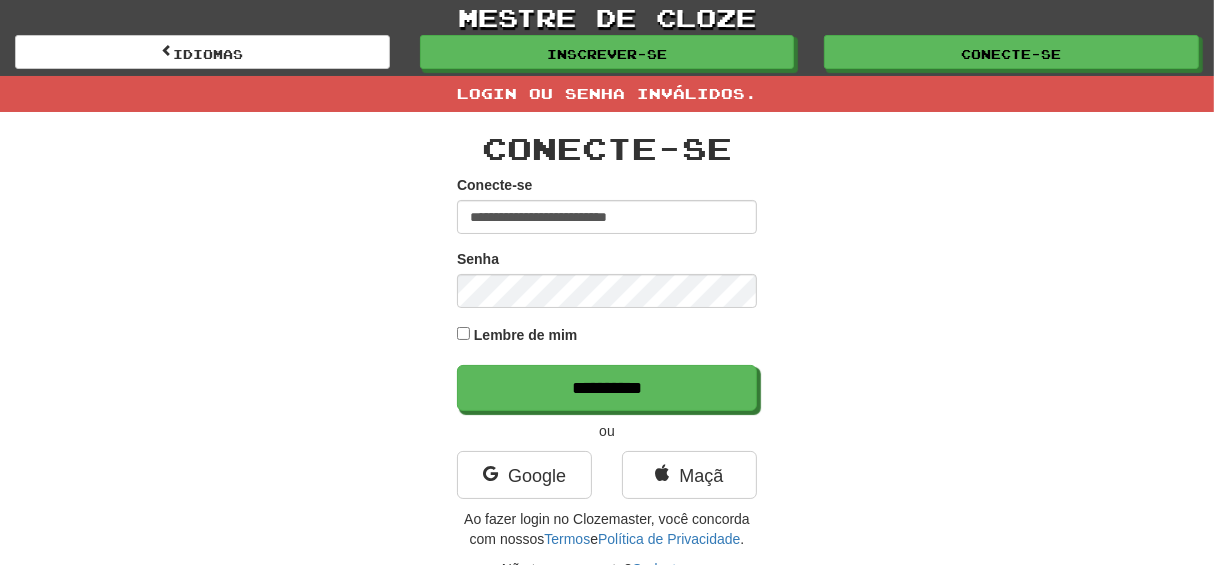 scroll, scrollTop: 99, scrollLeft: 0, axis: vertical 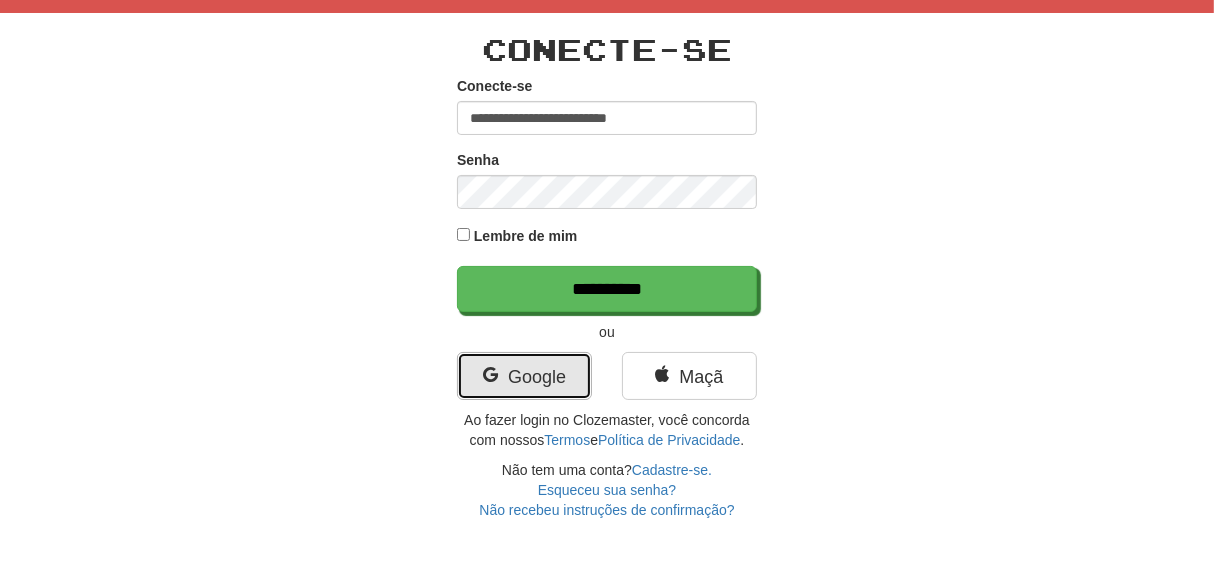 click on "Google" at bounding box center [524, 376] 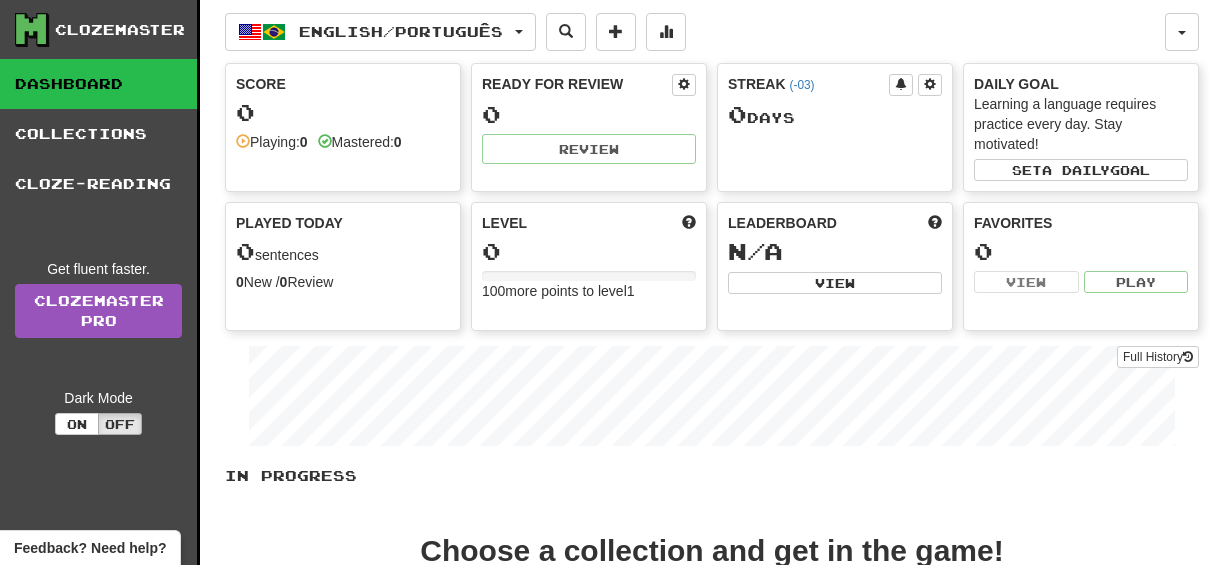 scroll, scrollTop: 0, scrollLeft: 0, axis: both 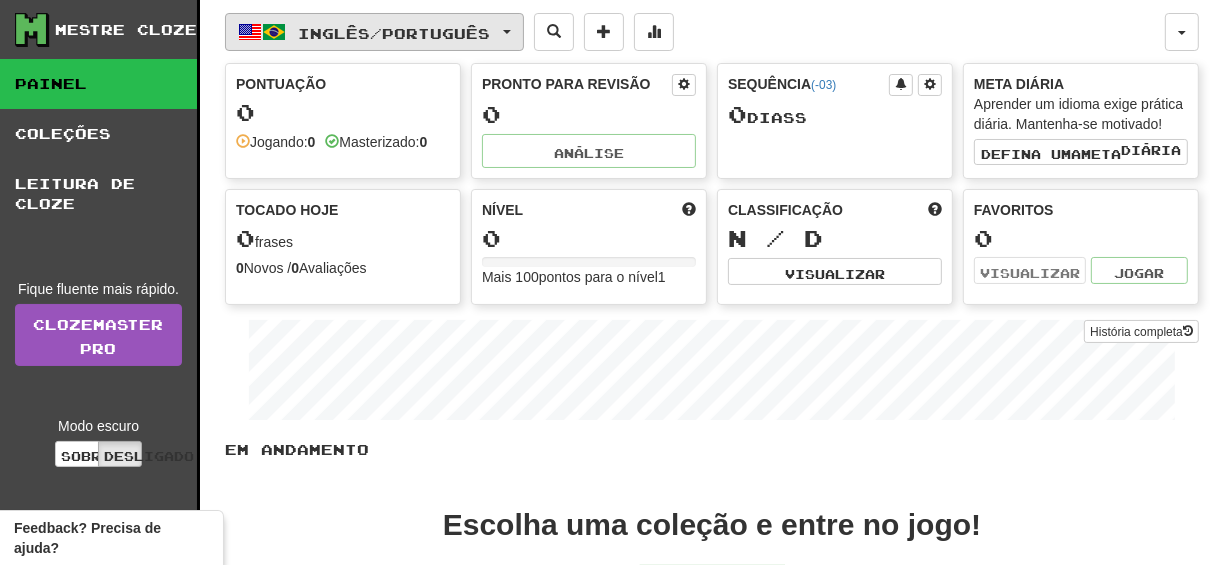 click on "Inglês" at bounding box center (335, 32) 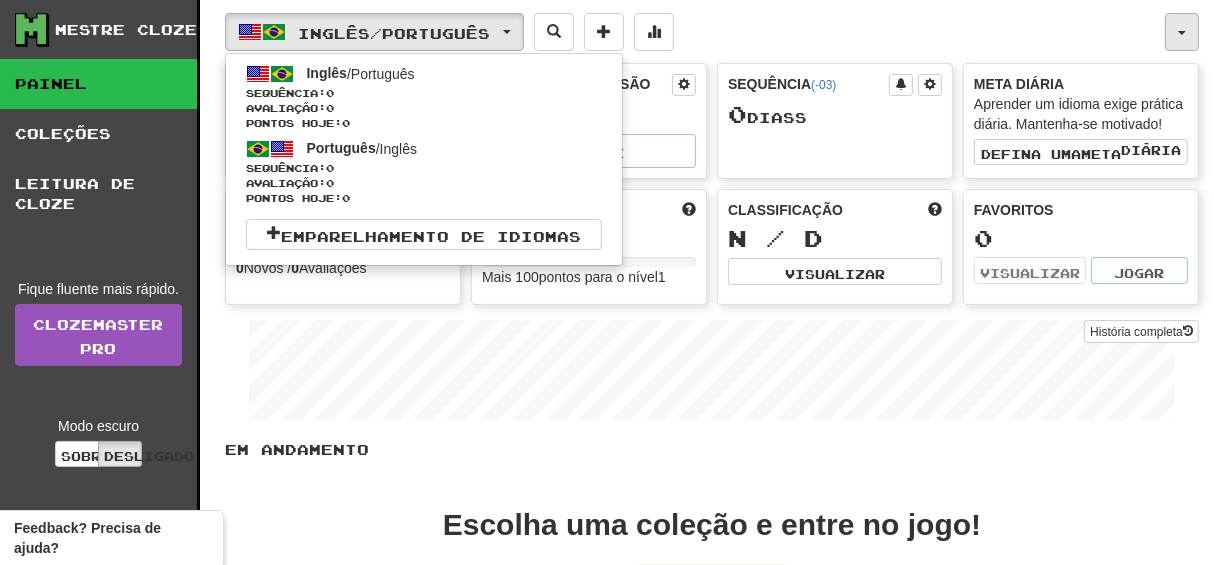 click at bounding box center [1182, 32] 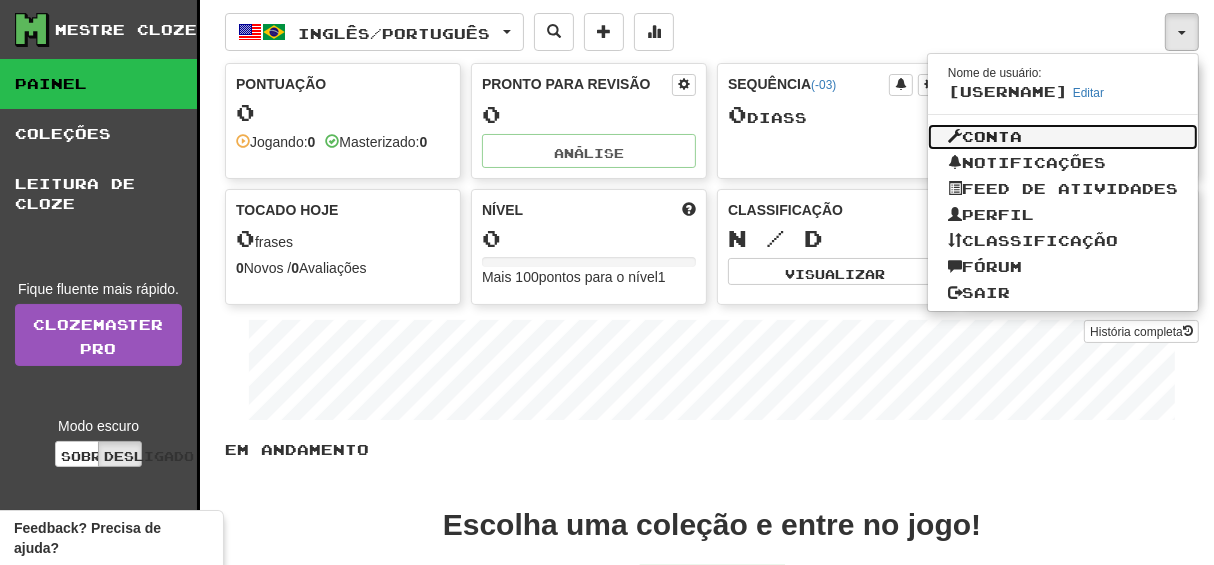 click on "Conta" at bounding box center [992, 136] 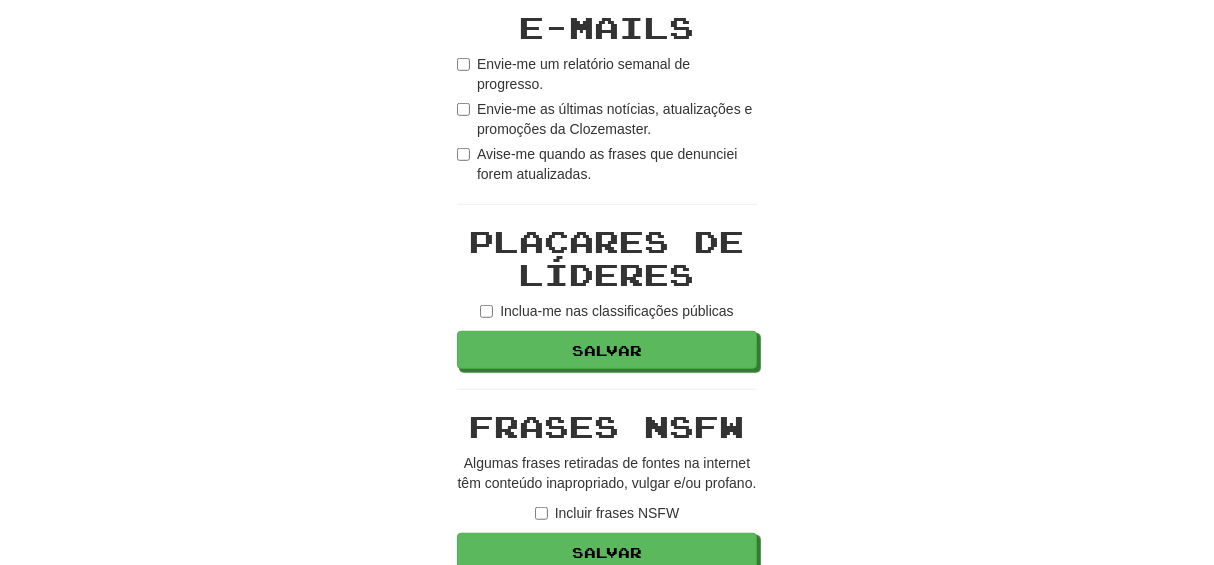 scroll, scrollTop: 1499, scrollLeft: 0, axis: vertical 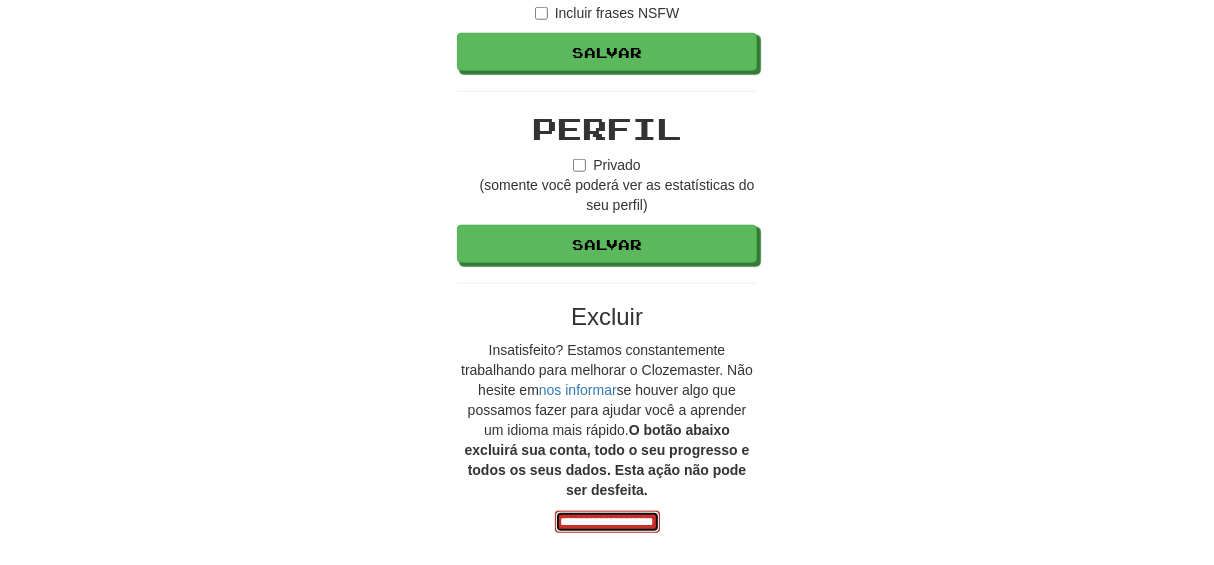 click on "**********" at bounding box center (607, 522) 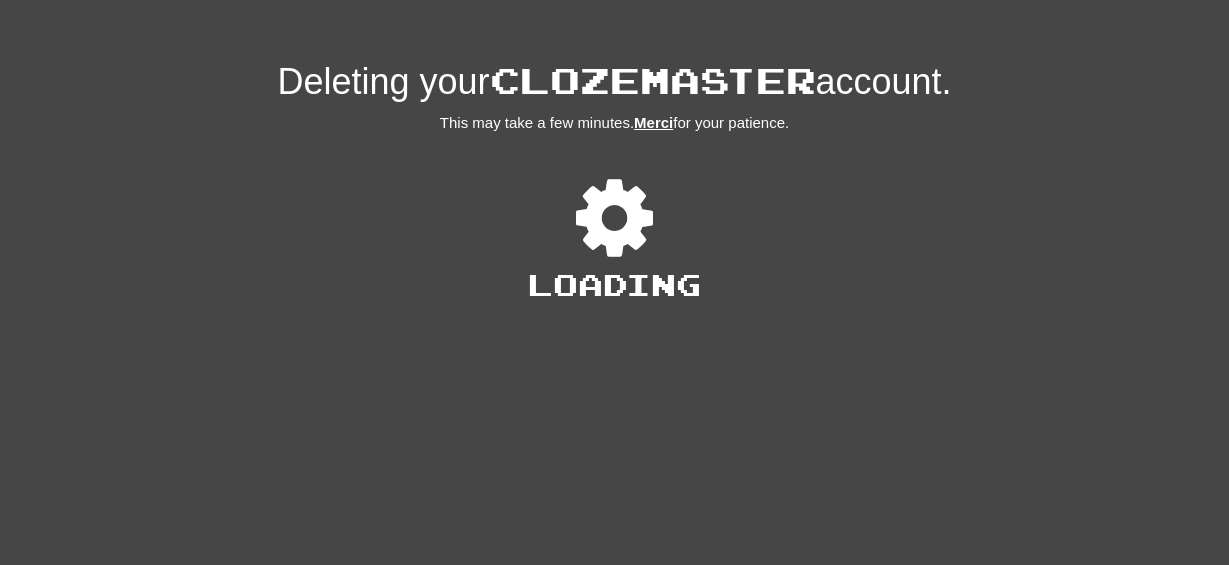 scroll, scrollTop: 0, scrollLeft: 0, axis: both 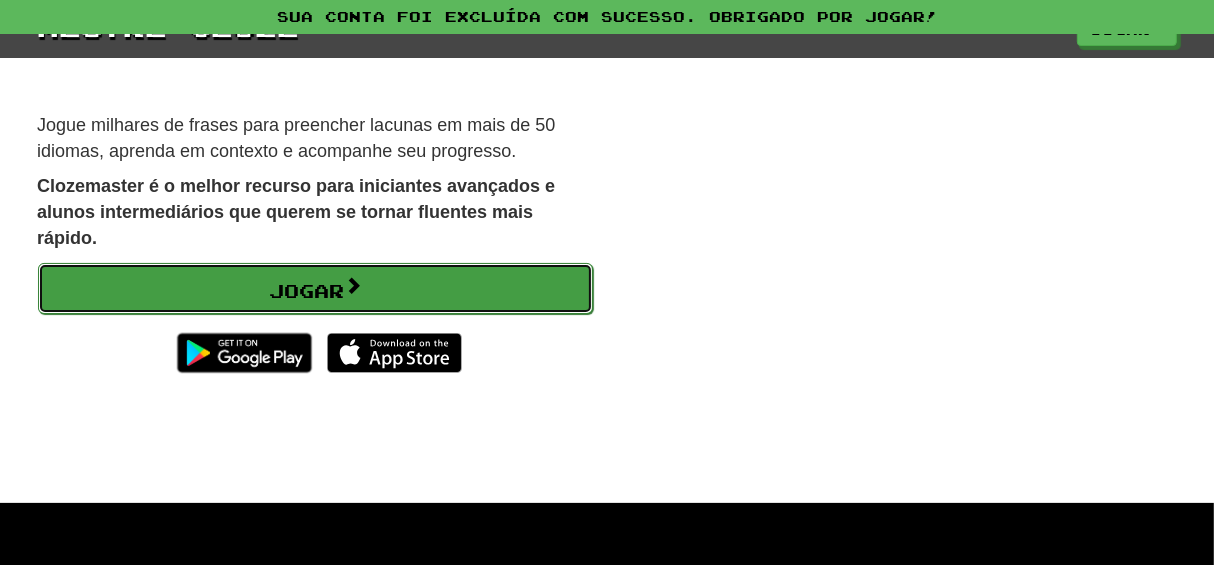 click on "Jogar" at bounding box center [306, 291] 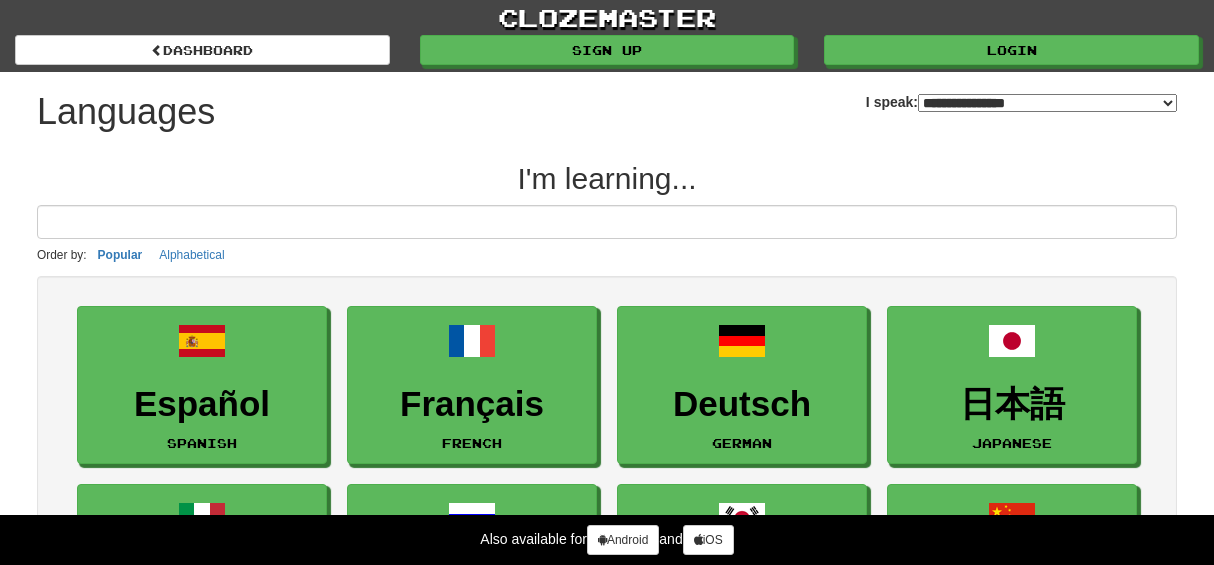scroll, scrollTop: 0, scrollLeft: 0, axis: both 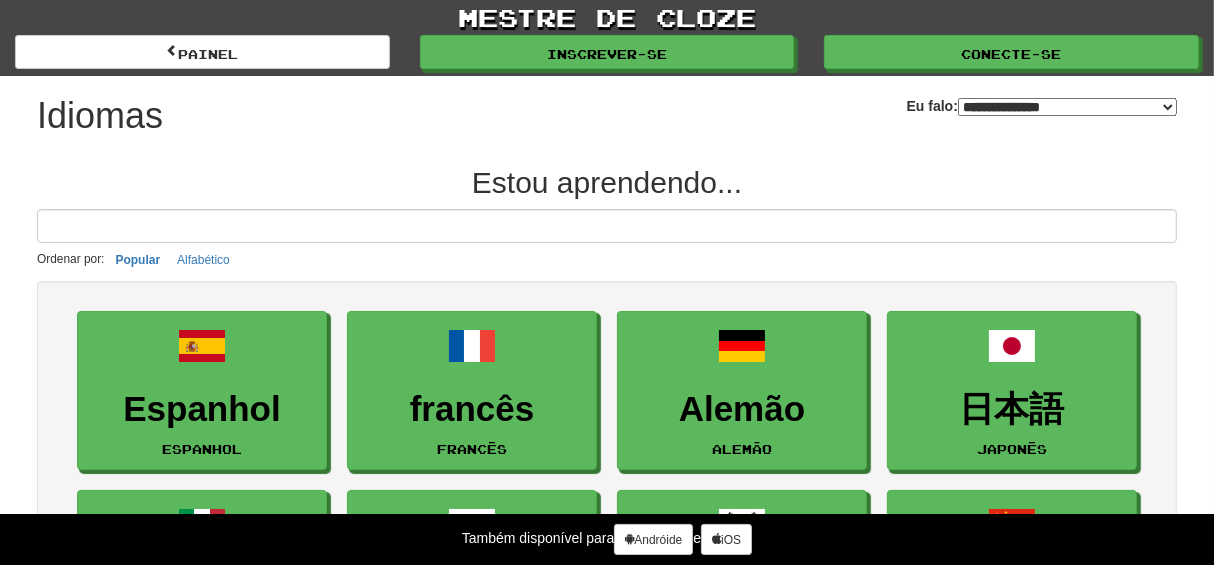 click on "**********" at bounding box center (1067, 107) 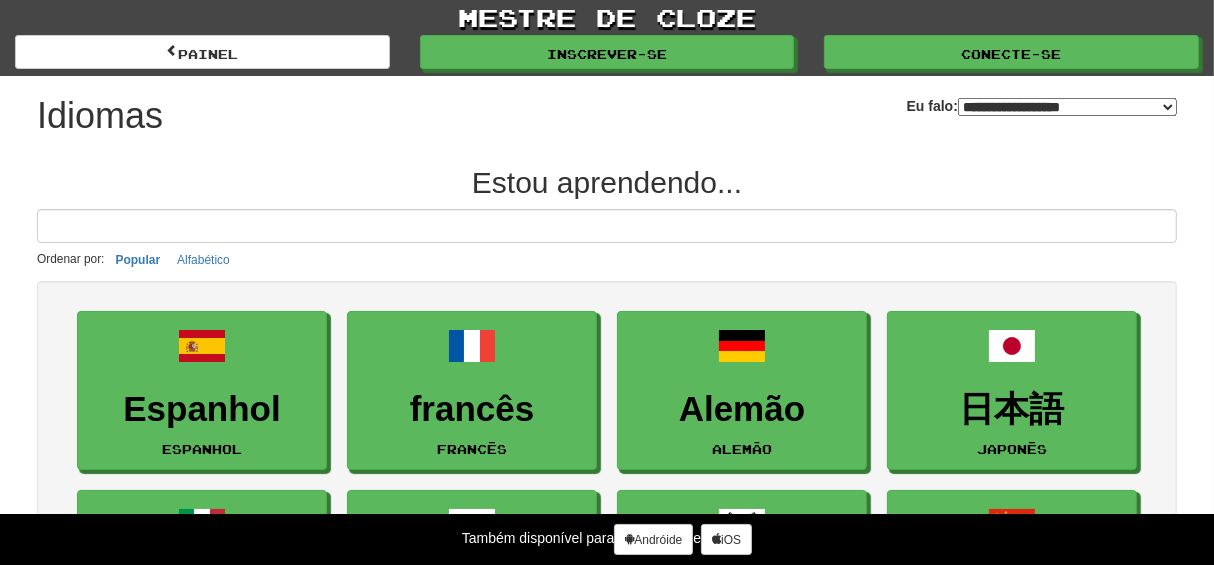 click on "**********" at bounding box center [1067, 107] 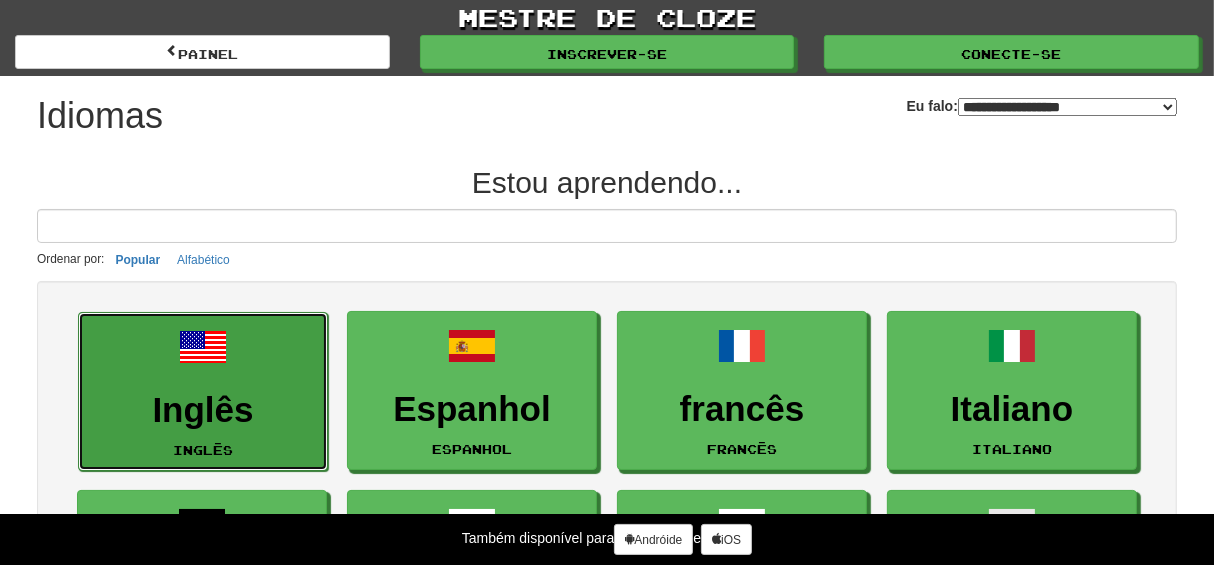click on "Inglês Inglês" at bounding box center [203, 391] 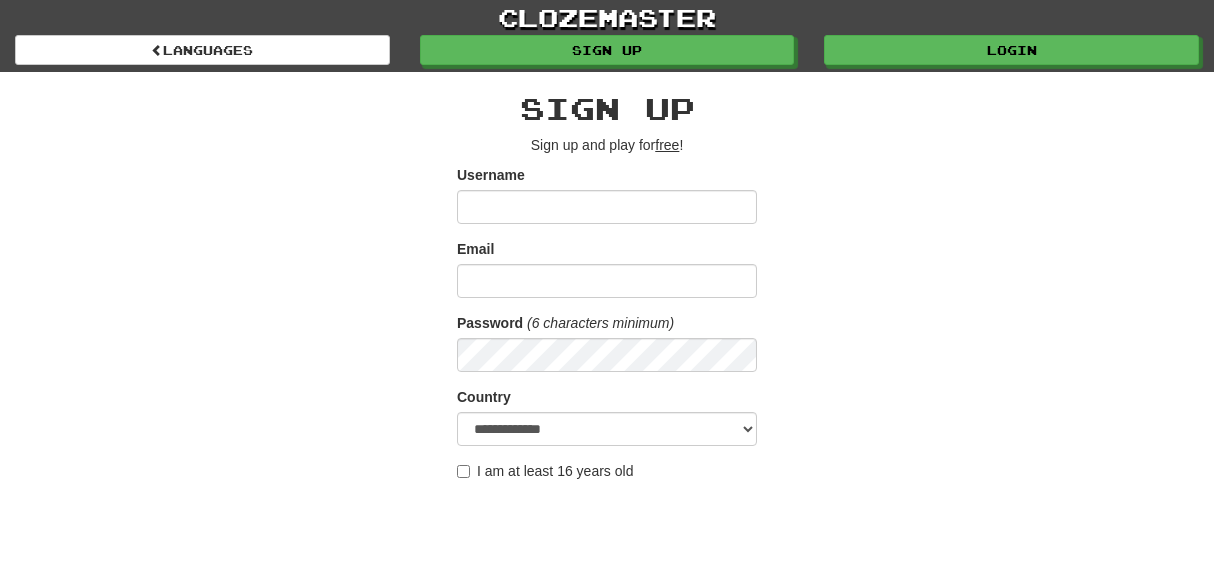 click on "Username" at bounding box center [607, 207] 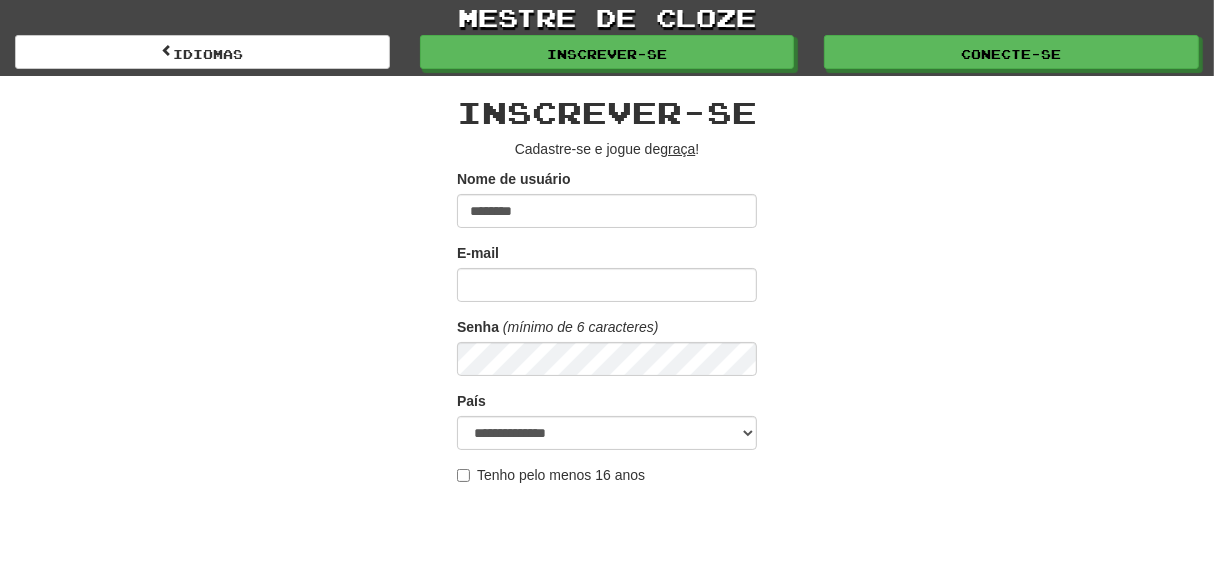 type on "********" 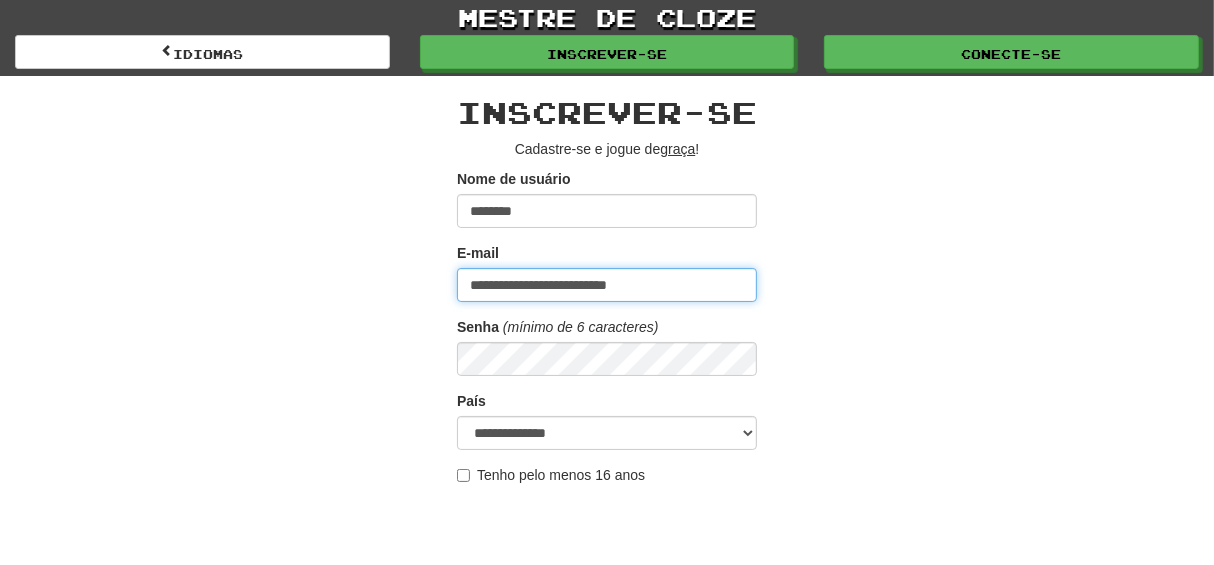 type on "**********" 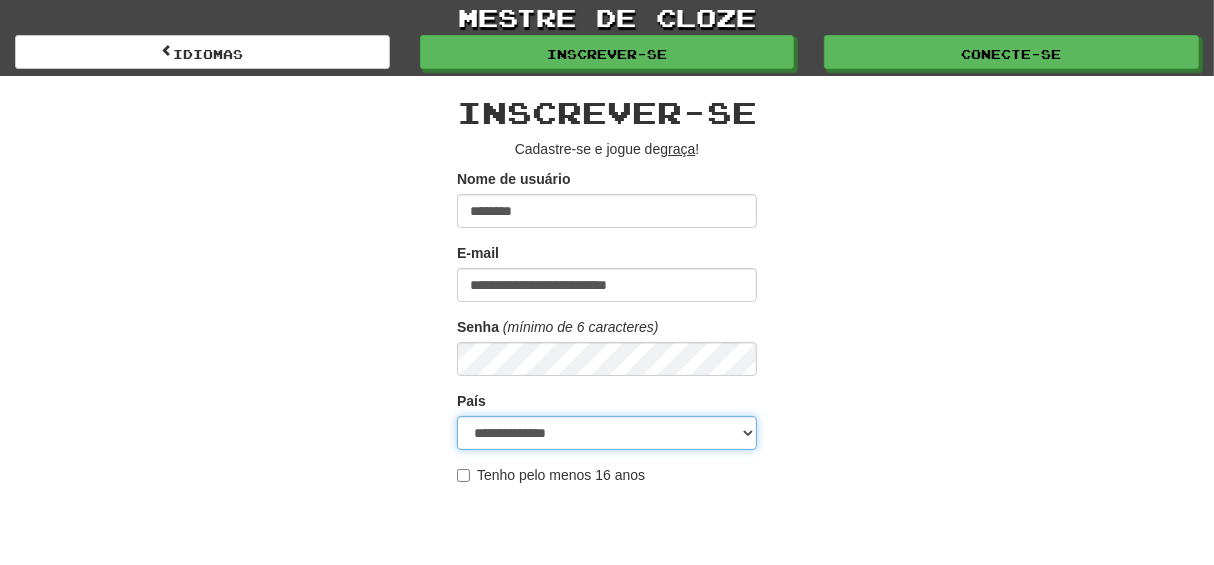 select on "**" 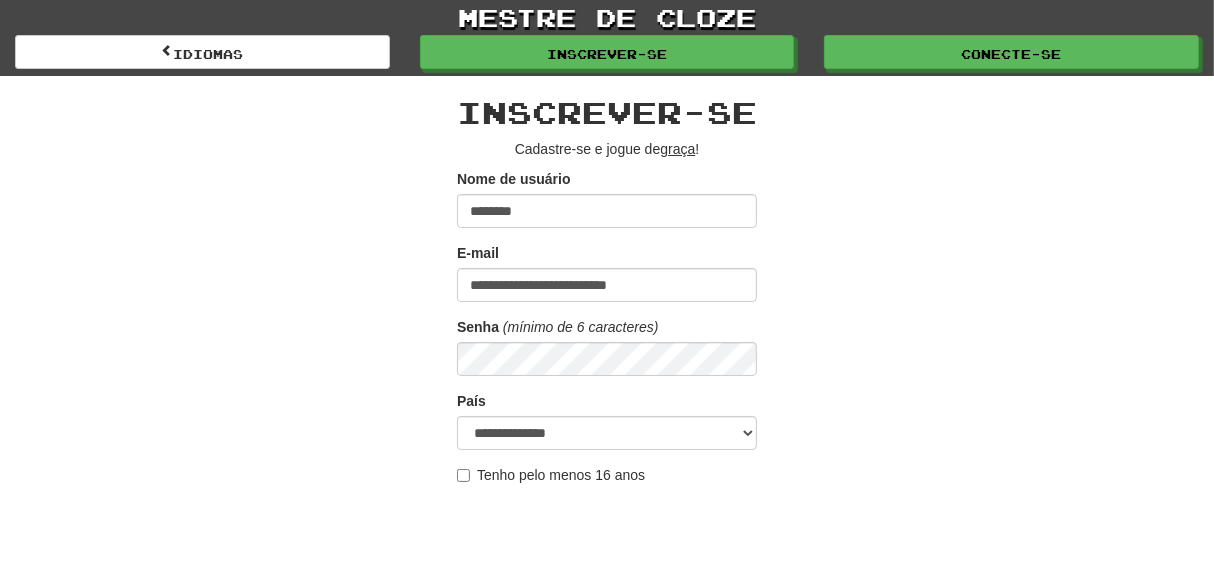 click on "Tenho pelo menos 16 anos" at bounding box center (551, 475) 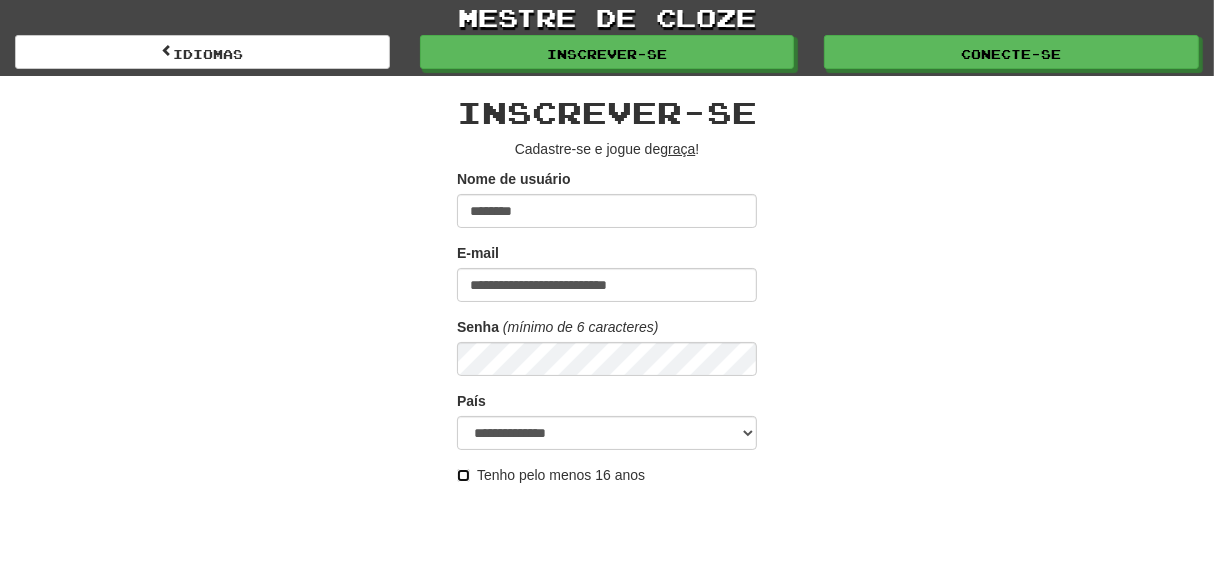 scroll, scrollTop: 199, scrollLeft: 0, axis: vertical 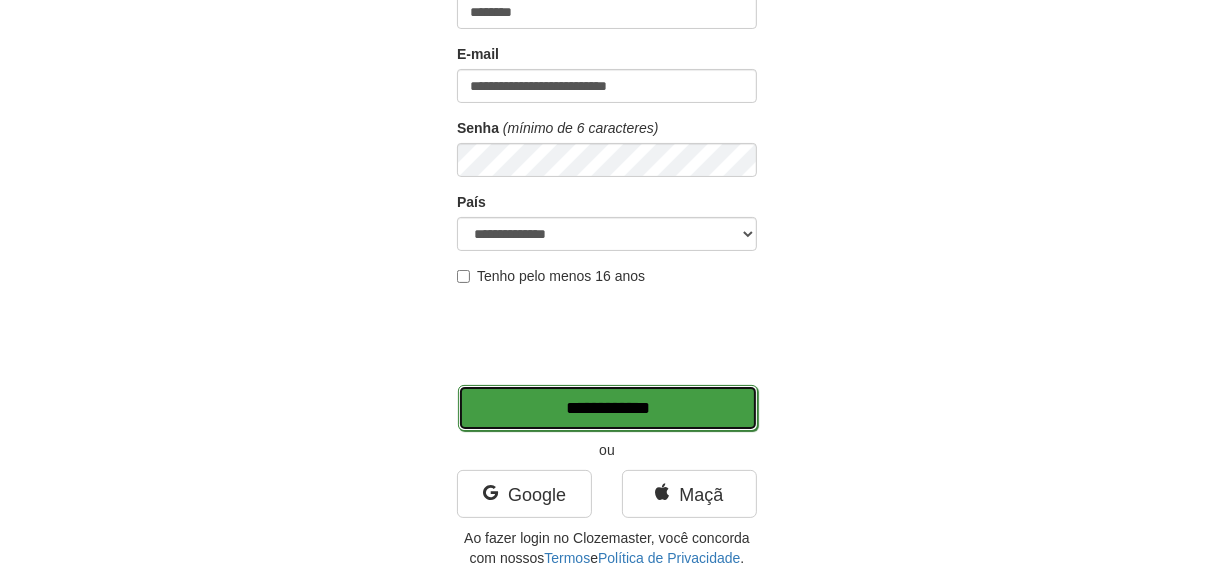 click on "**********" at bounding box center (608, 408) 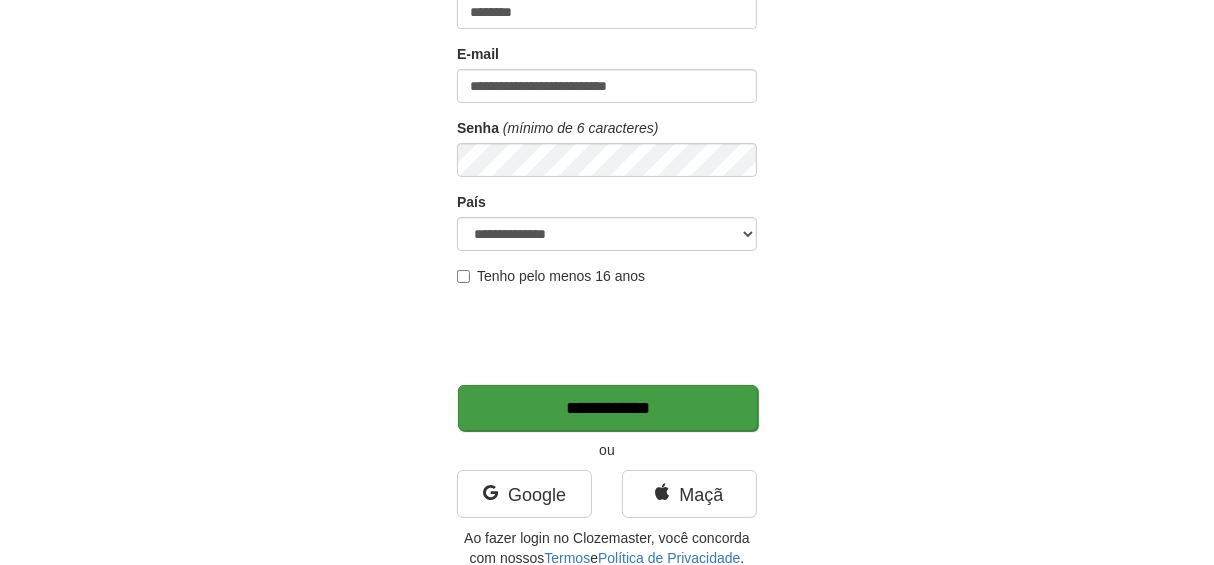 type on "*******" 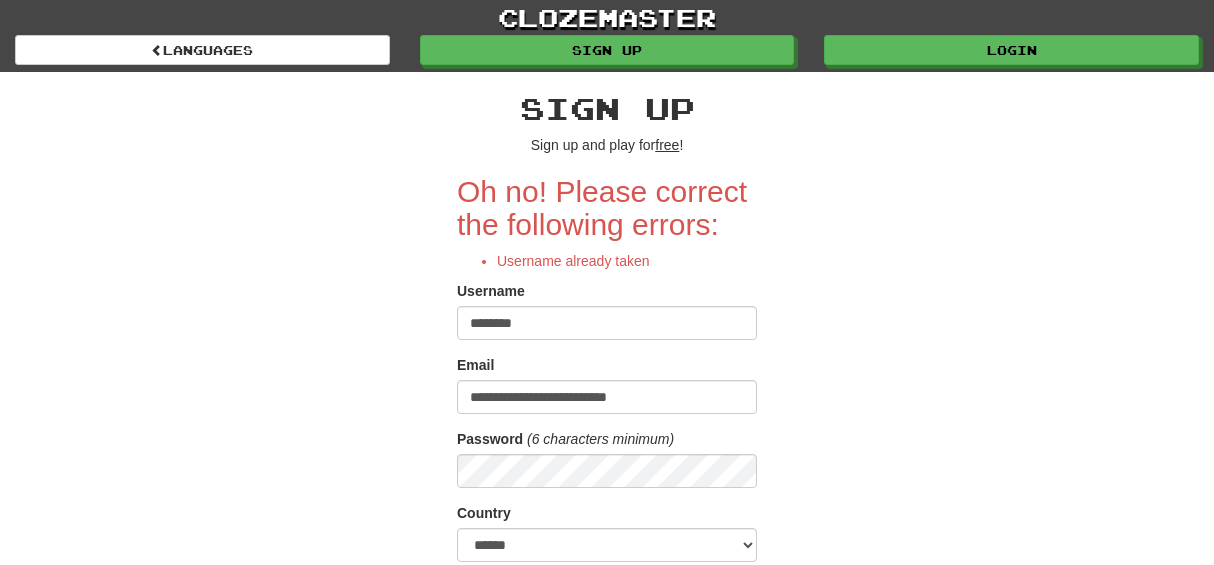 scroll, scrollTop: 0, scrollLeft: 0, axis: both 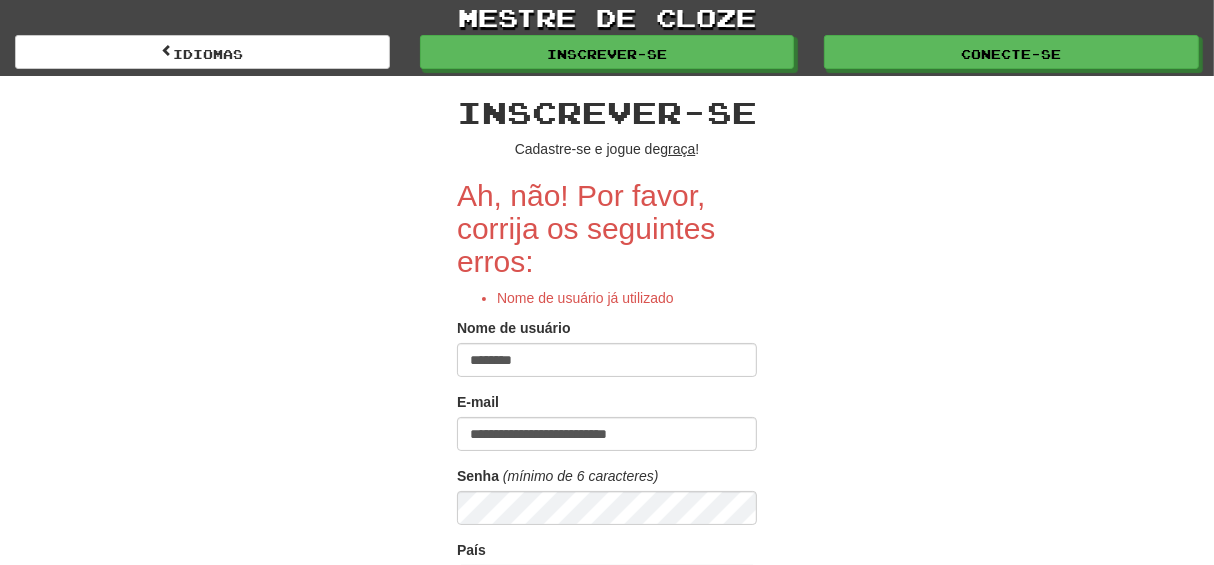 click on "********" at bounding box center [607, 360] 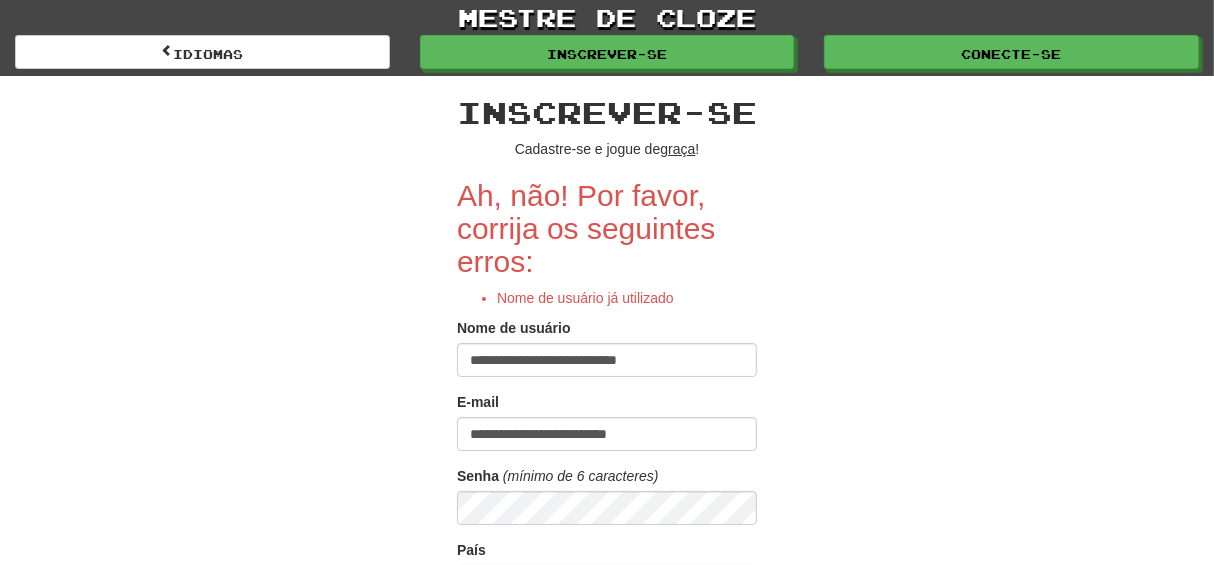 scroll, scrollTop: 400, scrollLeft: 0, axis: vertical 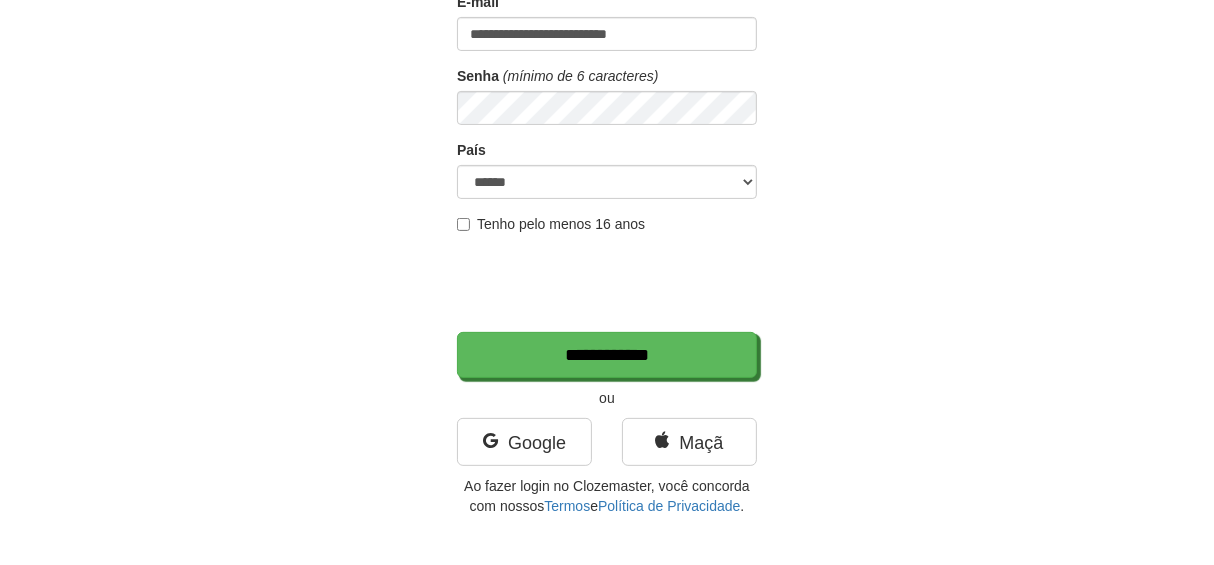 type on "**********" 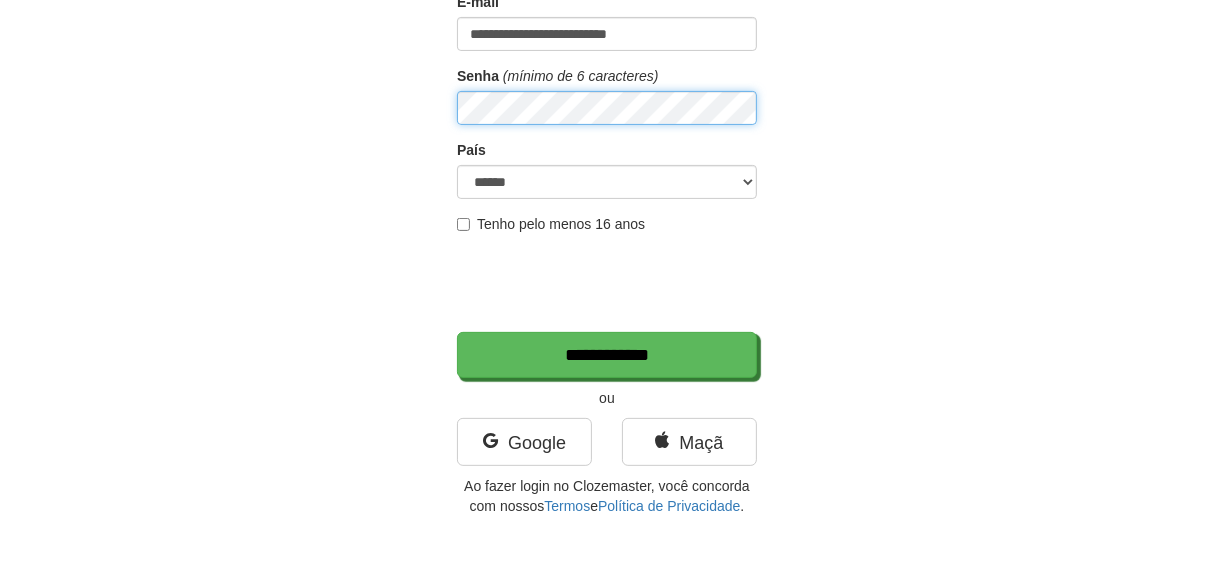 click on "**********" at bounding box center (607, 355) 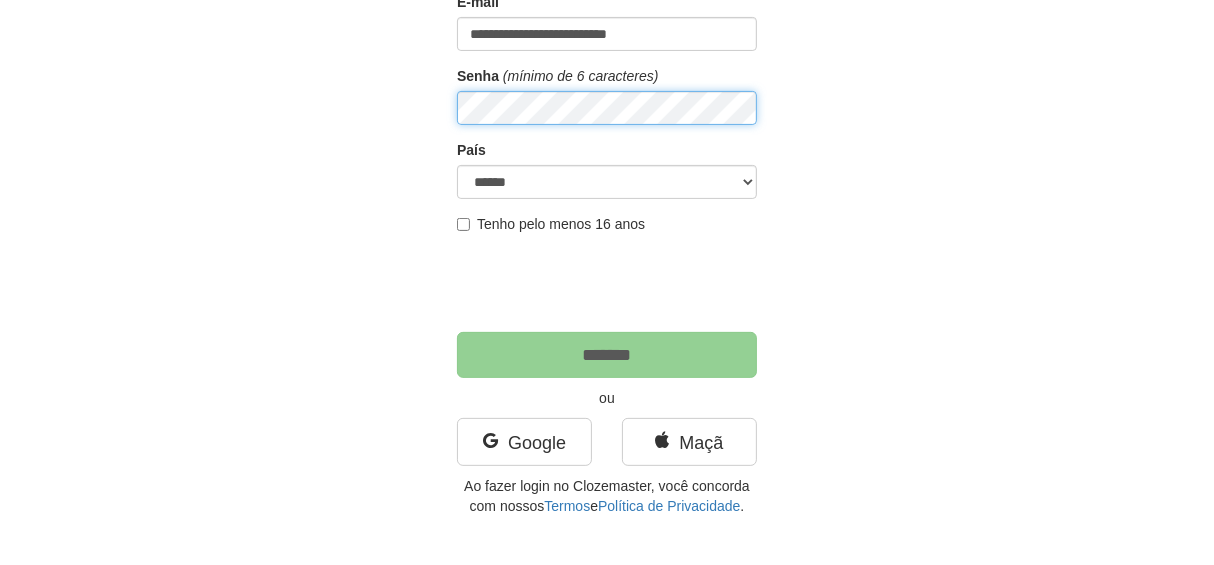 type on "*******" 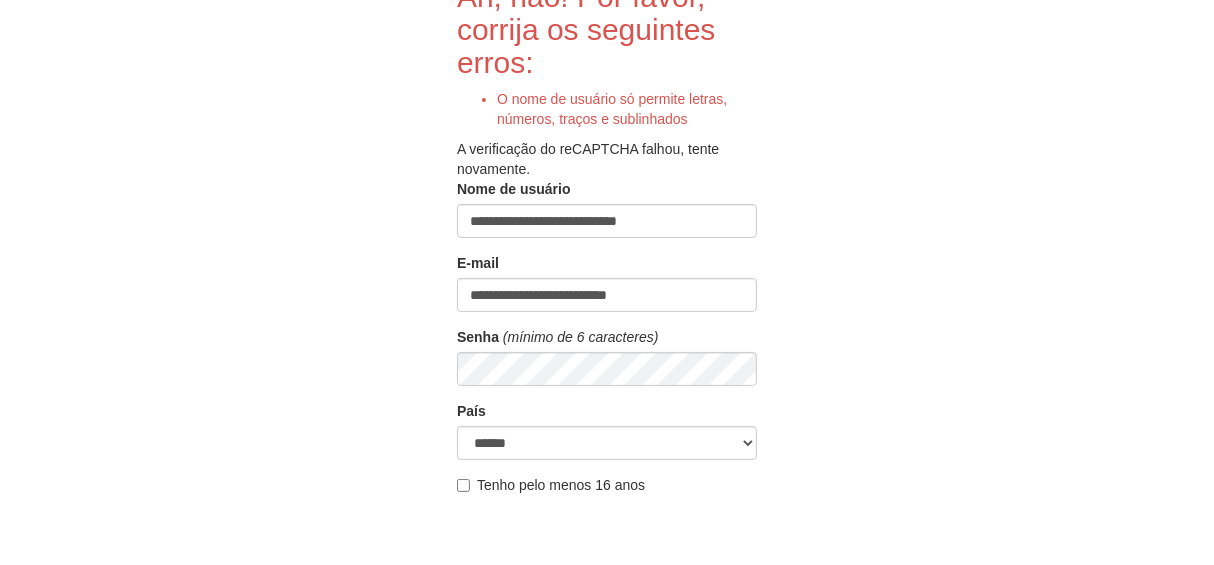 scroll, scrollTop: 400, scrollLeft: 0, axis: vertical 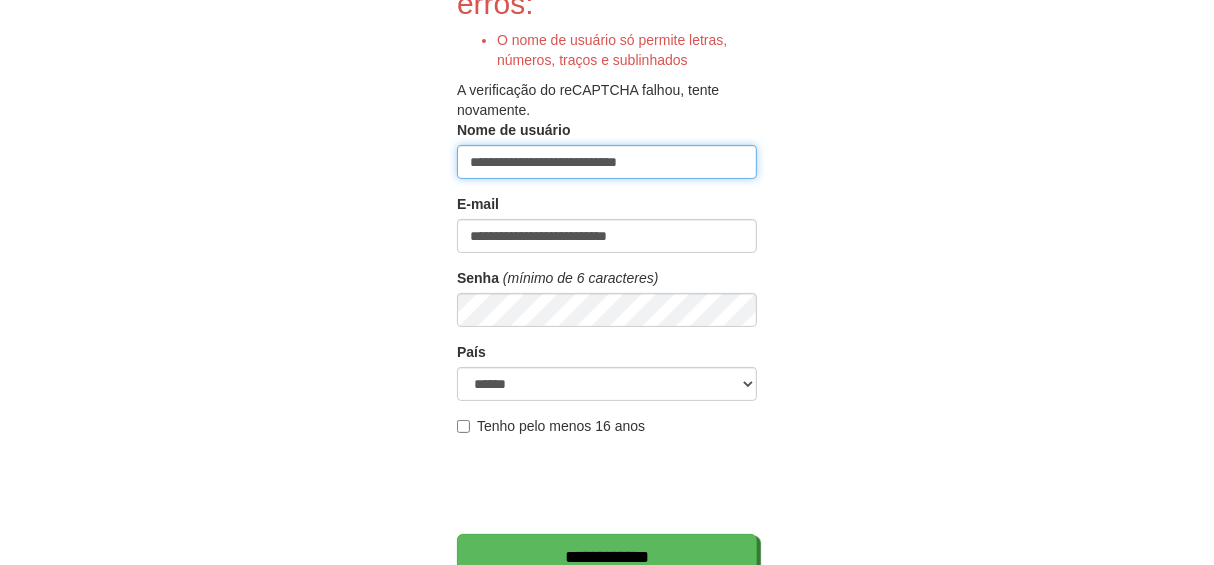 drag, startPoint x: 686, startPoint y: 161, endPoint x: 351, endPoint y: 233, distance: 342.64996 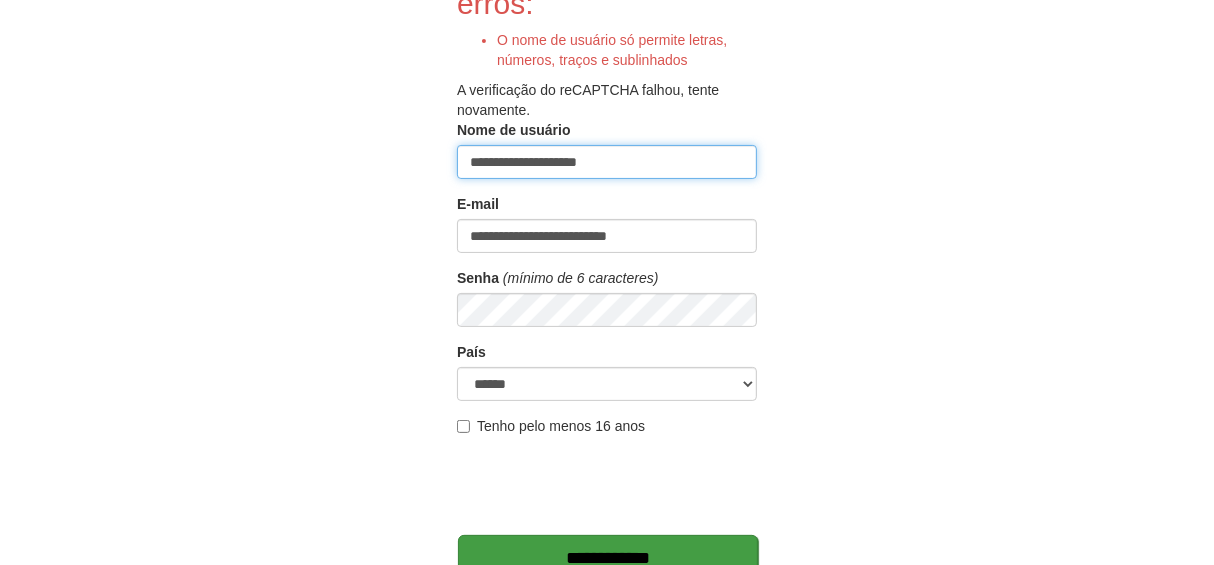scroll, scrollTop: 557, scrollLeft: 0, axis: vertical 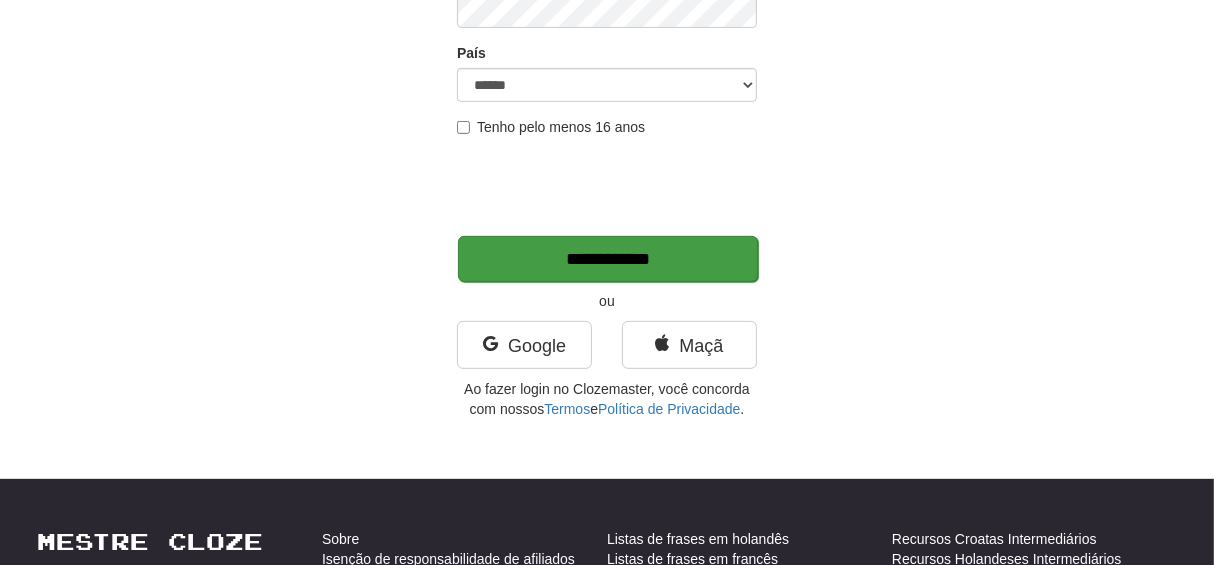type on "**********" 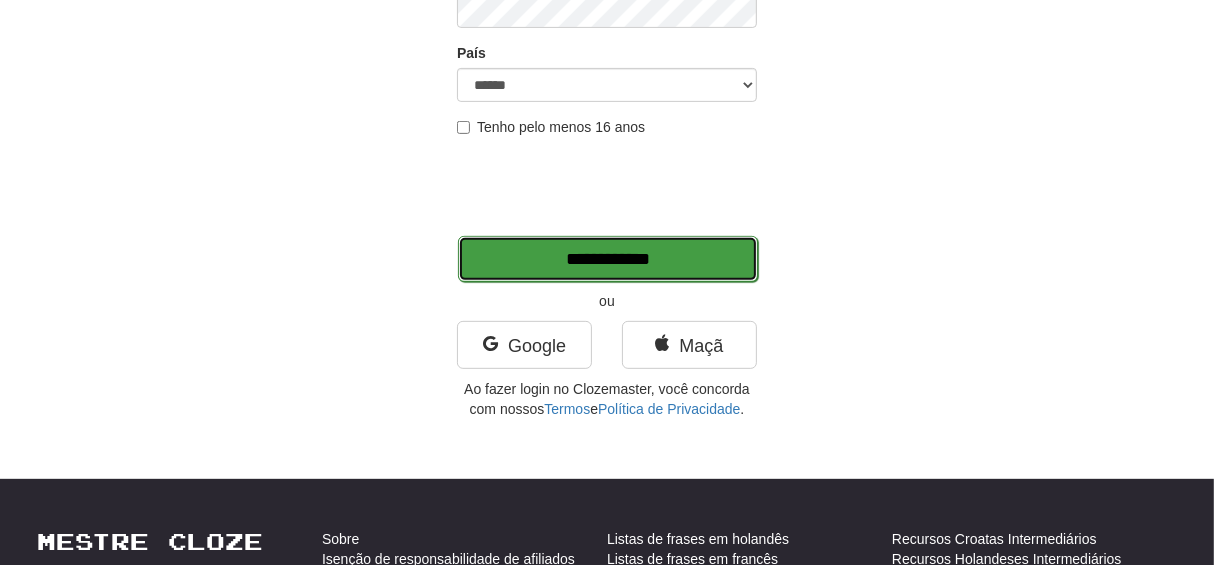 click on "**********" at bounding box center [608, 259] 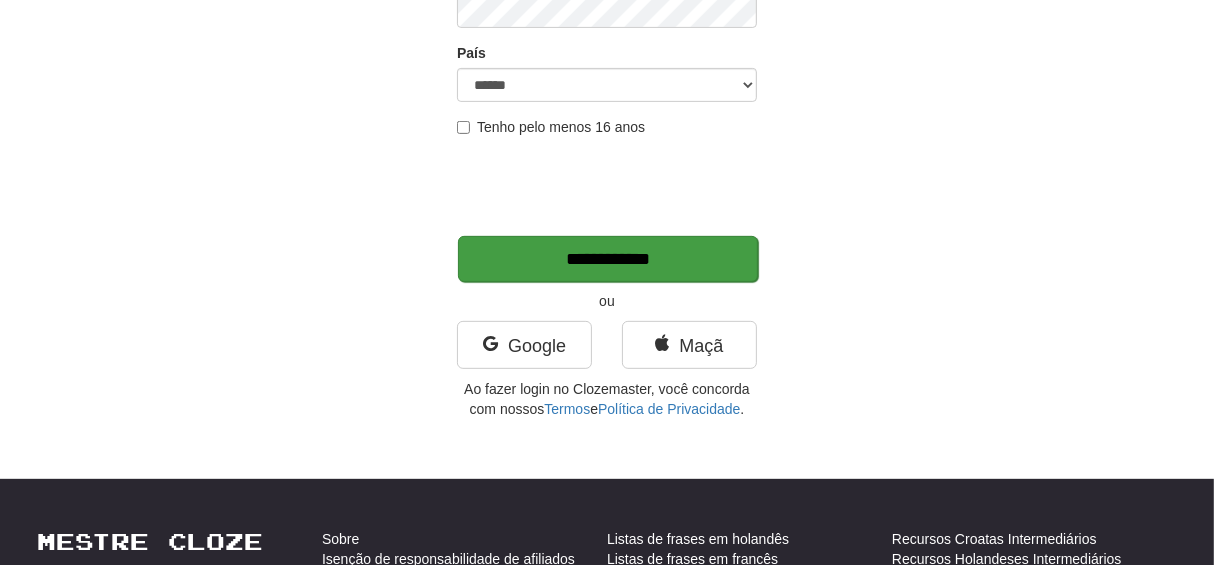 type on "*******" 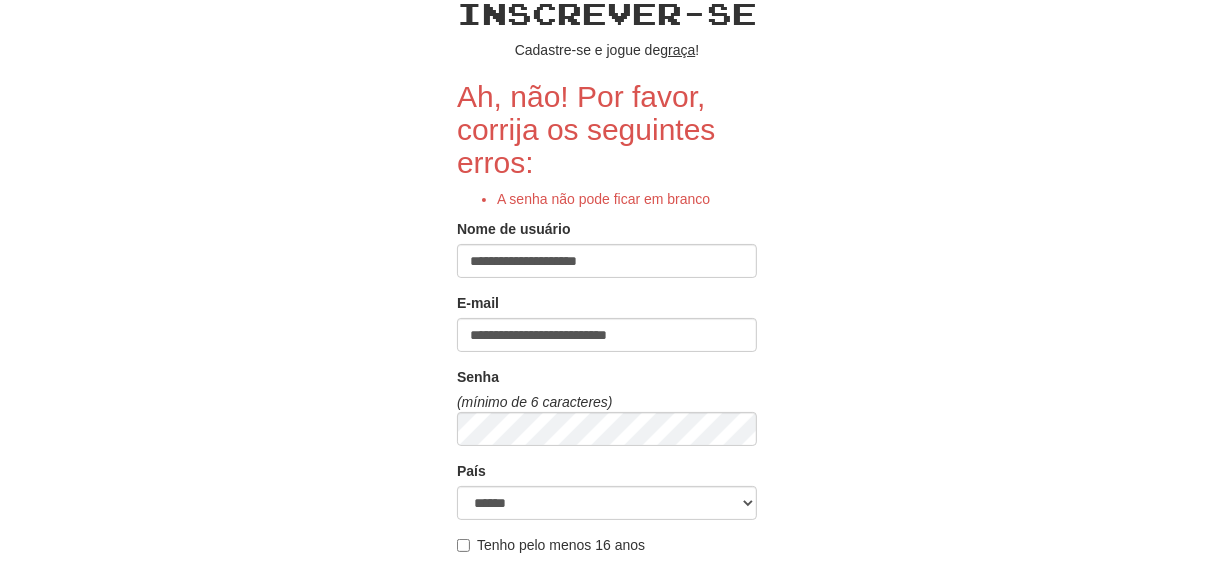 scroll, scrollTop: 199, scrollLeft: 0, axis: vertical 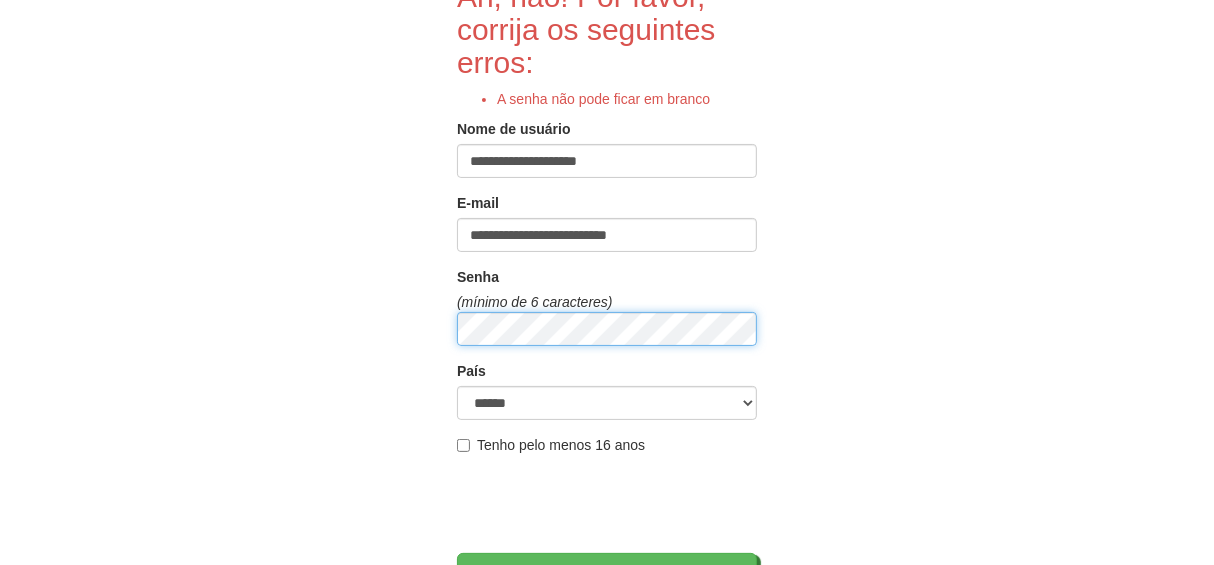 click on "**********" at bounding box center [607, 576] 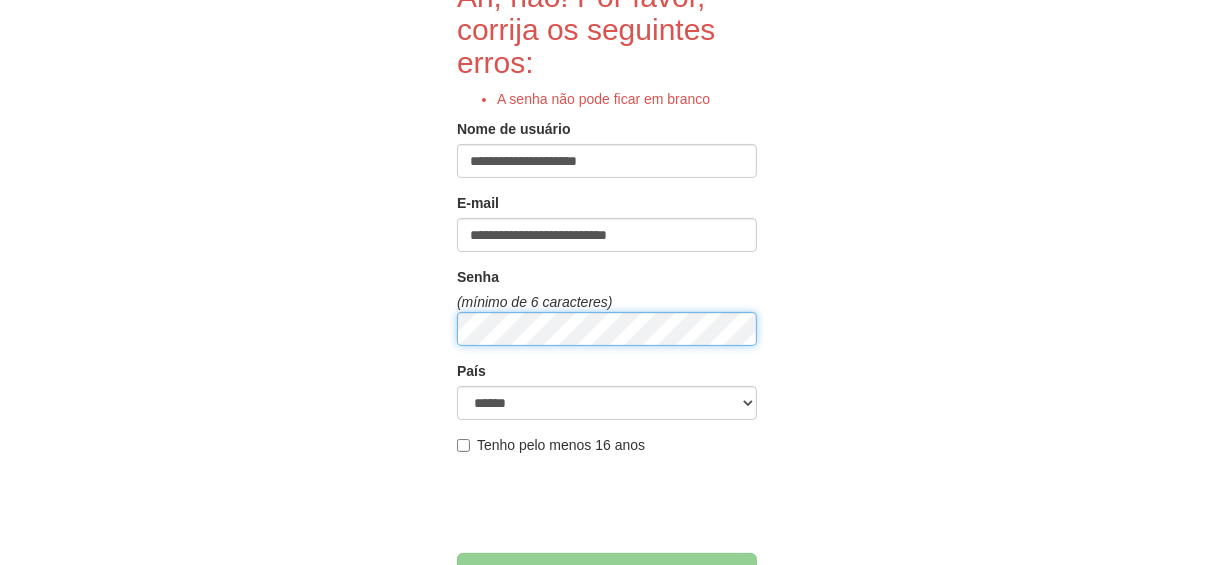 type on "*******" 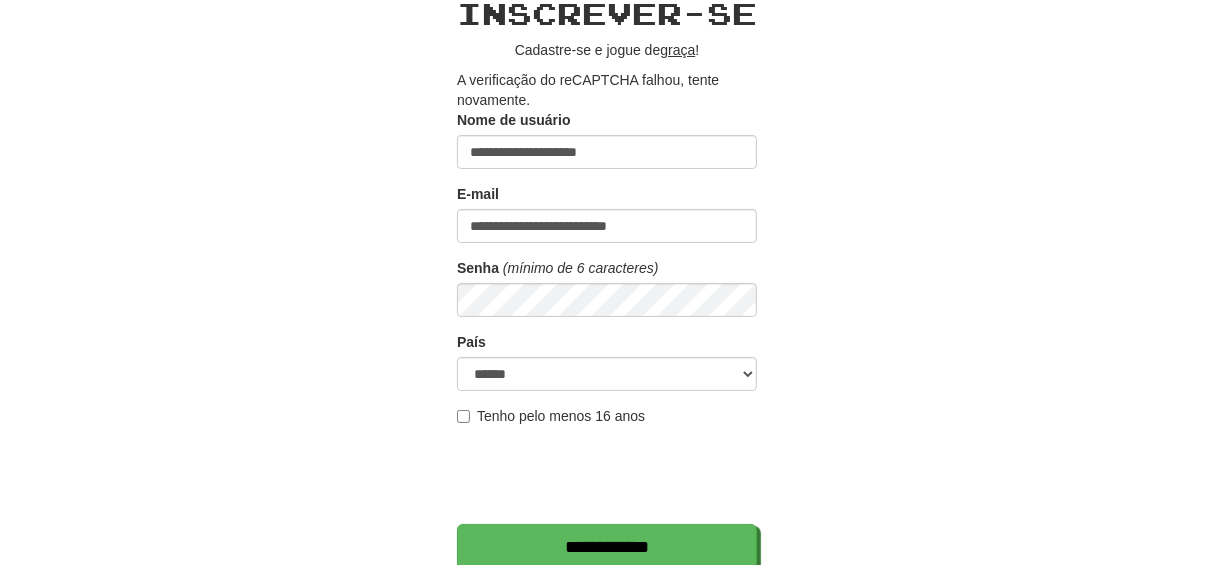 scroll, scrollTop: 199, scrollLeft: 0, axis: vertical 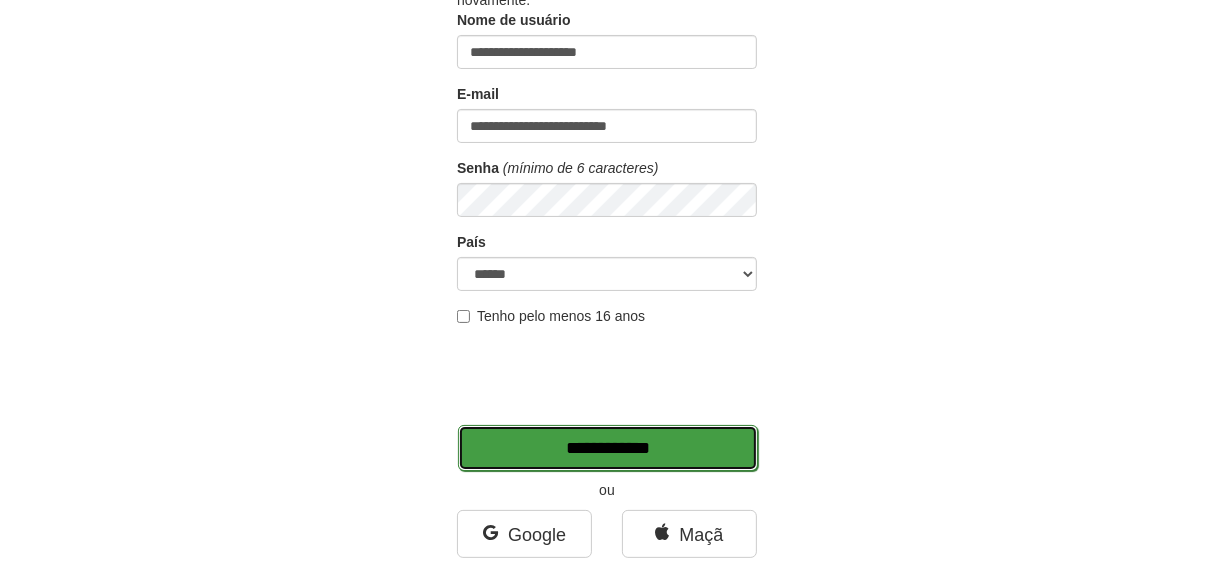 click on "**********" at bounding box center (608, 448) 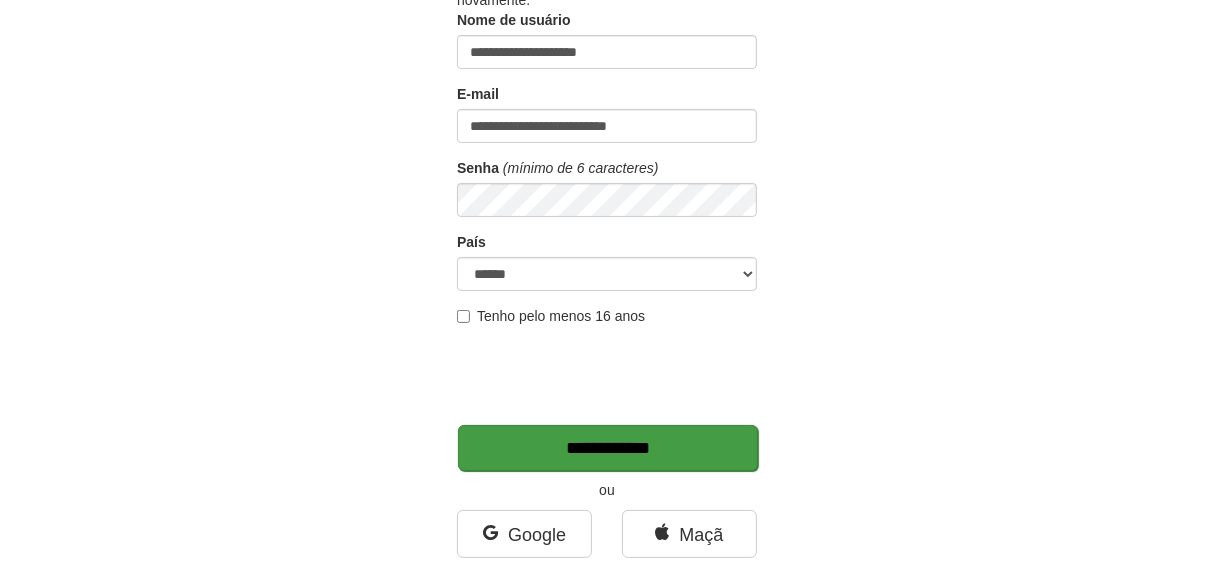 type on "*******" 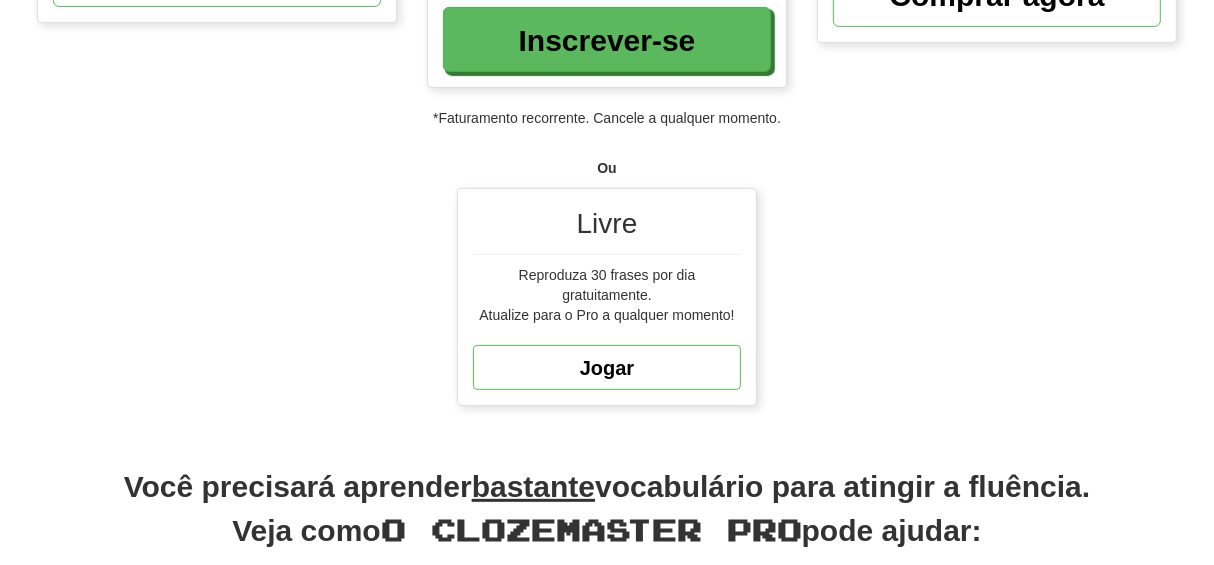 scroll, scrollTop: 599, scrollLeft: 0, axis: vertical 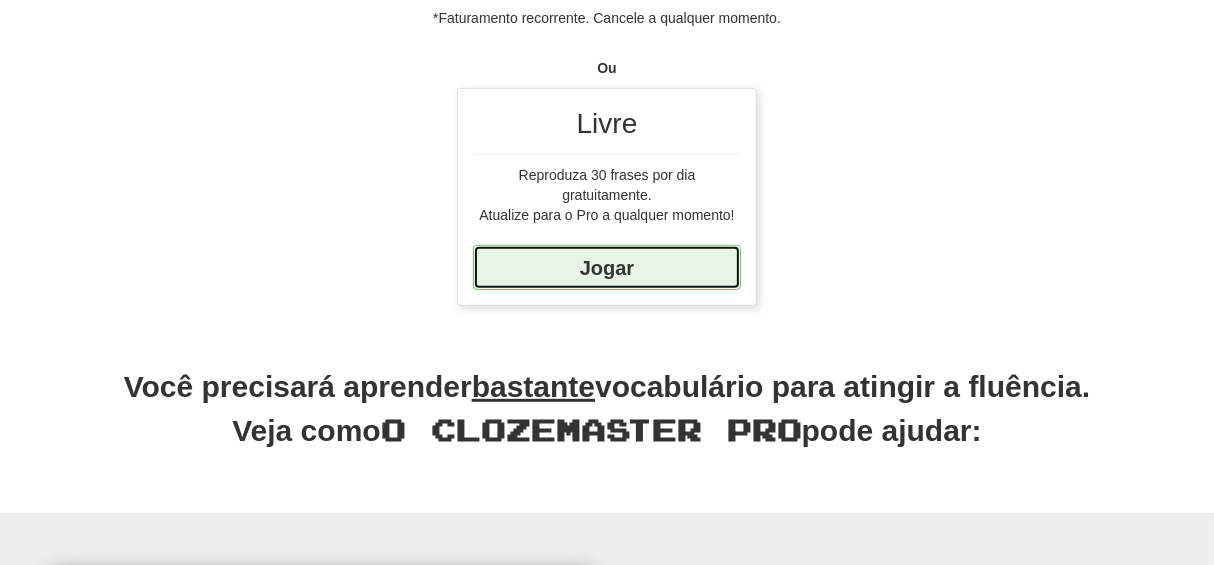 click on "Jogar" at bounding box center (607, 268) 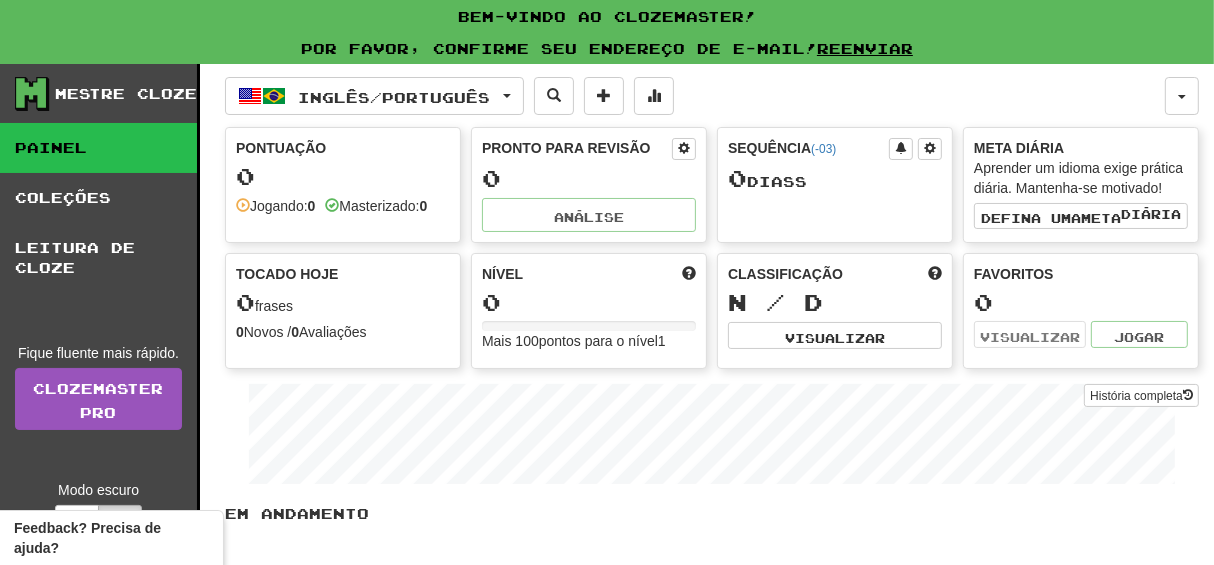 scroll, scrollTop: 300, scrollLeft: 0, axis: vertical 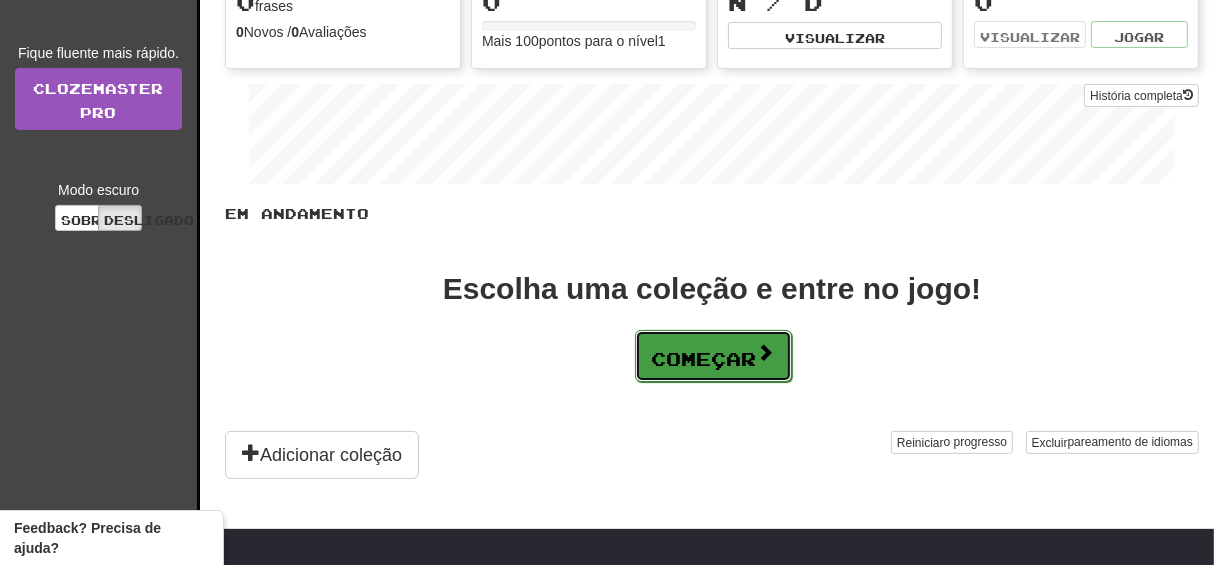 click on "Começar" at bounding box center (704, 359) 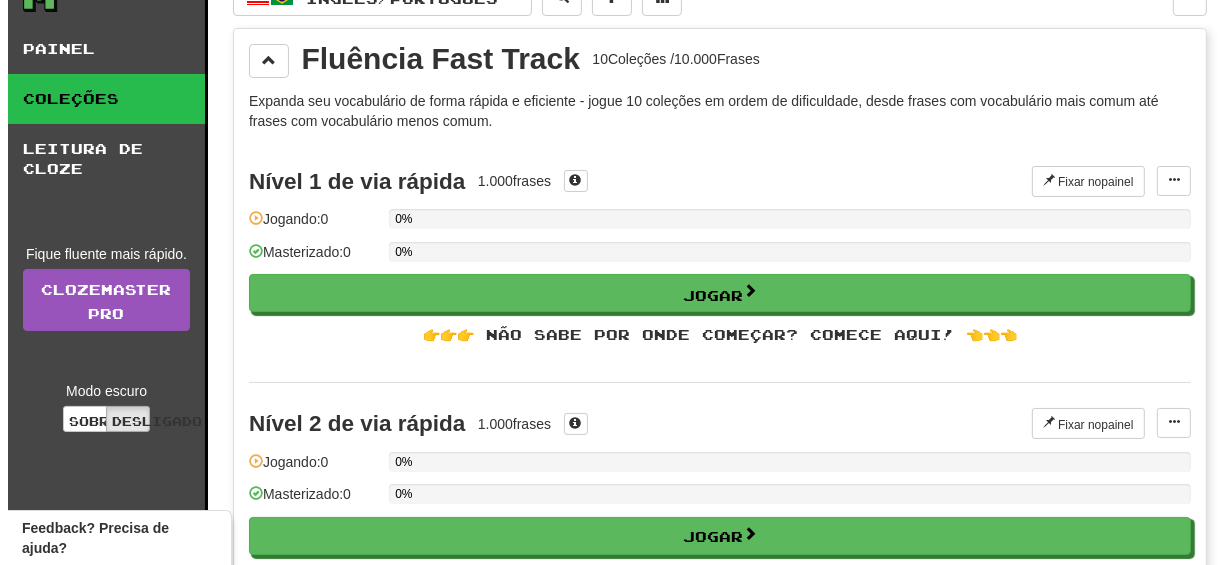 scroll, scrollTop: 0, scrollLeft: 0, axis: both 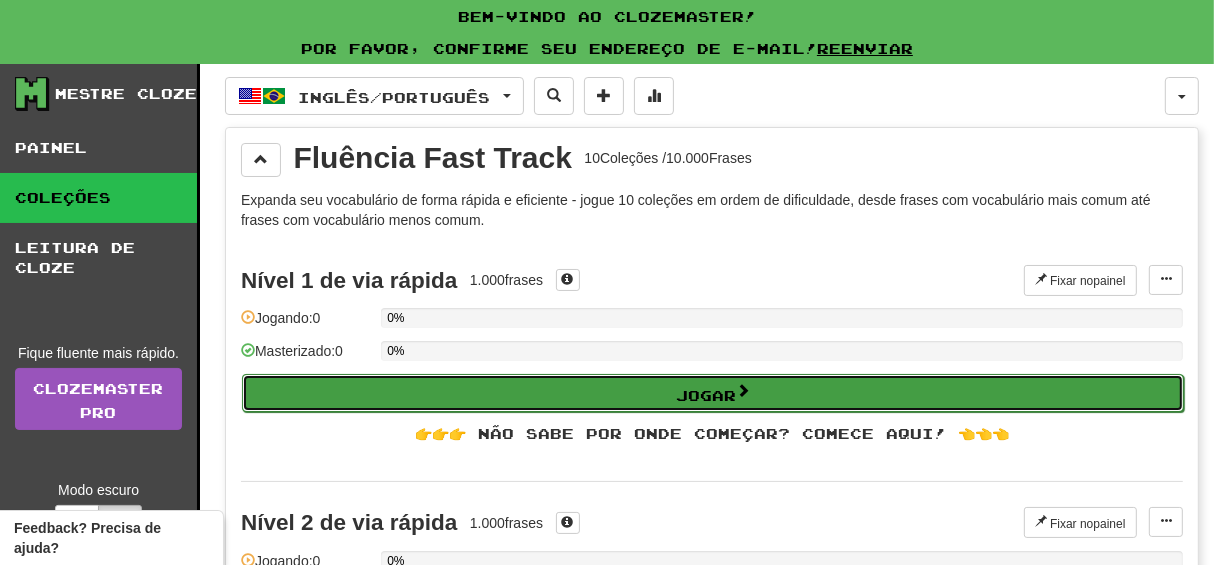 click on "Jogar" at bounding box center [713, 393] 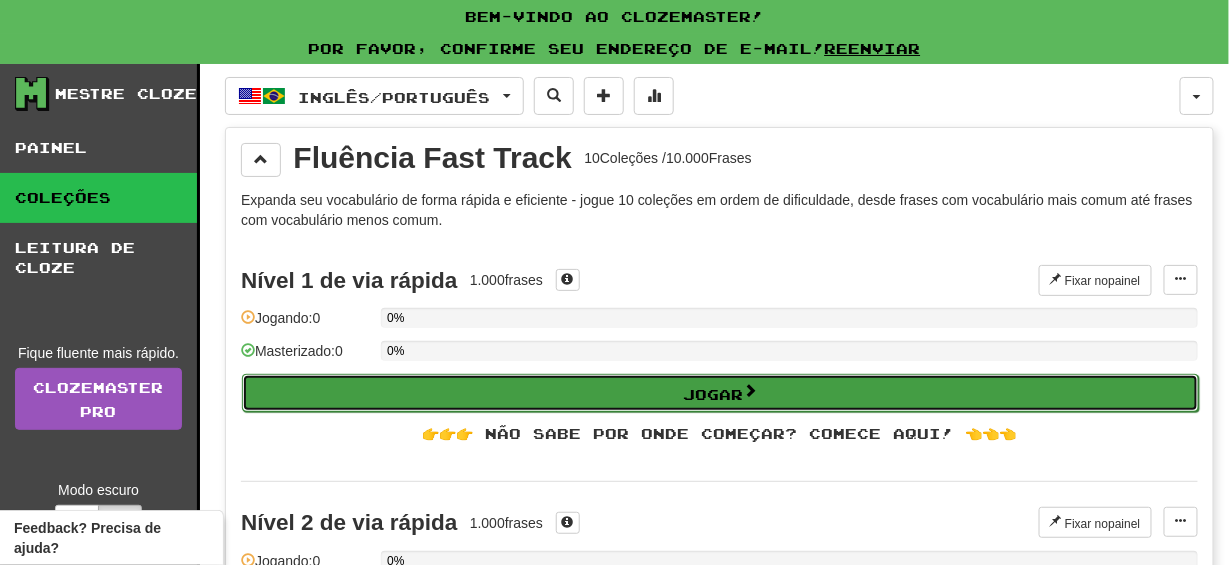 select on "**" 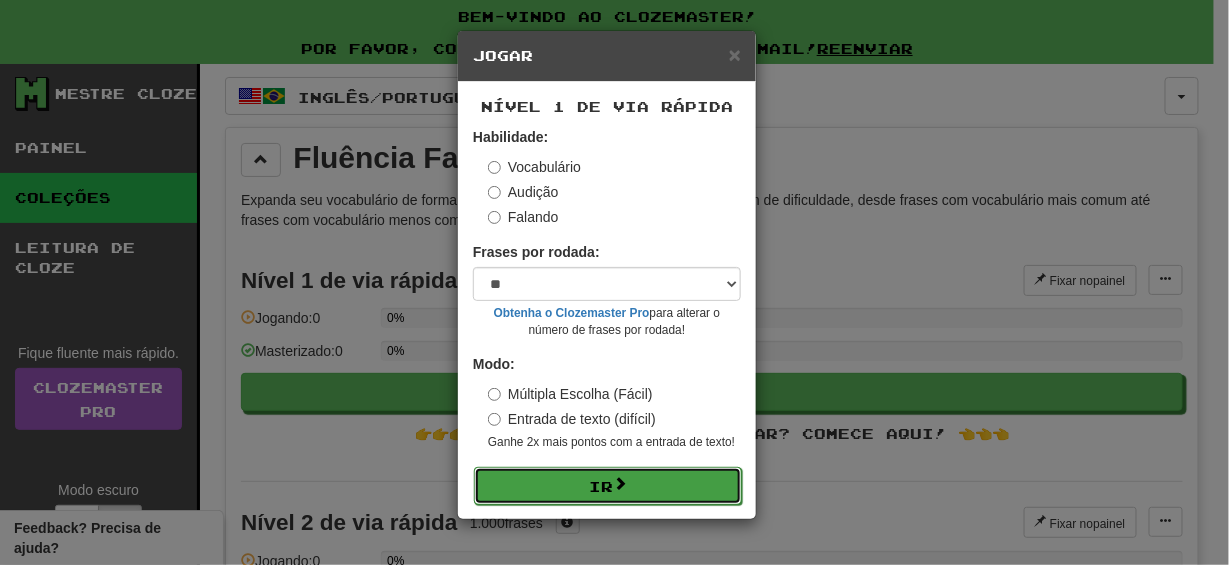 click on "Ir" at bounding box center (601, 487) 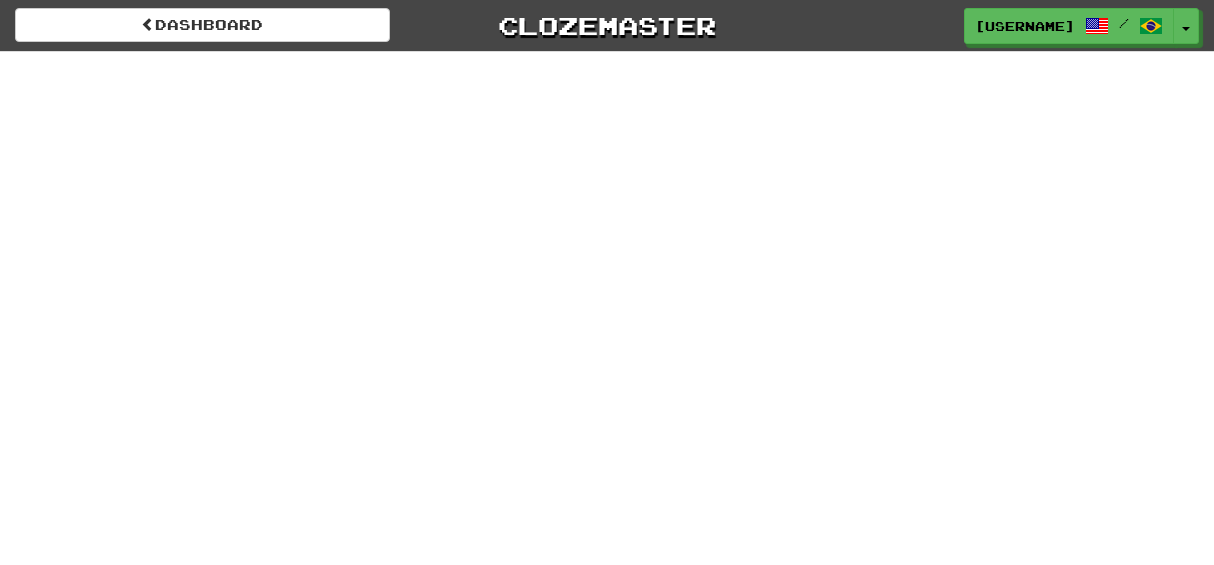scroll, scrollTop: 0, scrollLeft: 0, axis: both 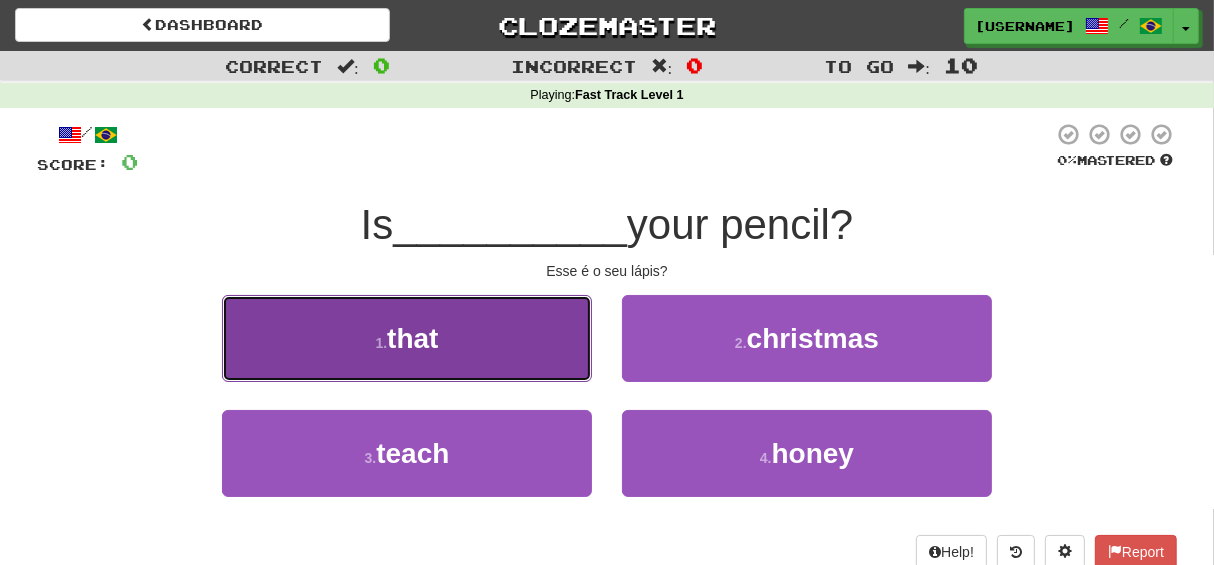 click on "1 .  that" at bounding box center [407, 338] 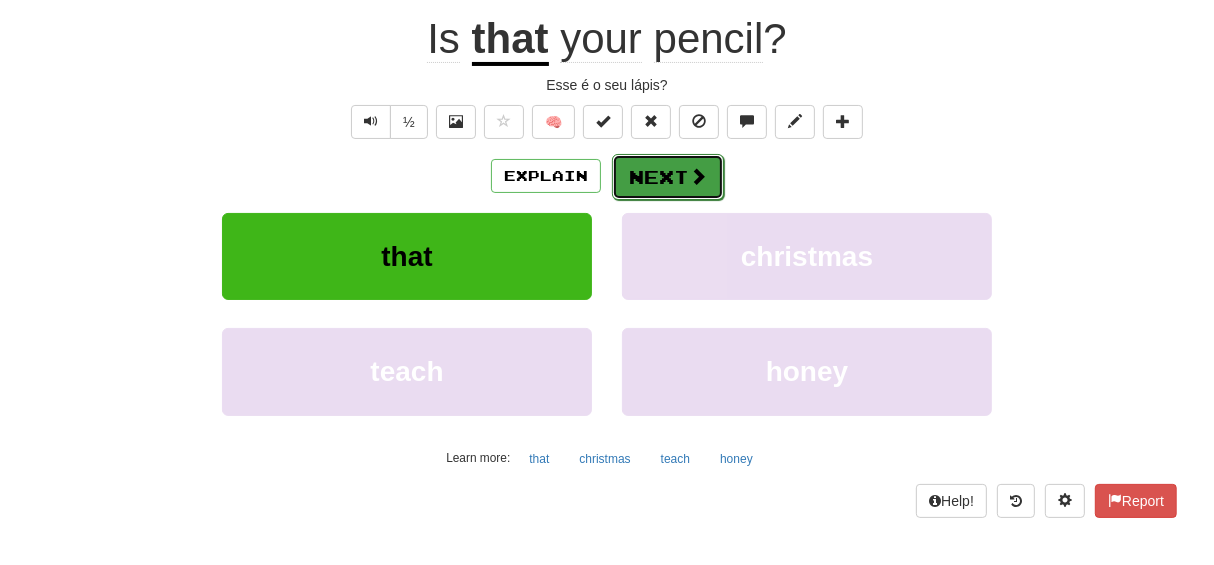 click on "Next" at bounding box center [668, 177] 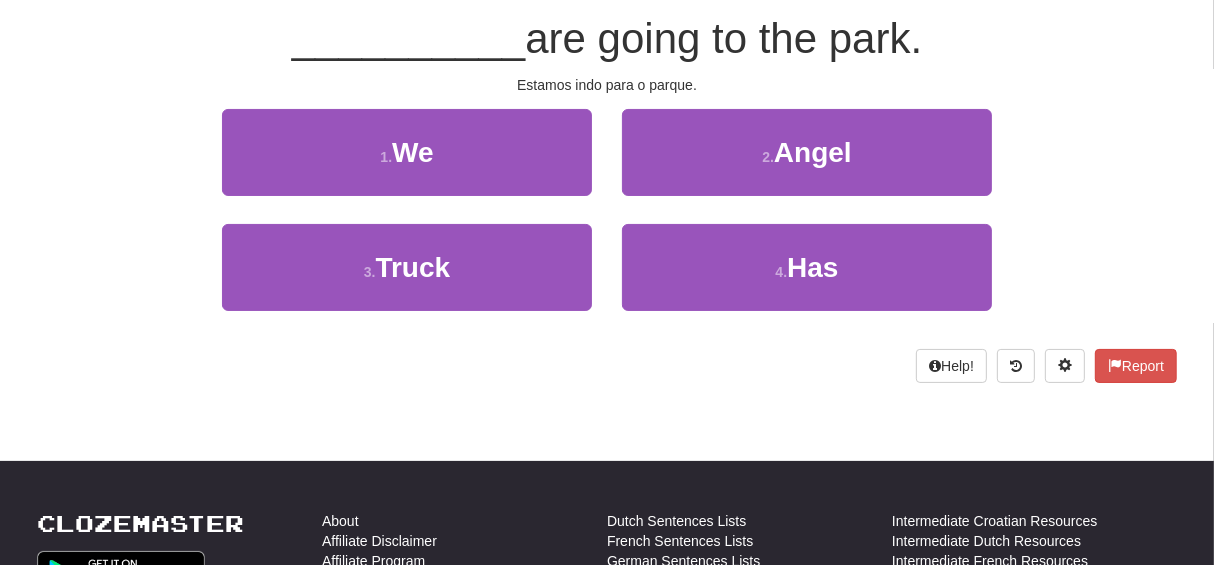 scroll, scrollTop: 86, scrollLeft: 0, axis: vertical 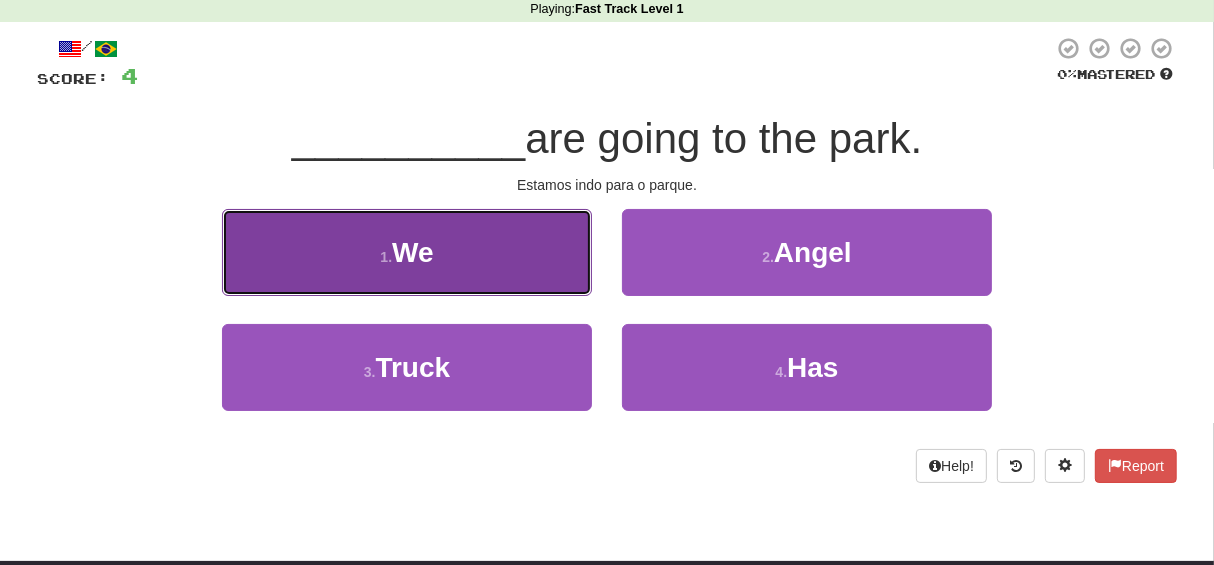 click on "1 .  We" at bounding box center (407, 252) 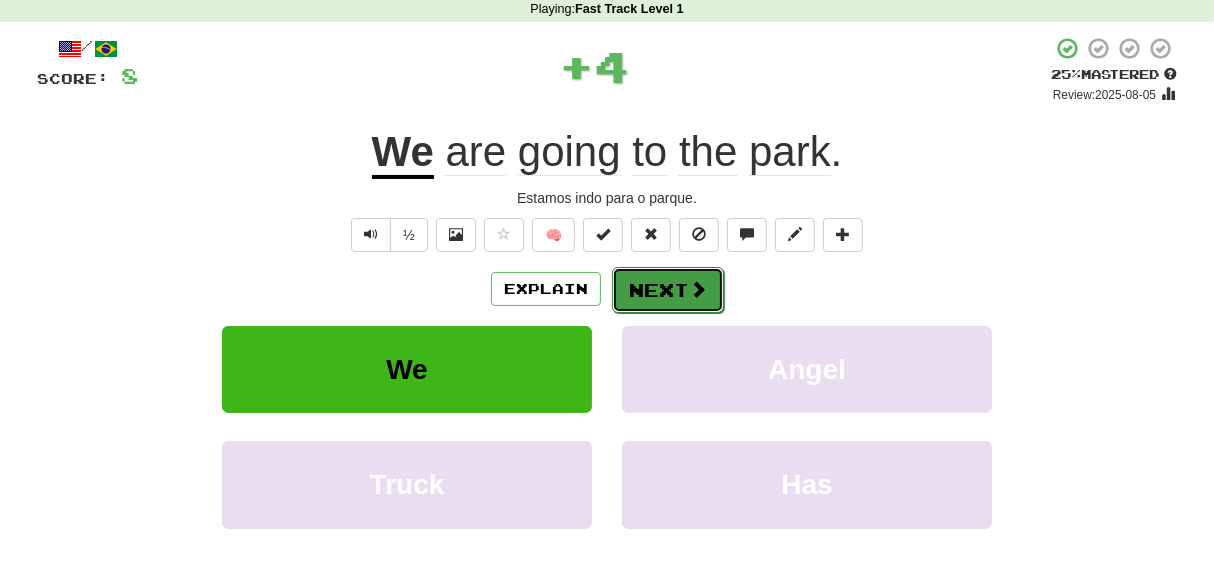 click on "Next" at bounding box center (668, 290) 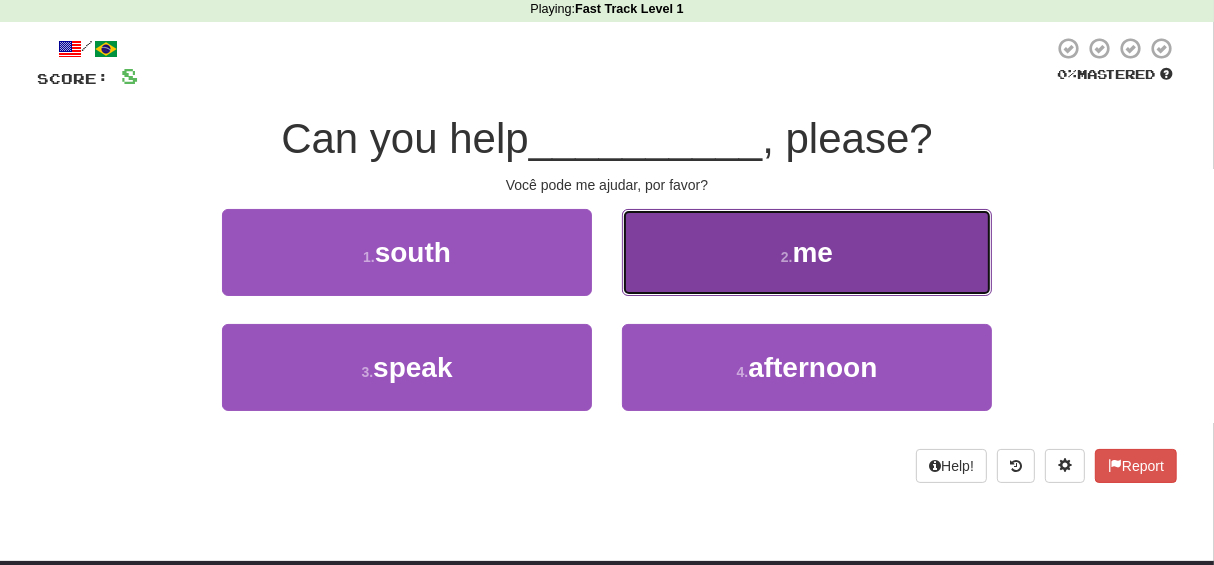 click on "me" at bounding box center [813, 252] 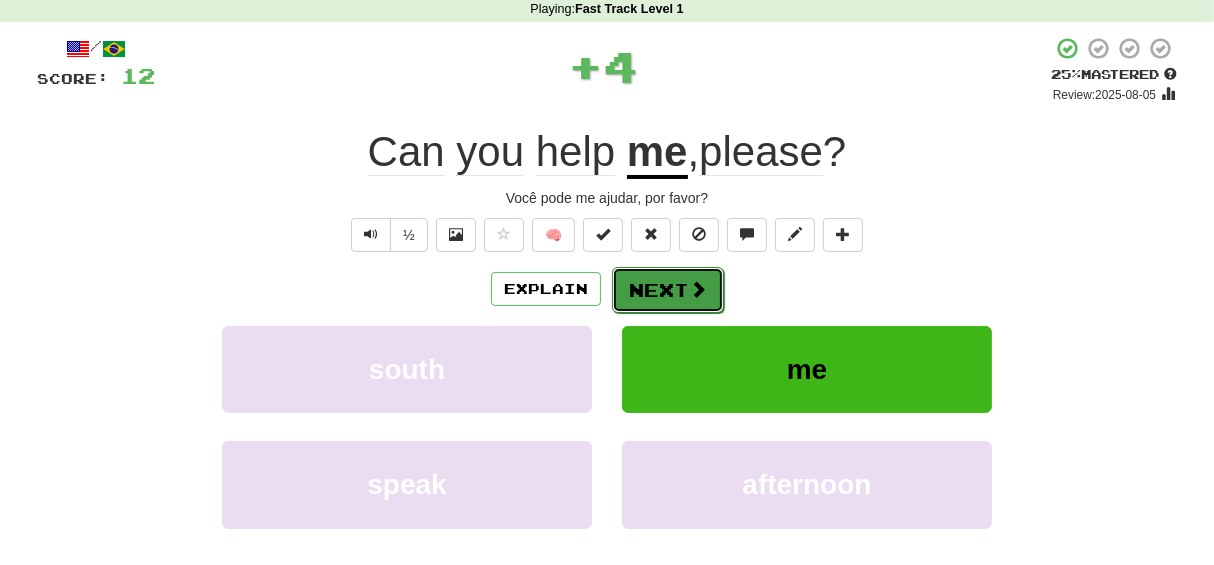 click on "Next" at bounding box center [668, 290] 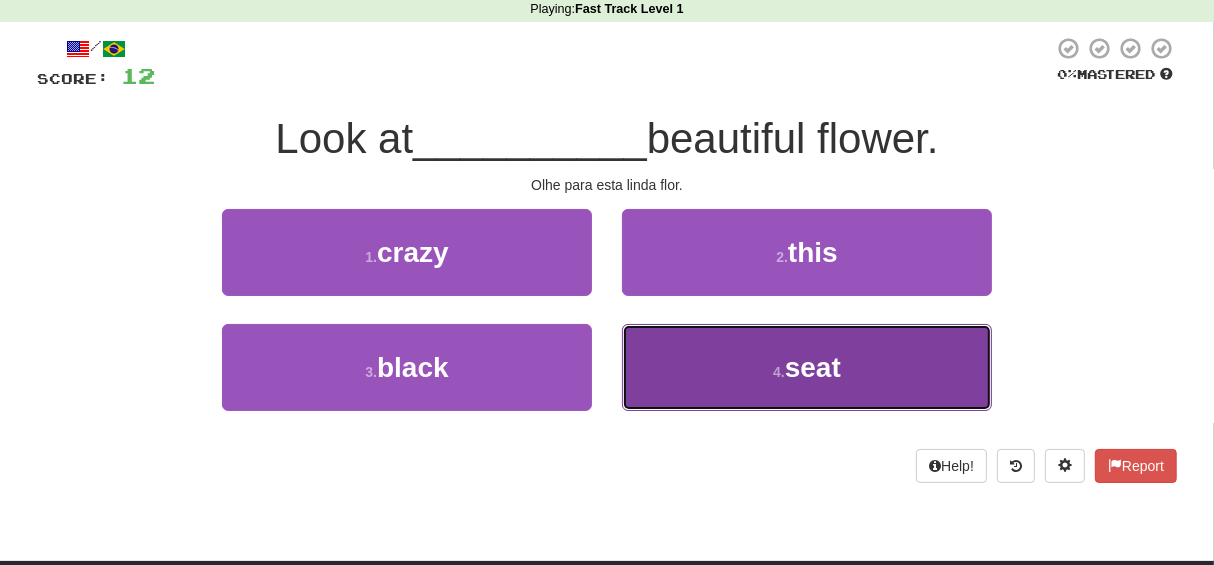 click on "4 .  seat" at bounding box center (807, 367) 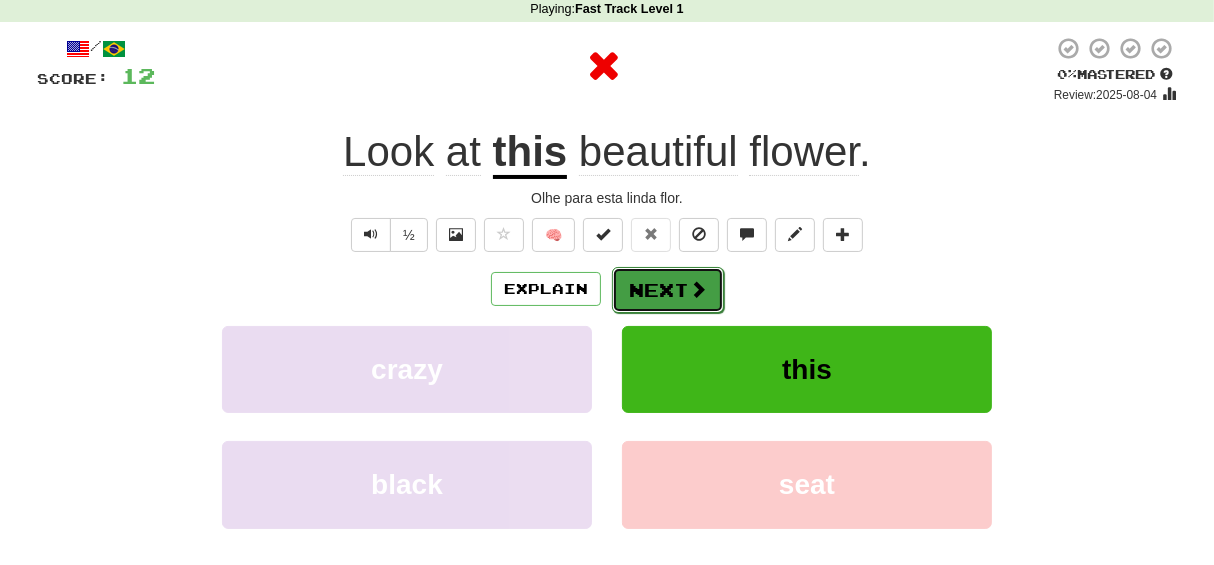 click on "Next" at bounding box center [668, 290] 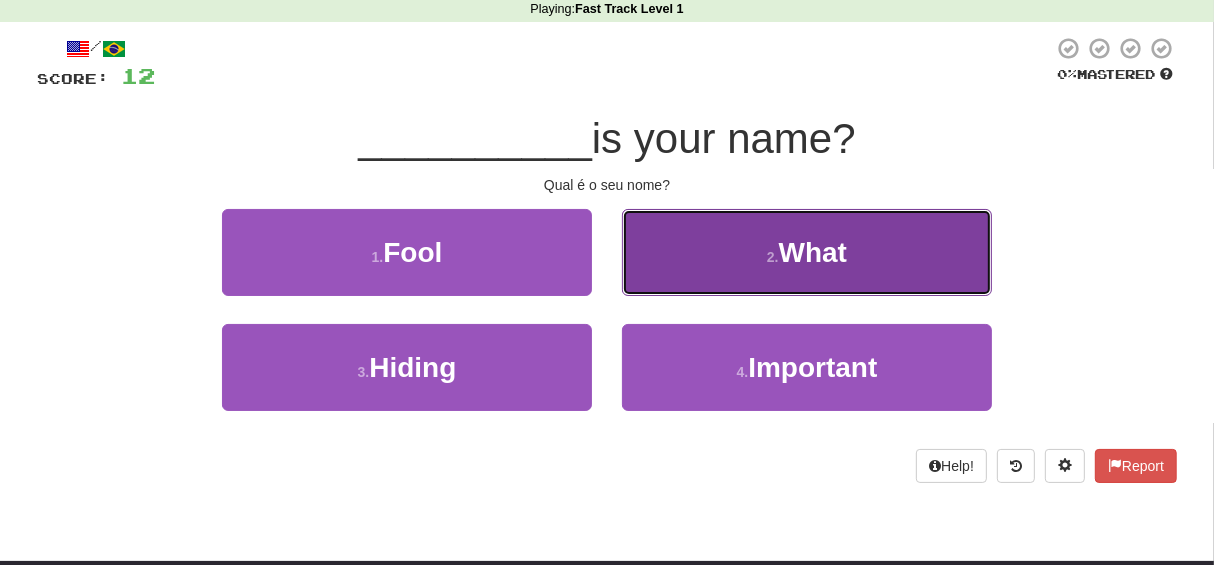 click on "What" at bounding box center (813, 252) 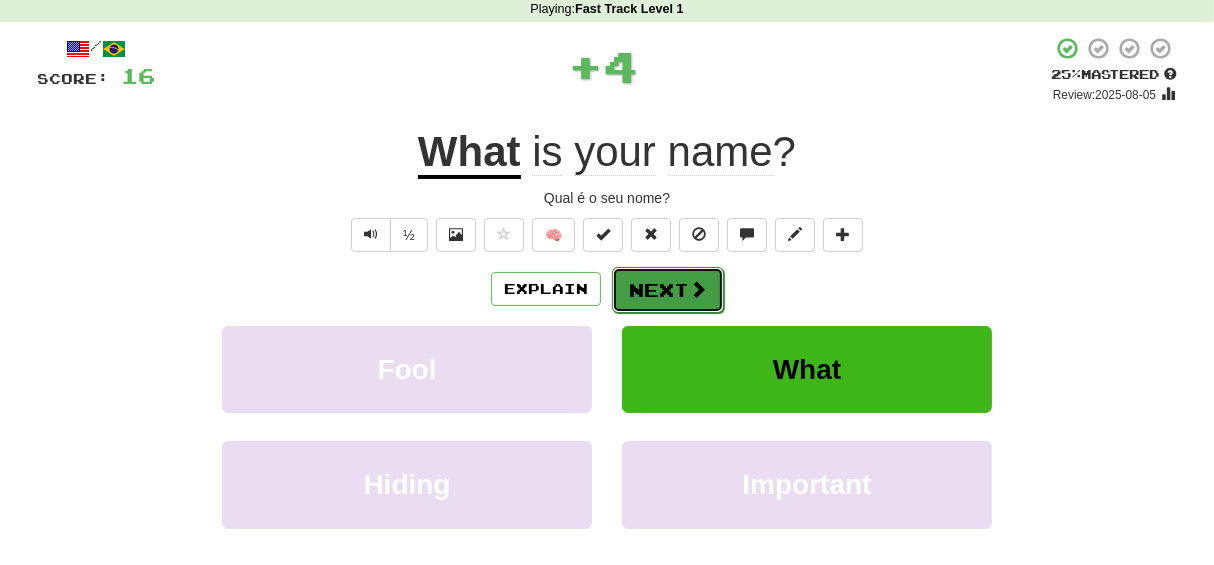 click on "Next" at bounding box center [668, 290] 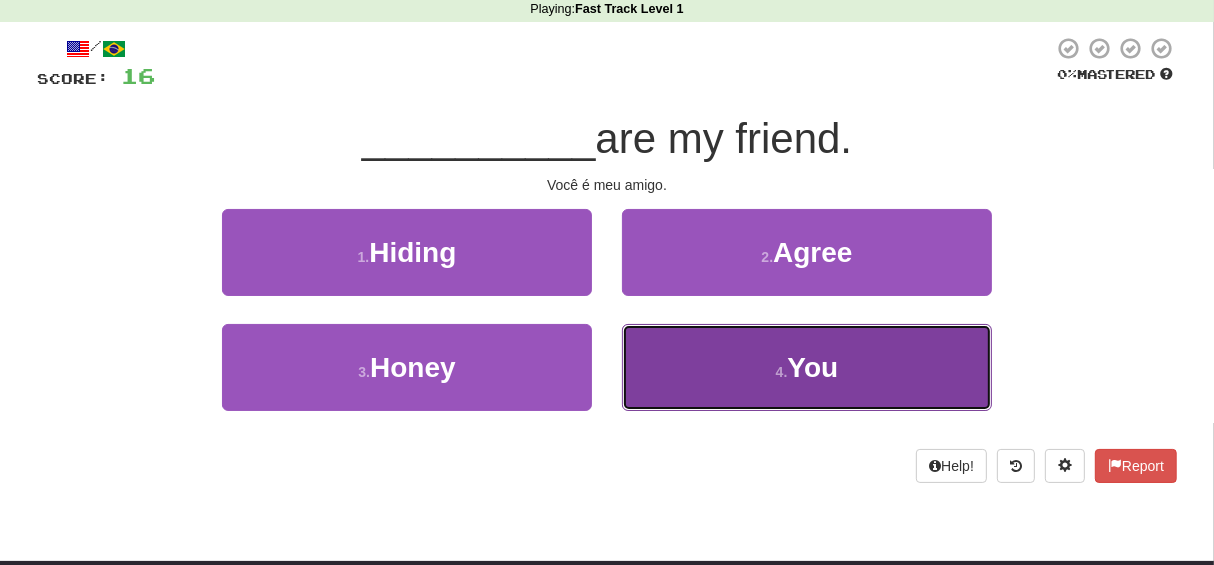 click on "You" at bounding box center (812, 367) 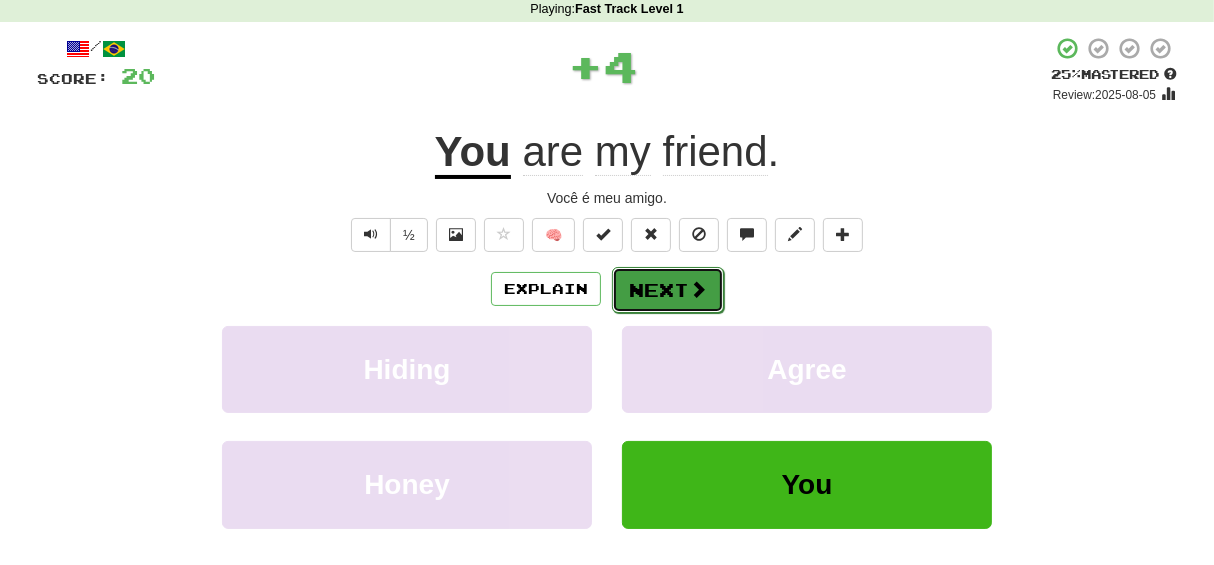 click on "Next" at bounding box center (668, 290) 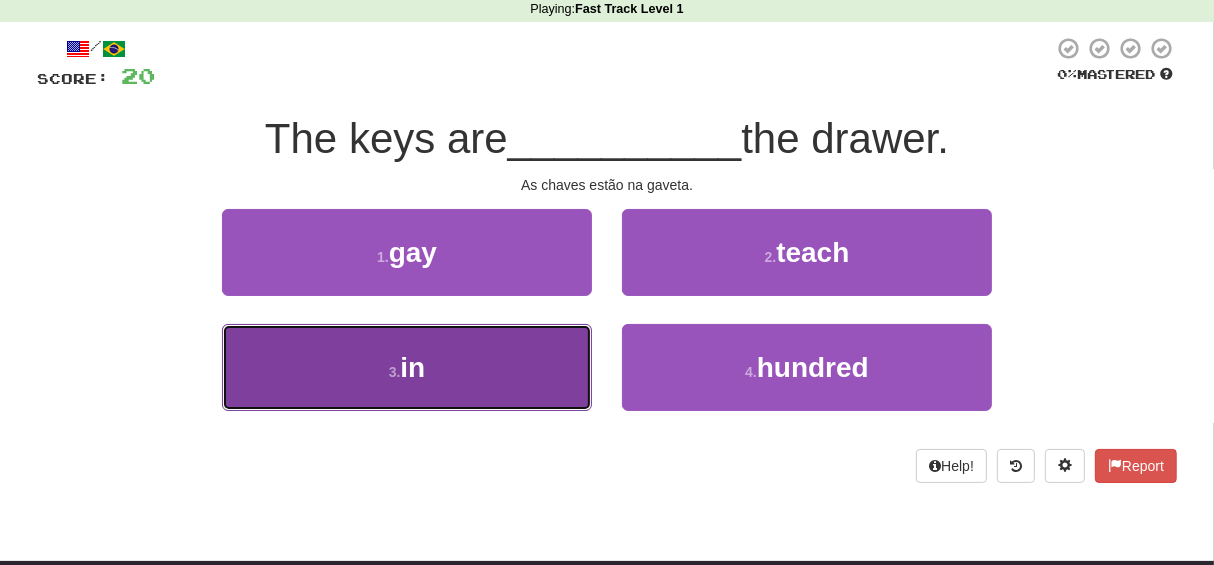 click on "3 .  in" at bounding box center (407, 367) 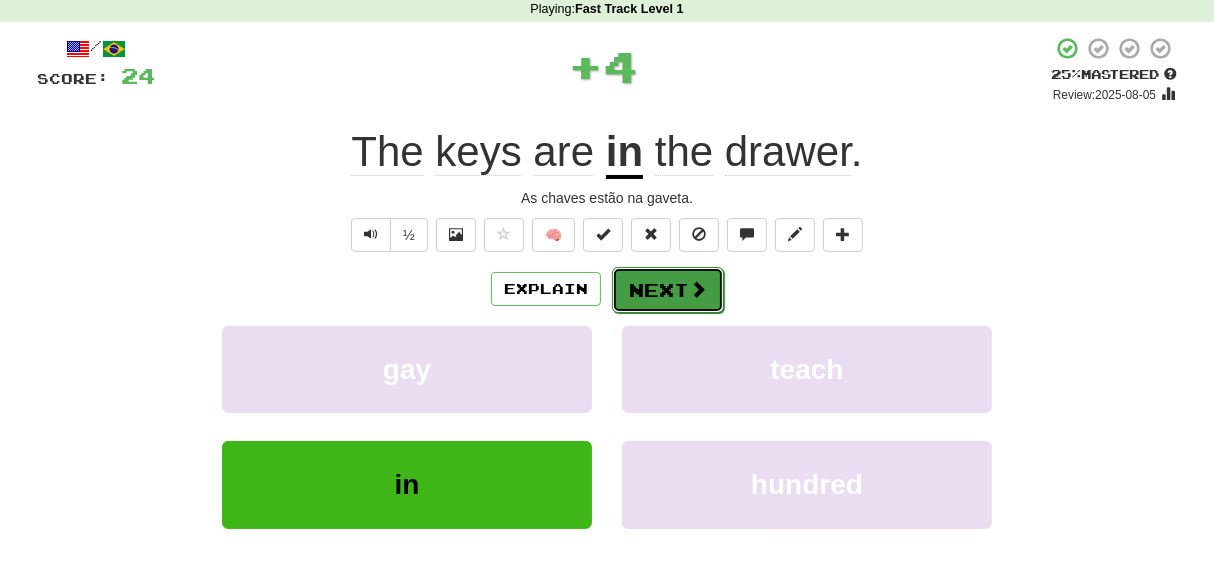 click at bounding box center [698, 289] 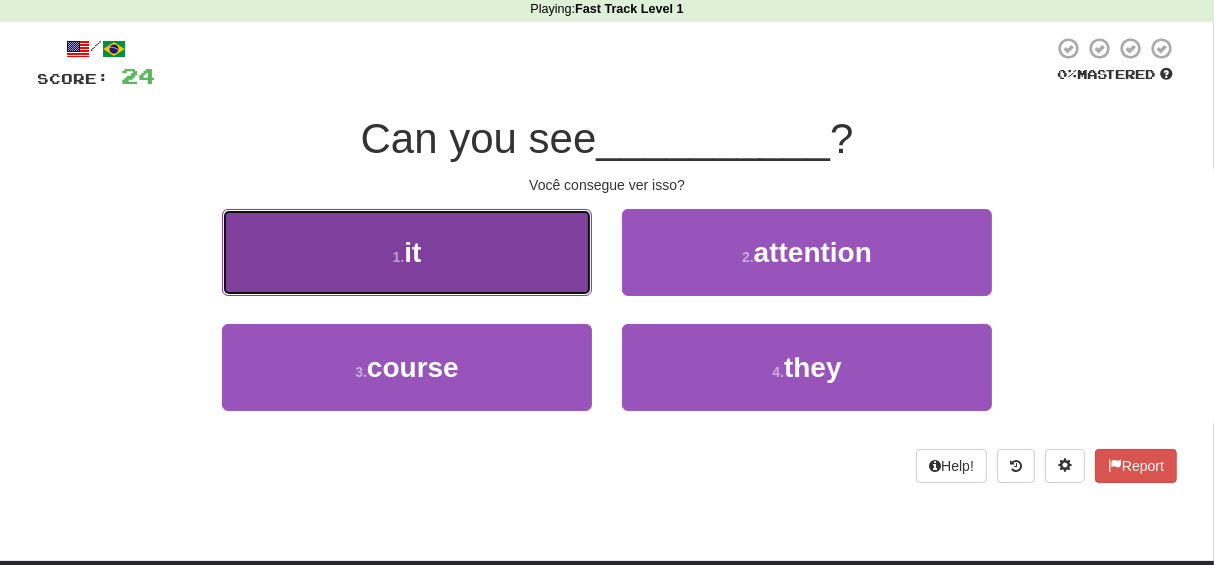 click on "1 .  it" at bounding box center [407, 252] 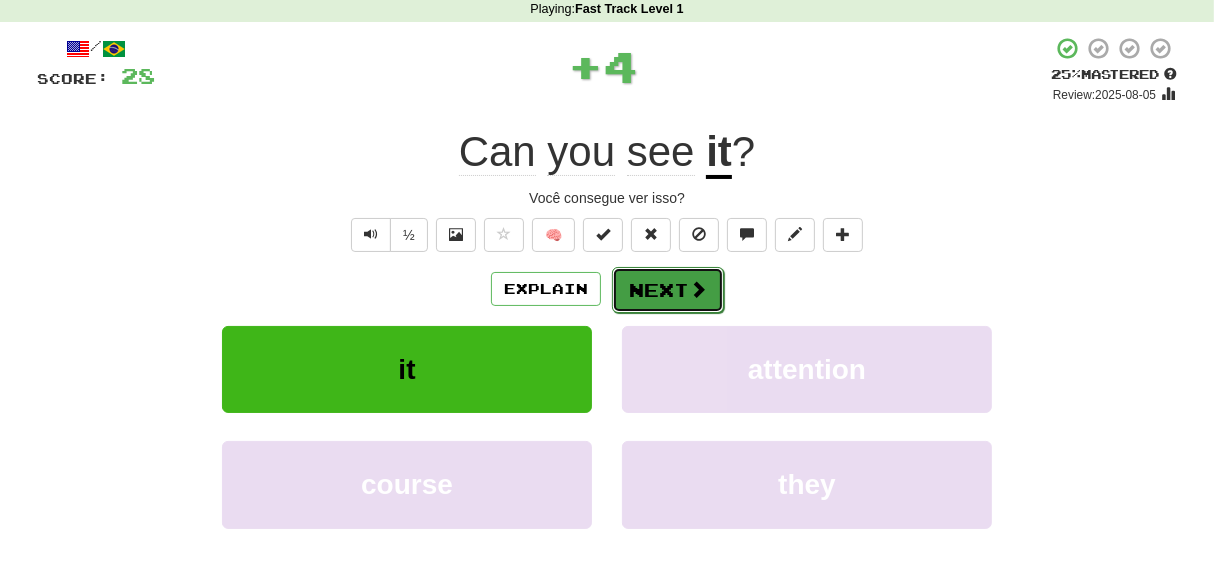 click on "Next" at bounding box center (668, 290) 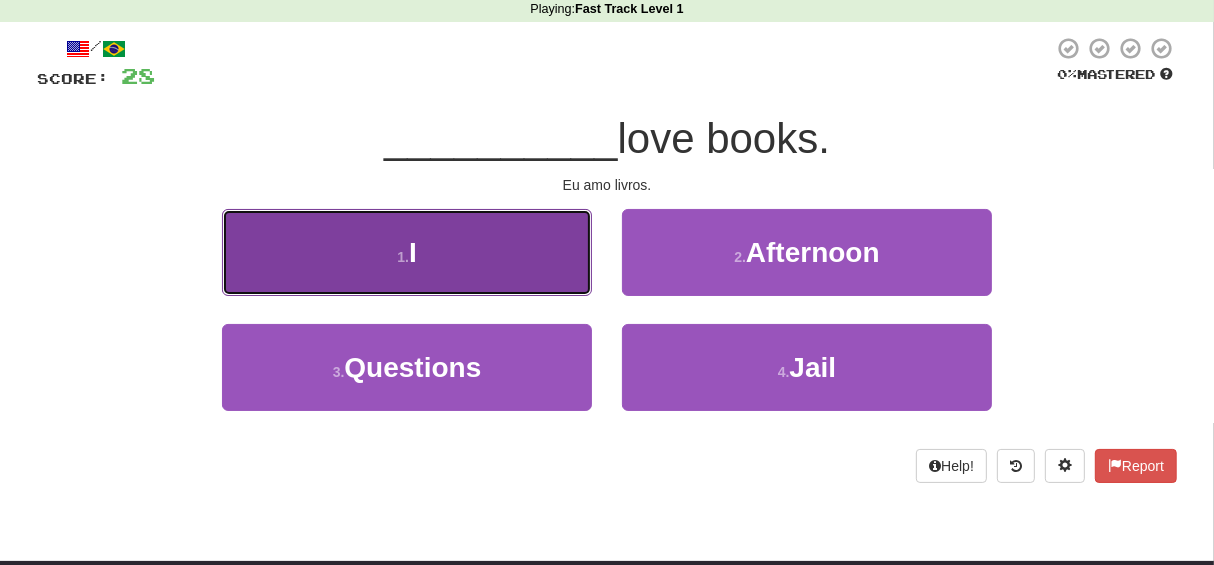 click on "1 .  I" at bounding box center [407, 252] 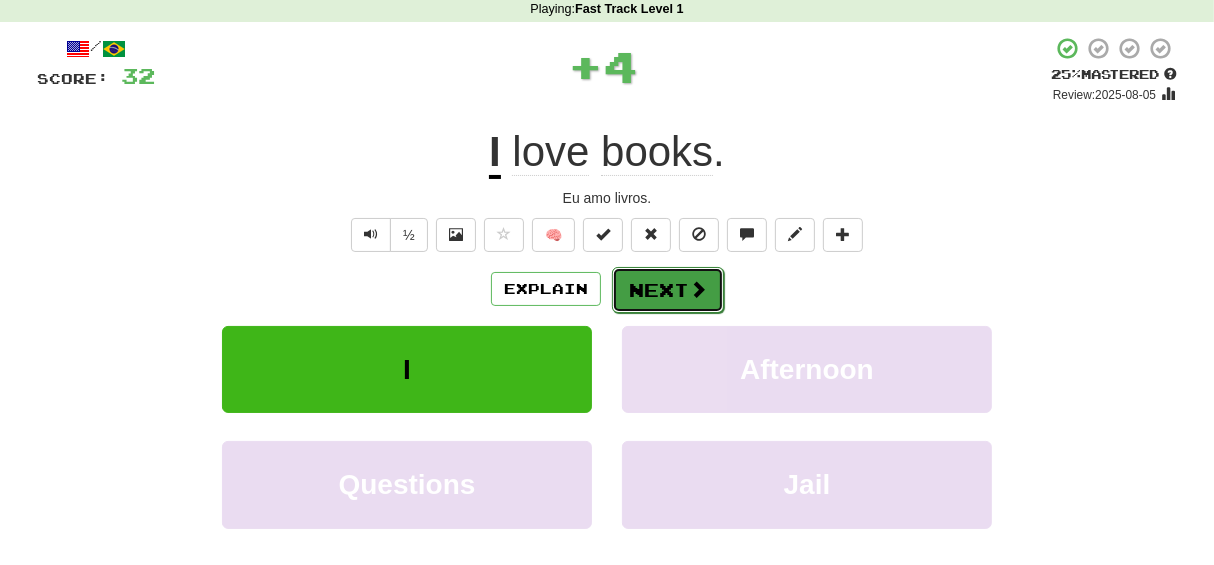 click on "Next" at bounding box center [668, 290] 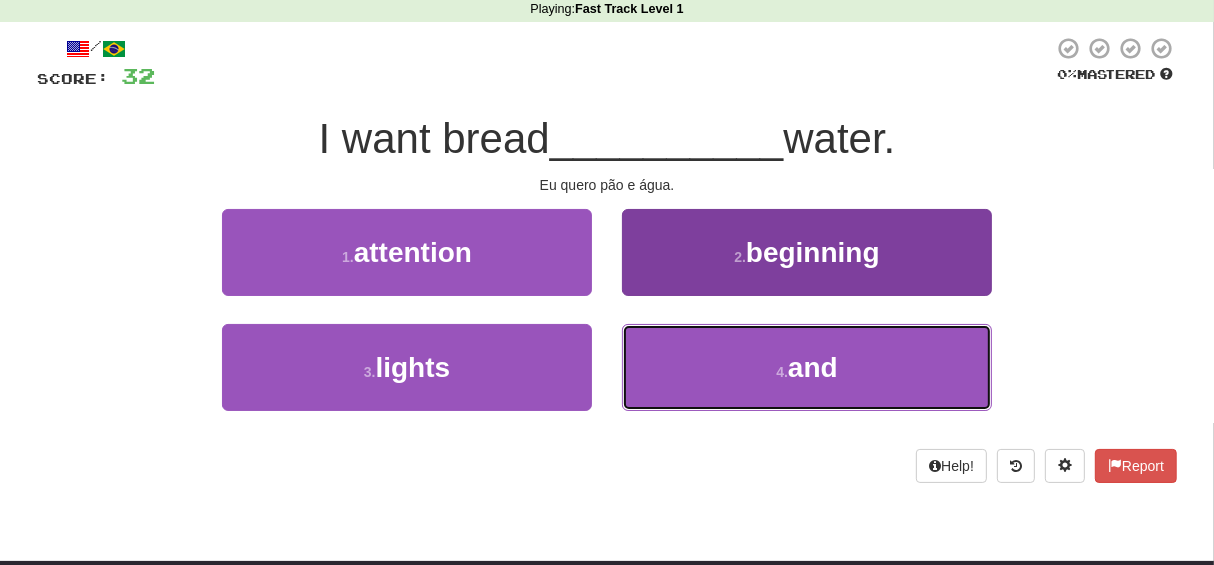 click on "and" at bounding box center (813, 367) 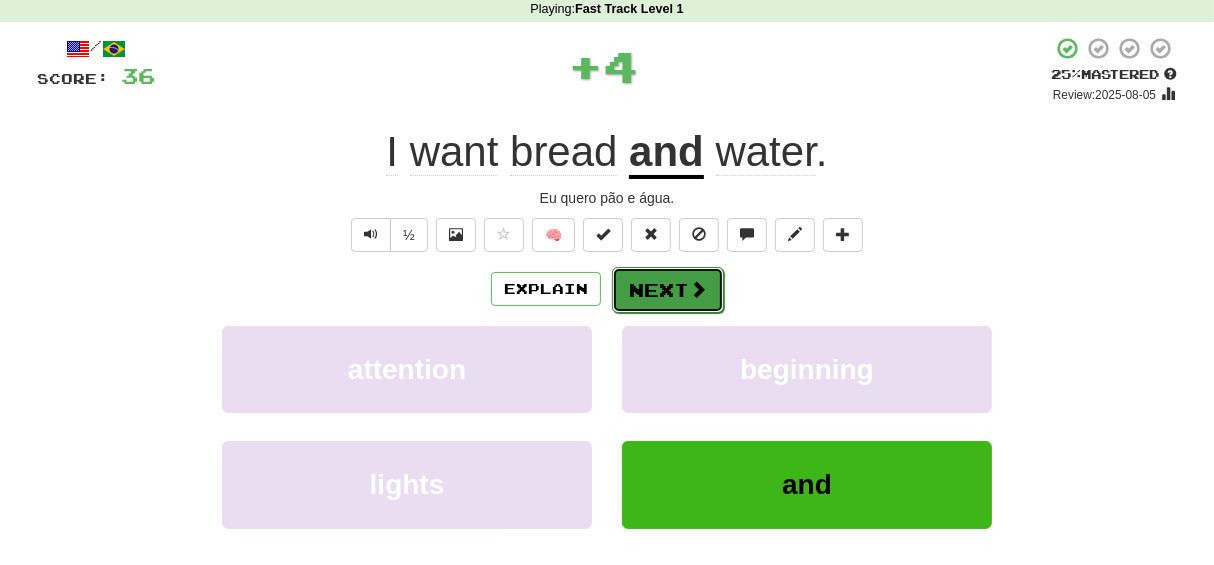click on "Next" at bounding box center (668, 290) 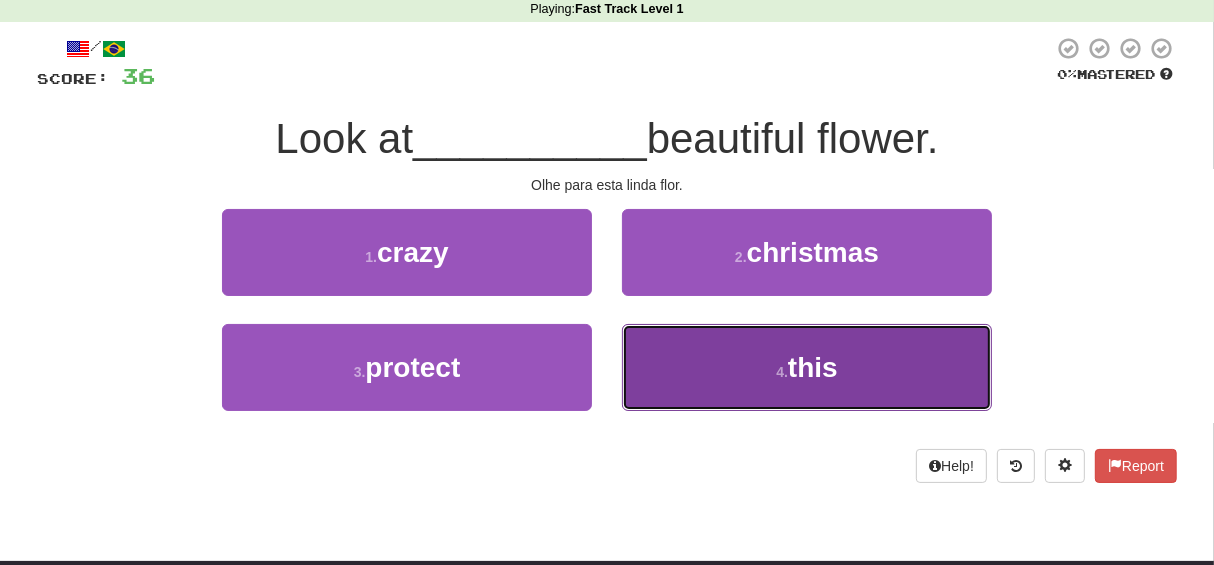 click on "this" at bounding box center [813, 367] 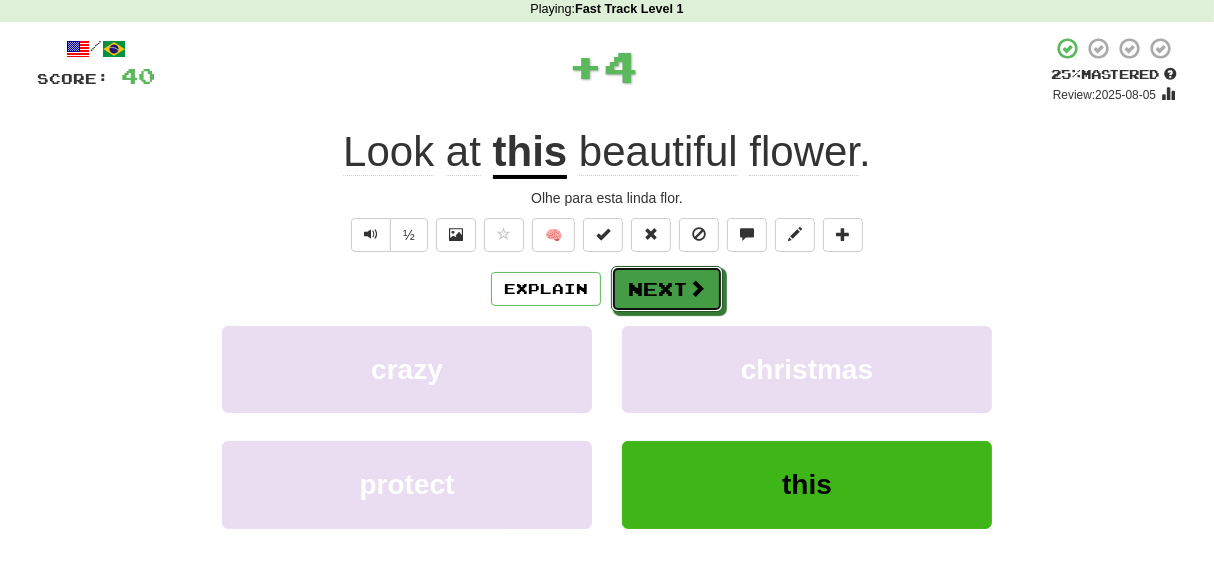 click on "Next" at bounding box center [667, 289] 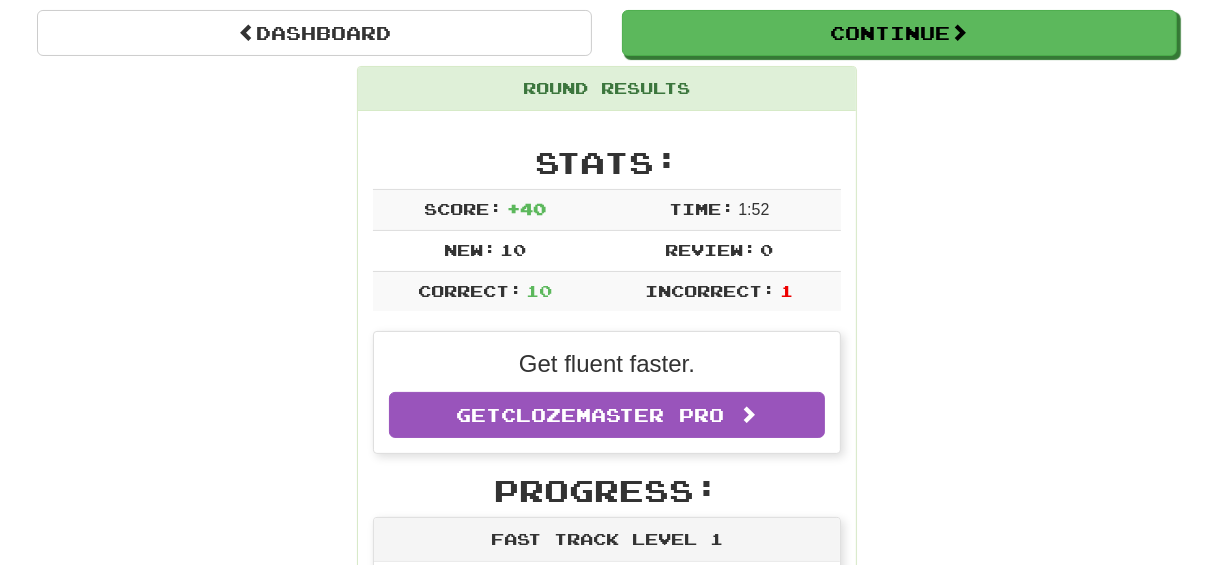 scroll, scrollTop: 287, scrollLeft: 0, axis: vertical 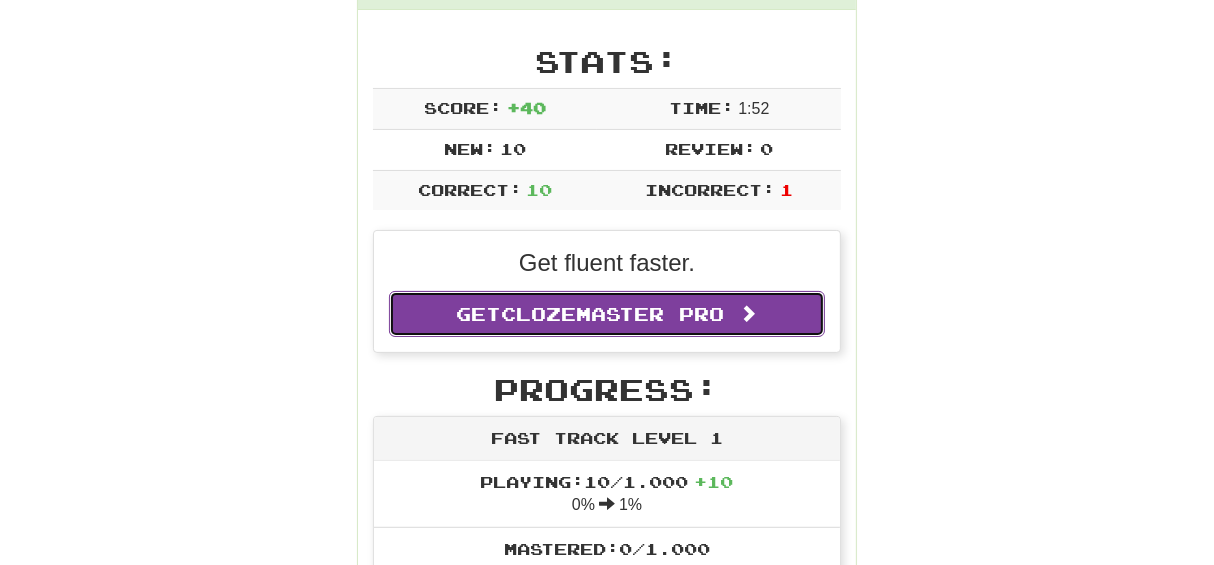 click on "Clozemaster Pro" at bounding box center [613, 314] 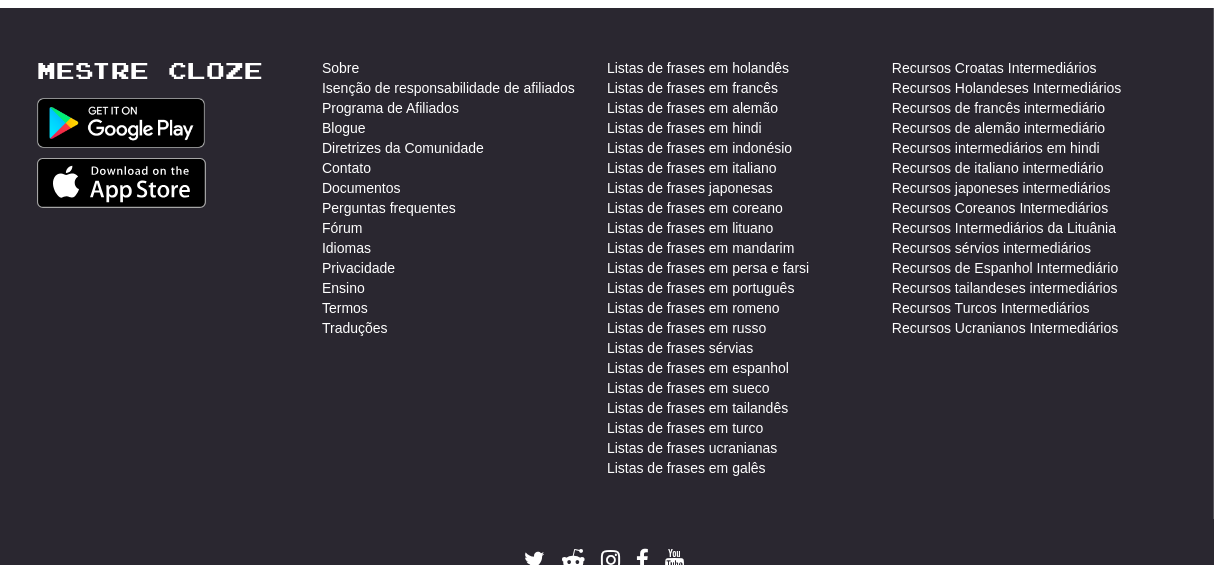 scroll, scrollTop: 5333, scrollLeft: 0, axis: vertical 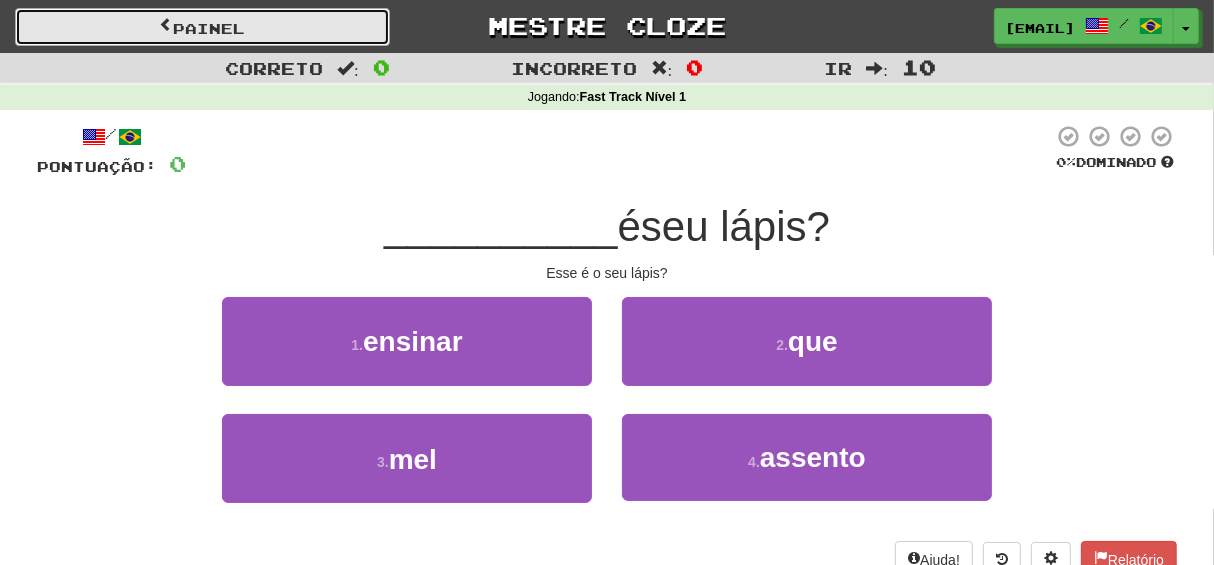 click on "Painel" at bounding box center (202, 27) 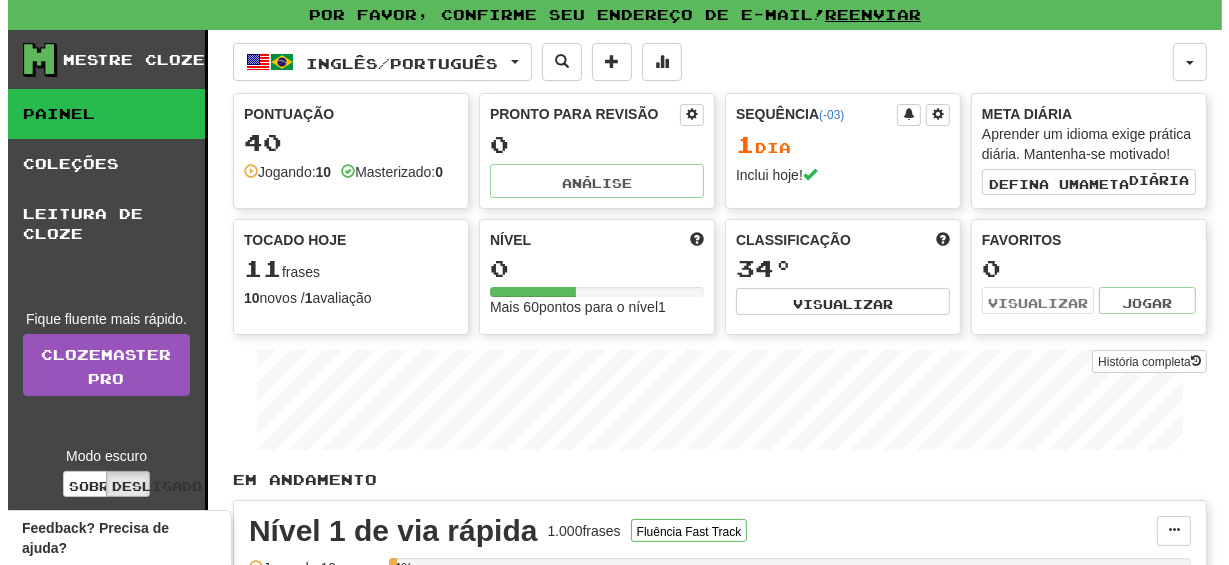scroll, scrollTop: 300, scrollLeft: 0, axis: vertical 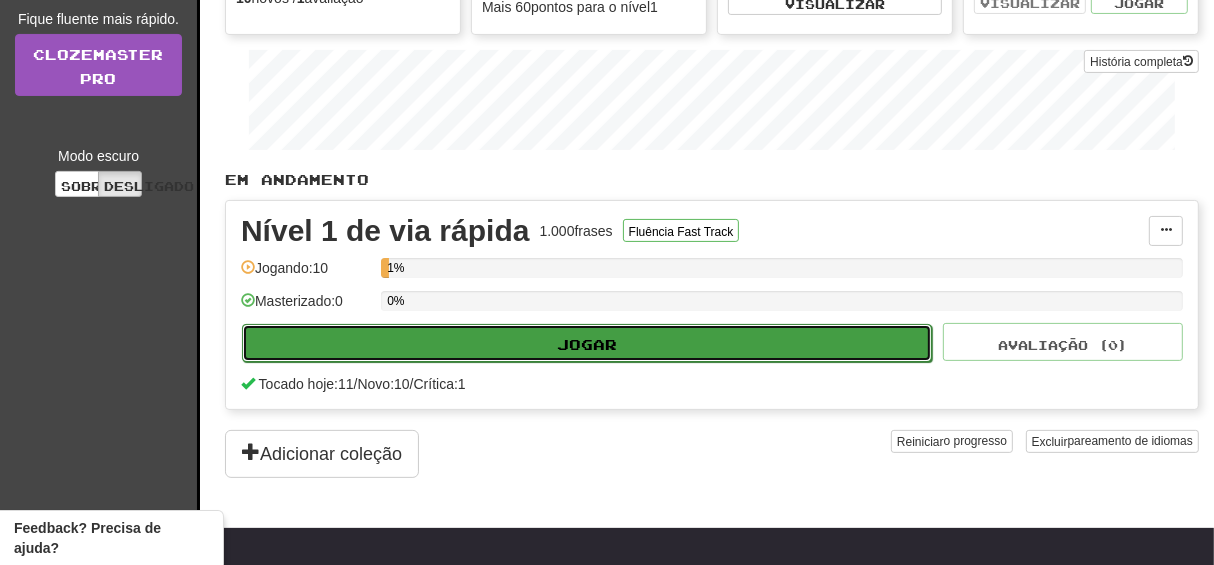 click on "Jogar" at bounding box center (587, 343) 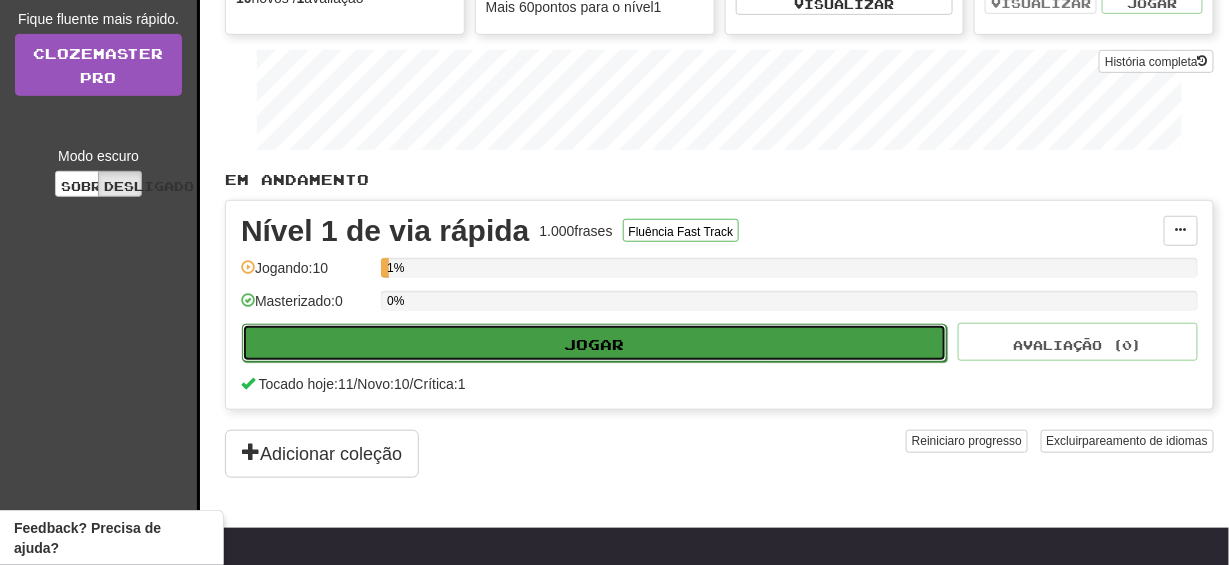 select on "**" 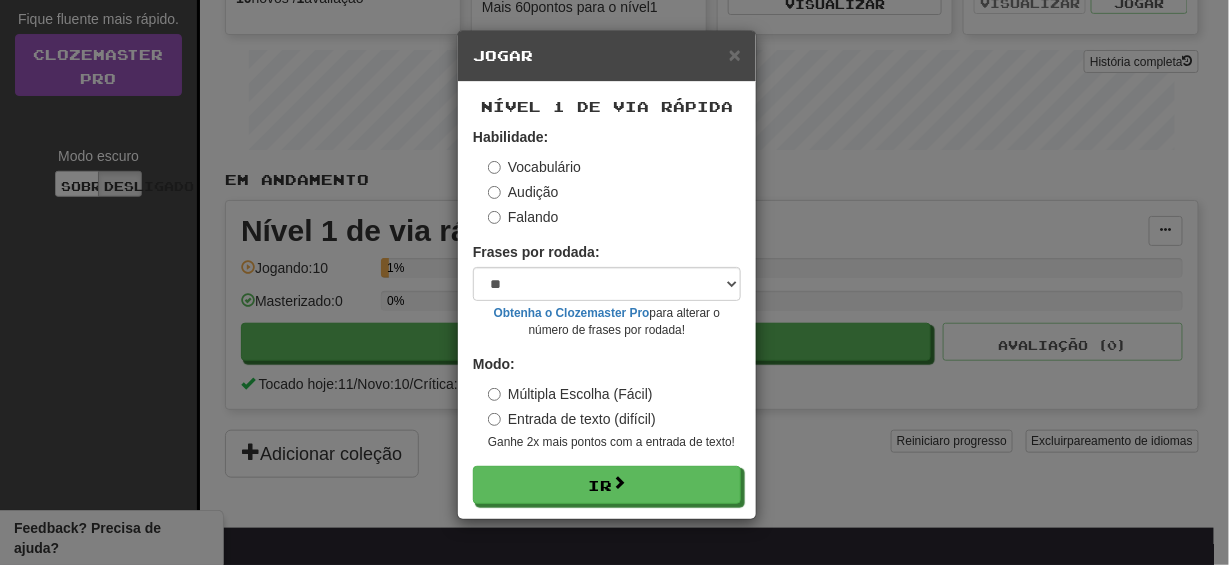 click on "Entrada de texto (difícil)" at bounding box center (582, 419) 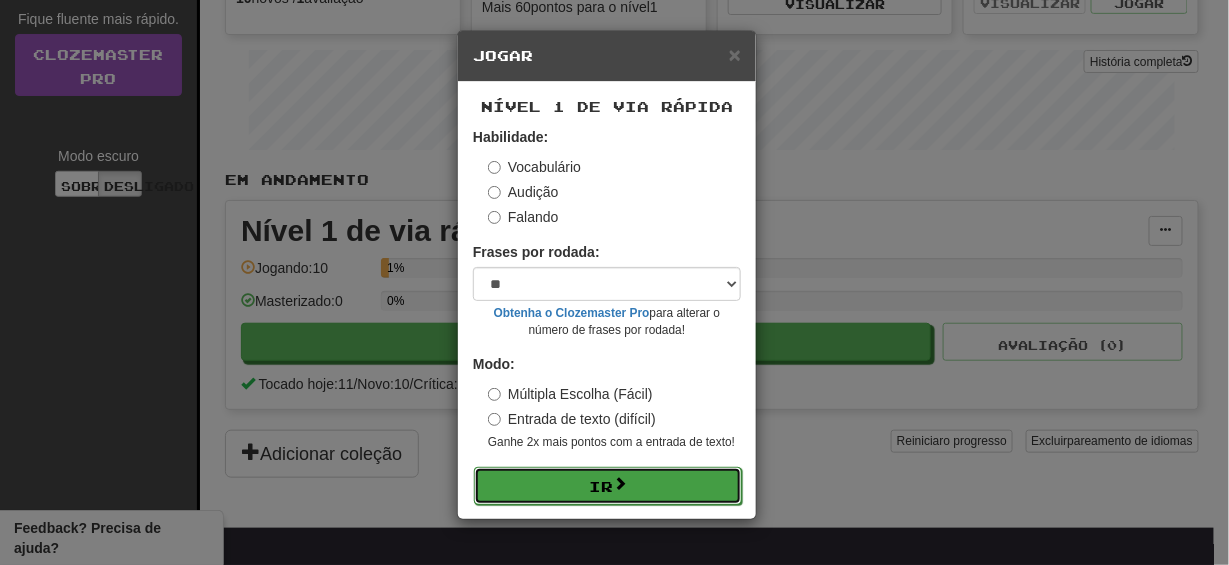 click at bounding box center [620, 483] 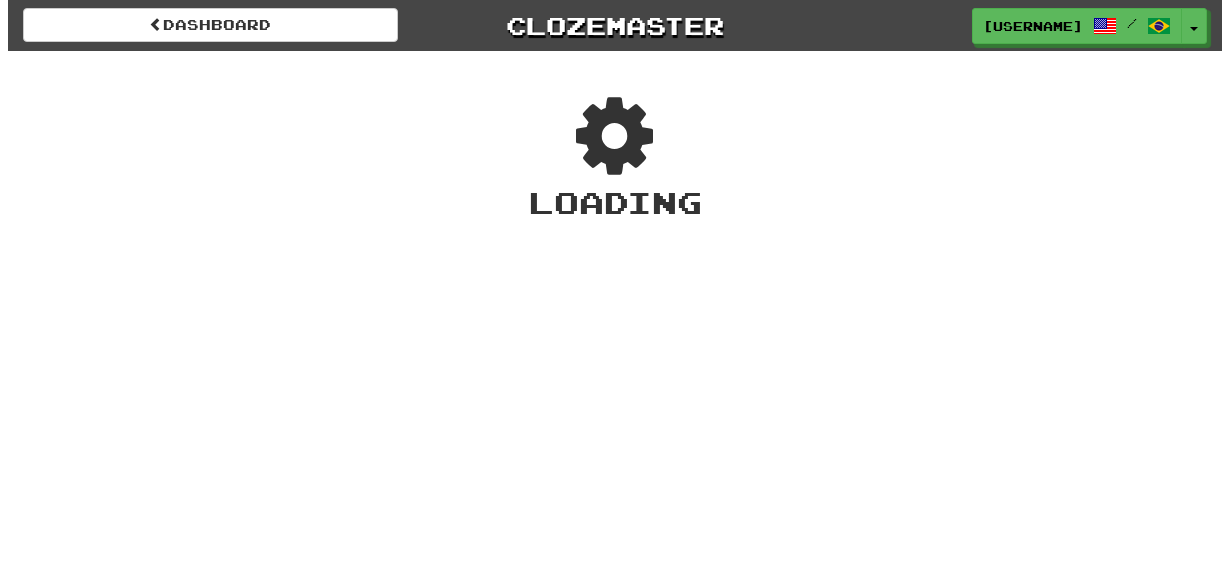 scroll, scrollTop: 0, scrollLeft: 0, axis: both 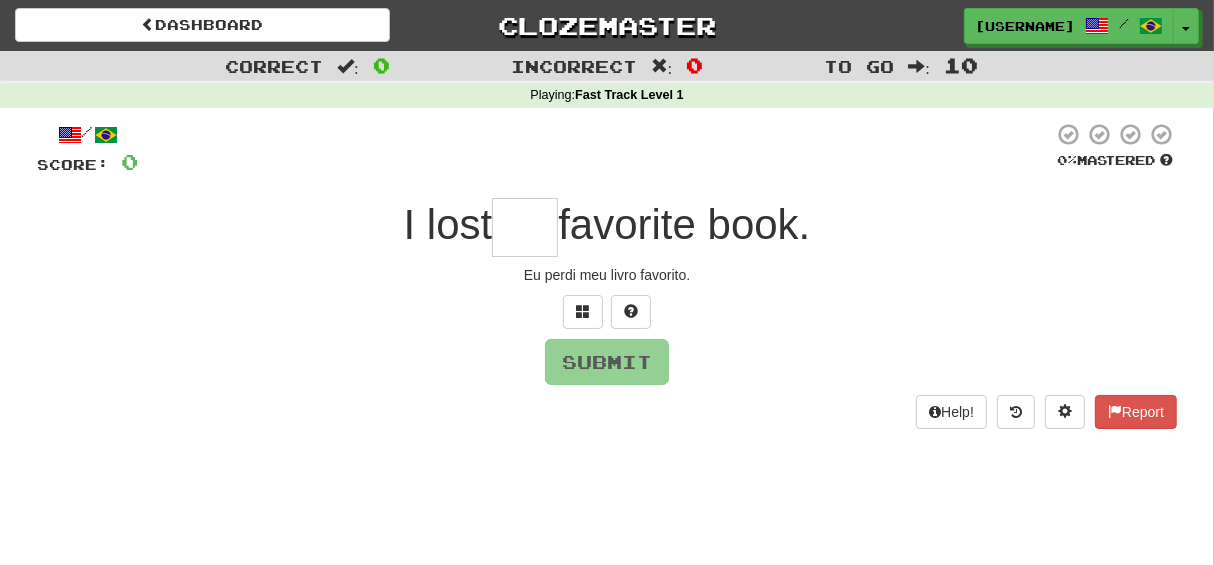click at bounding box center (525, 227) 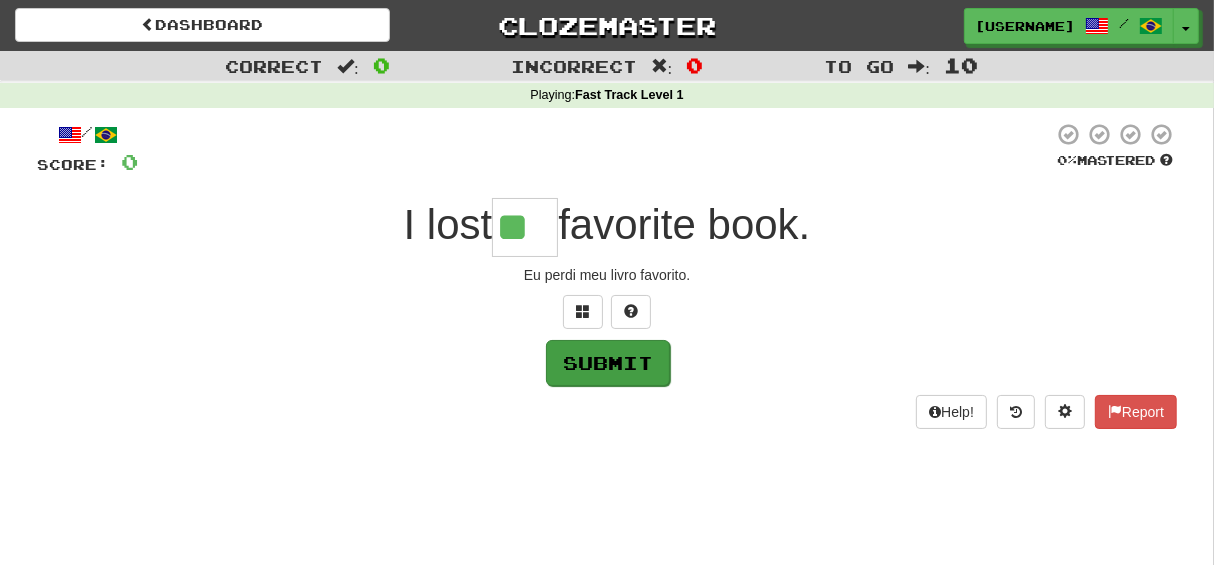 type on "**" 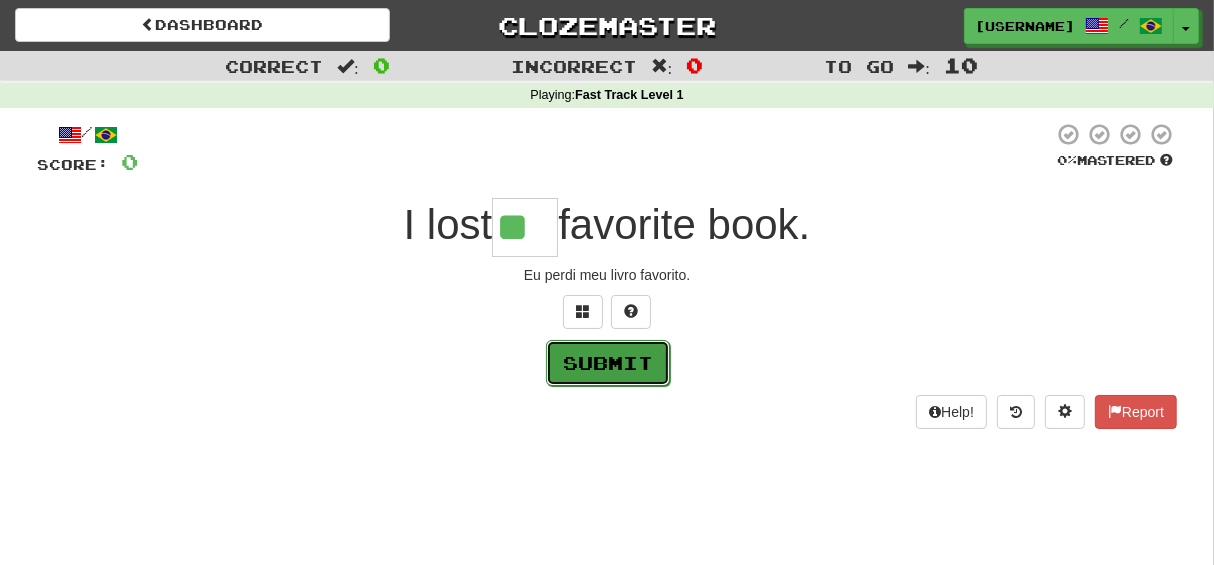 click on "Submit" at bounding box center [608, 363] 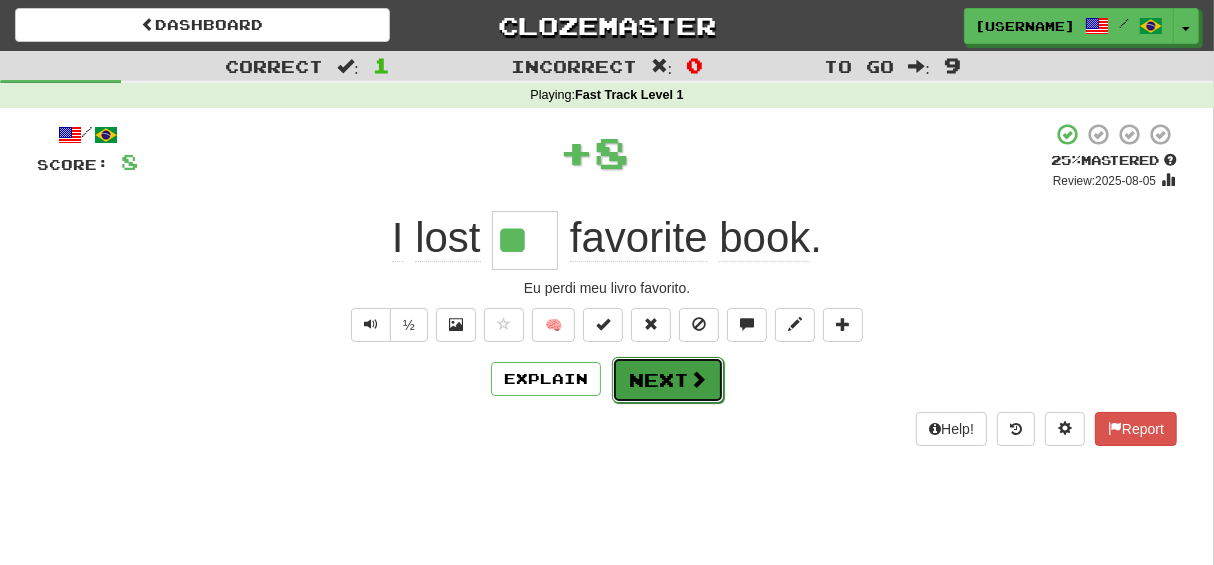 click on "Next" at bounding box center (668, 380) 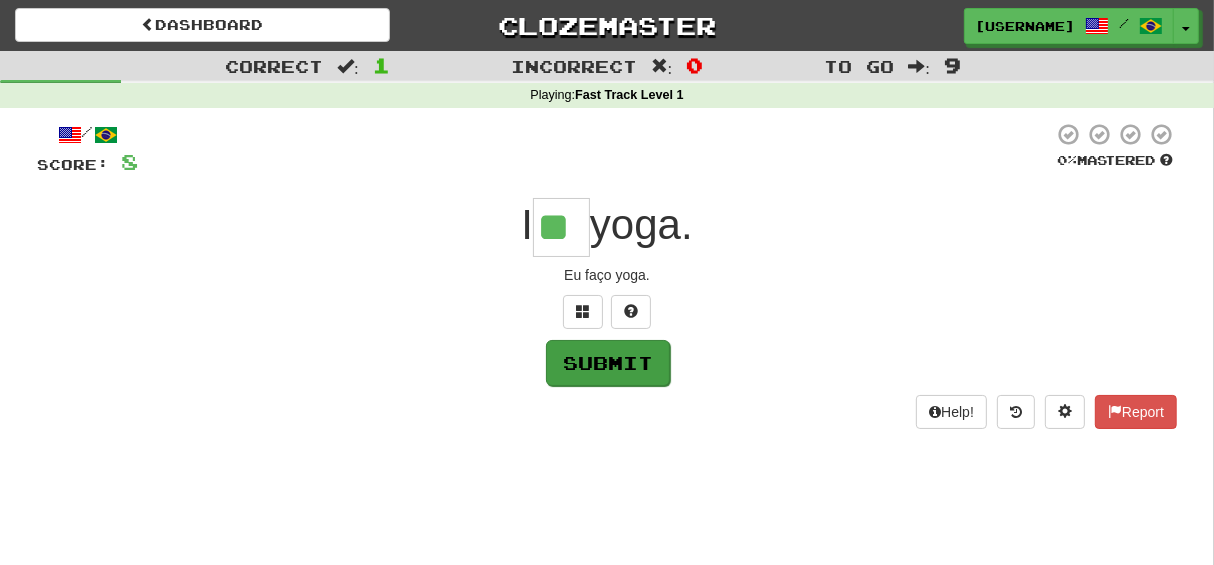 type on "**" 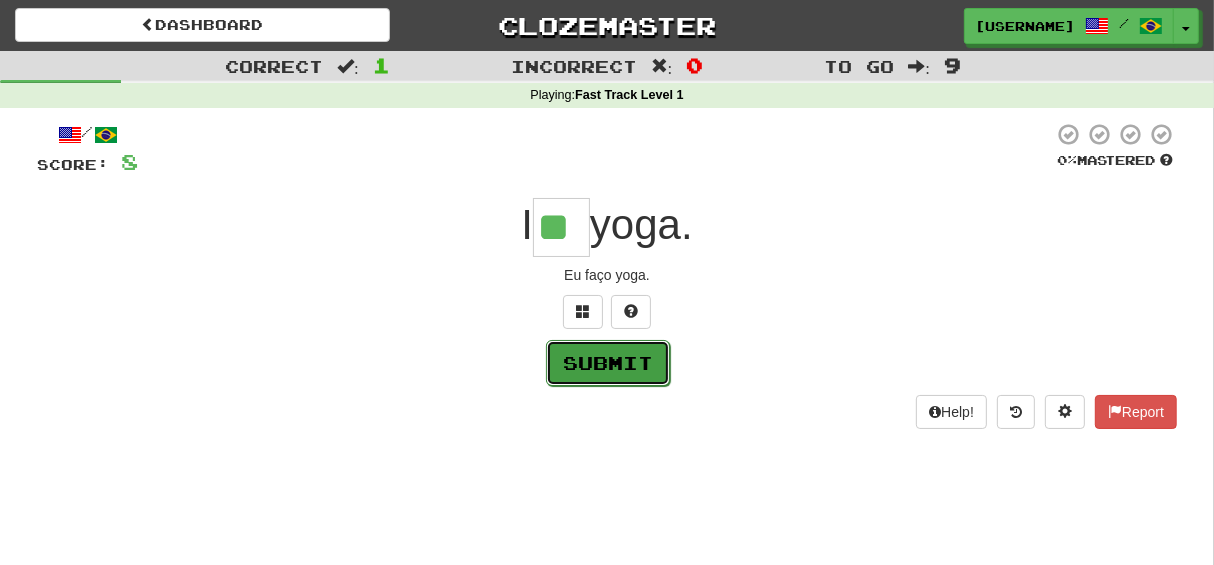 click on "Submit" at bounding box center (608, 363) 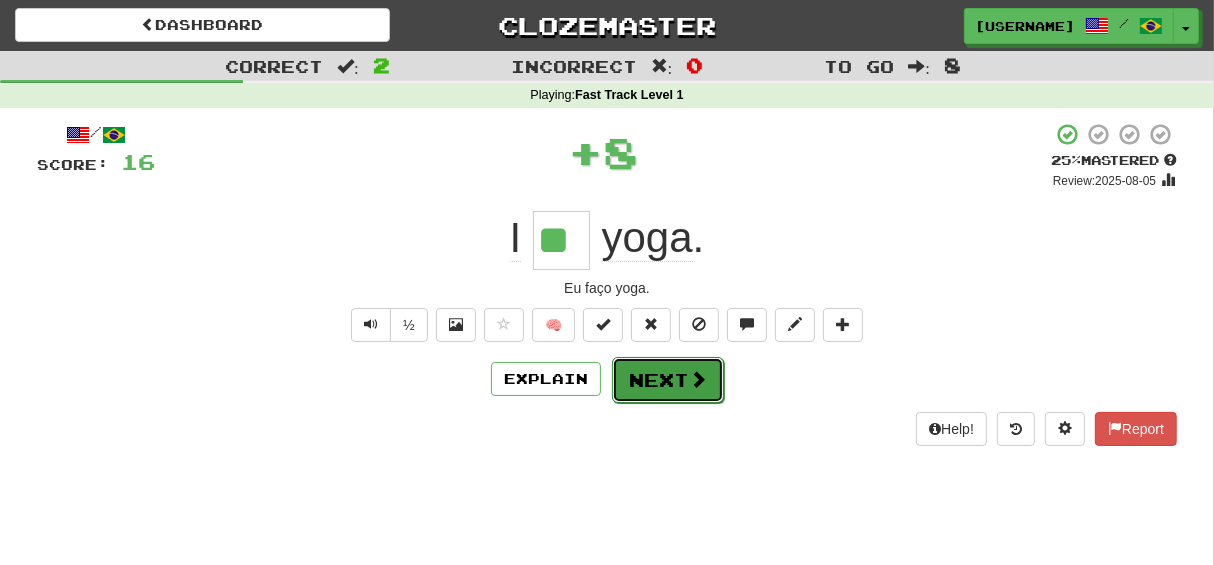 click on "Next" at bounding box center [668, 380] 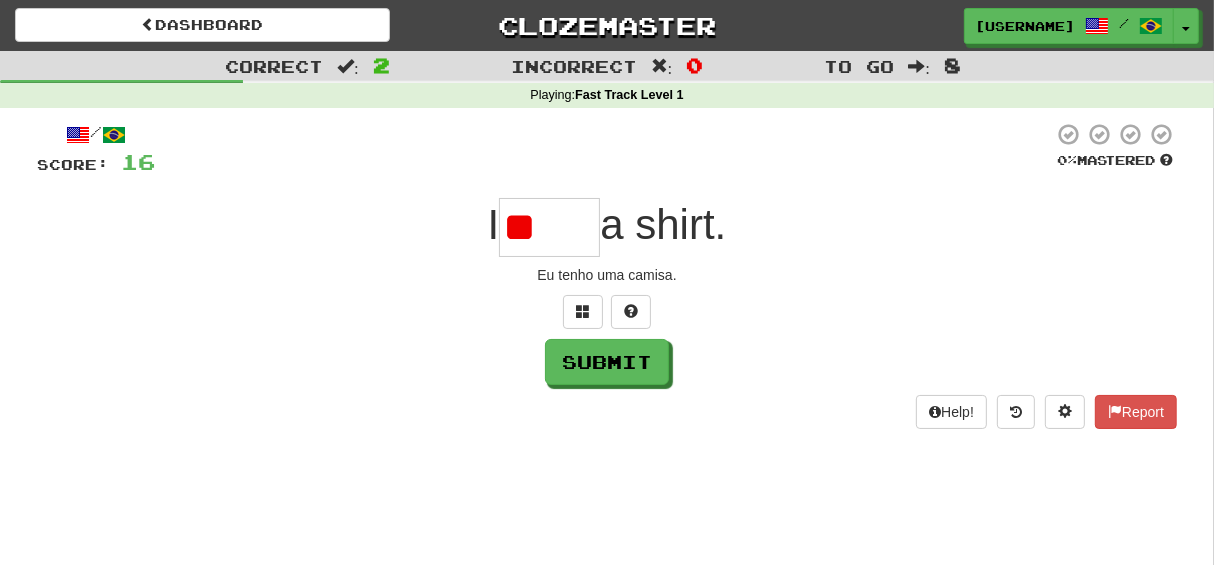 type on "*" 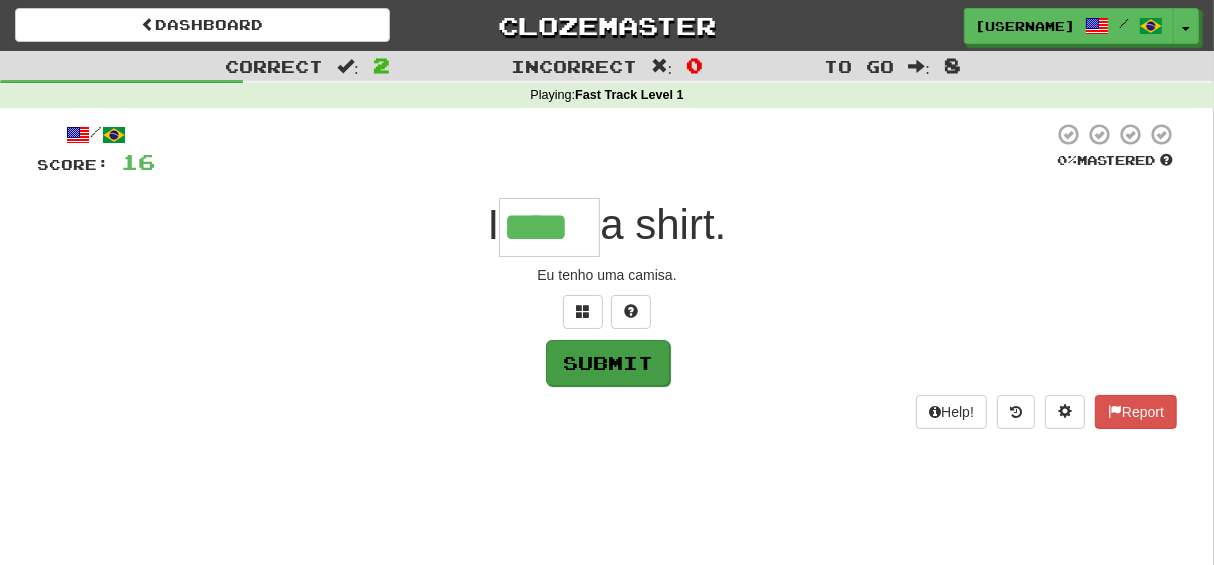 type on "****" 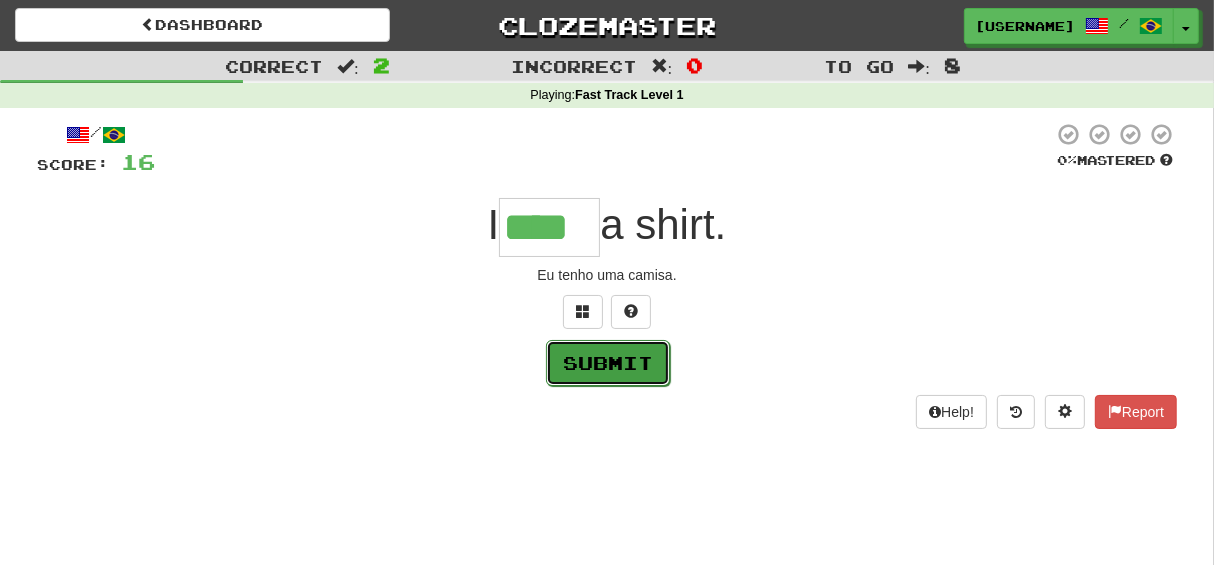 click on "Submit" at bounding box center (608, 363) 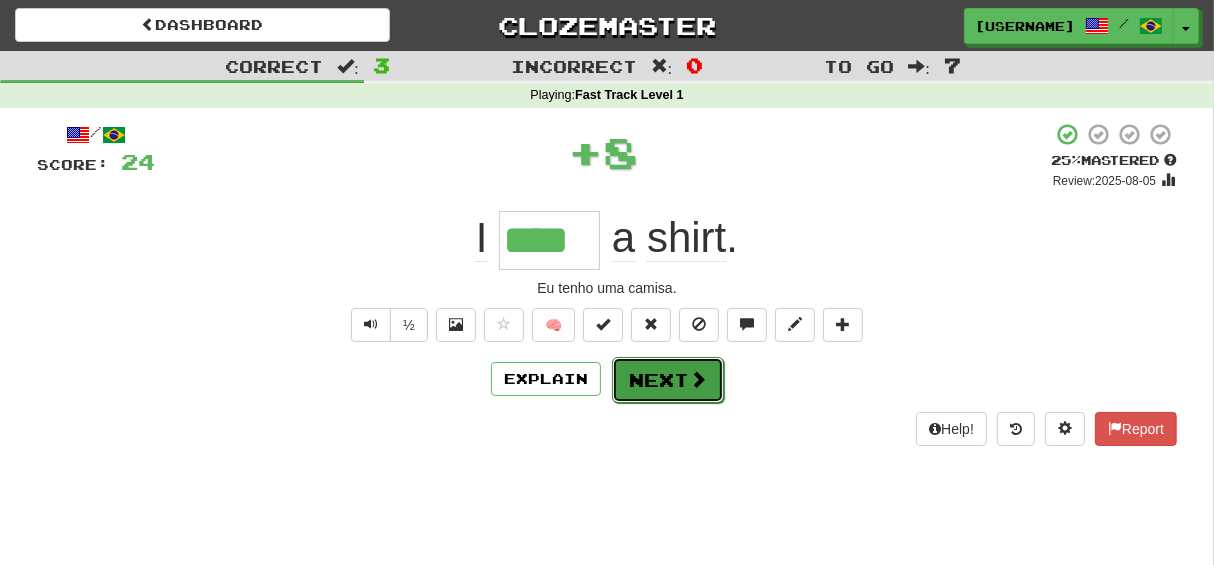 click on "Next" at bounding box center [668, 380] 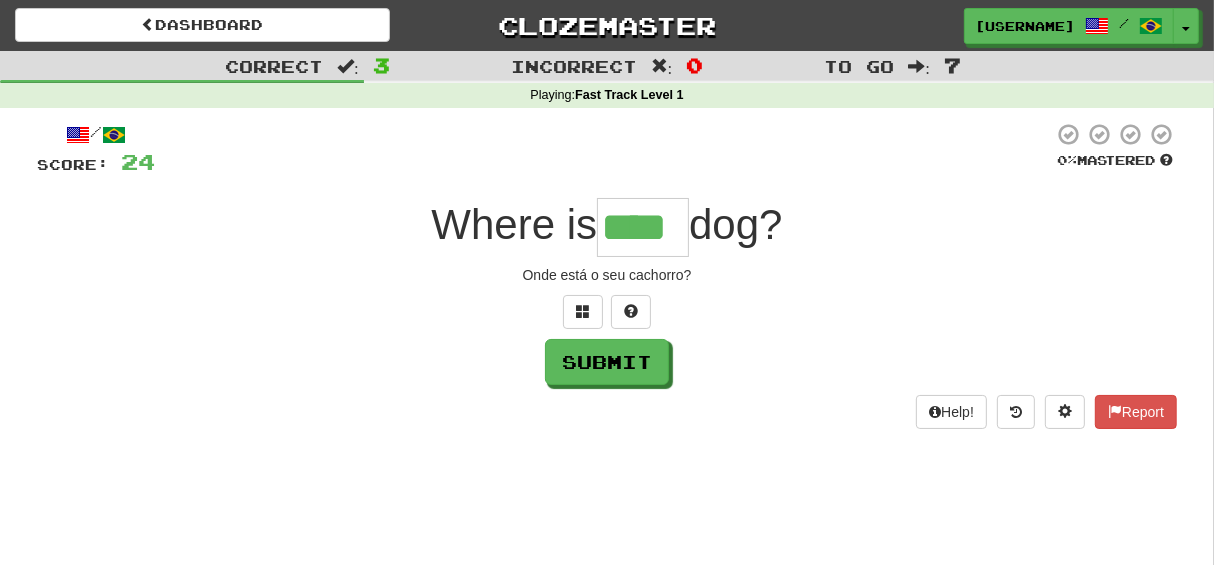 type on "****" 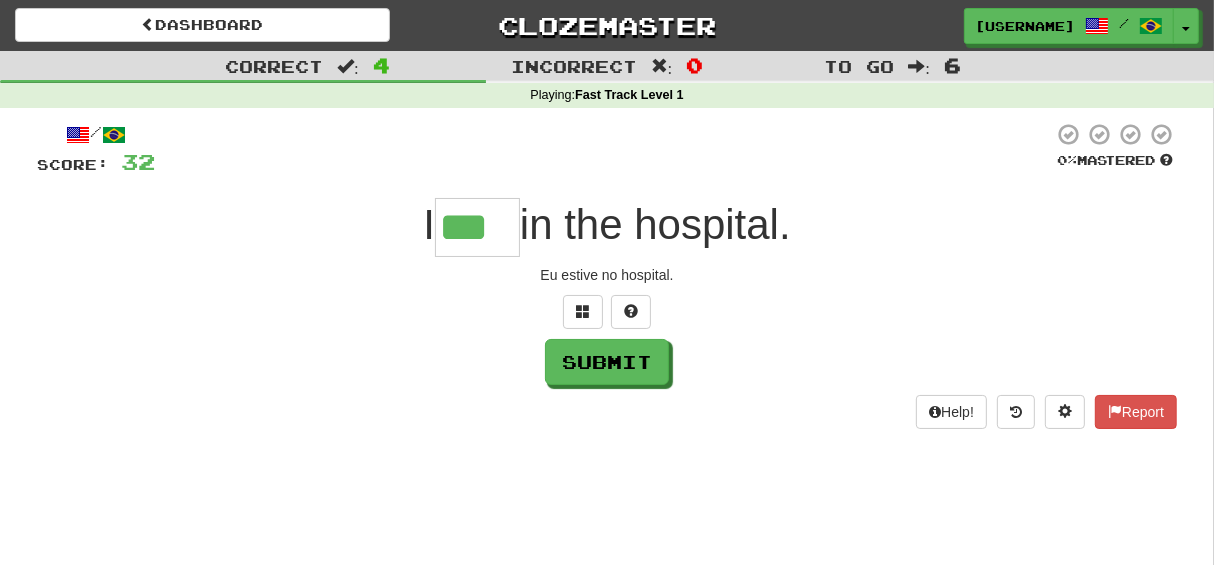 type on "***" 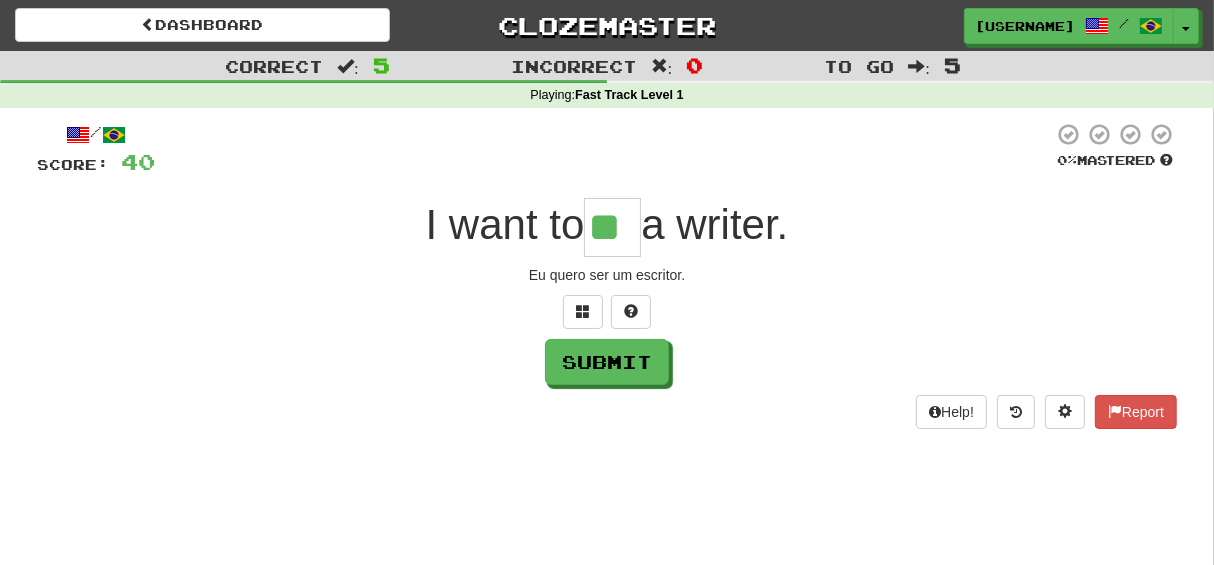 type on "**" 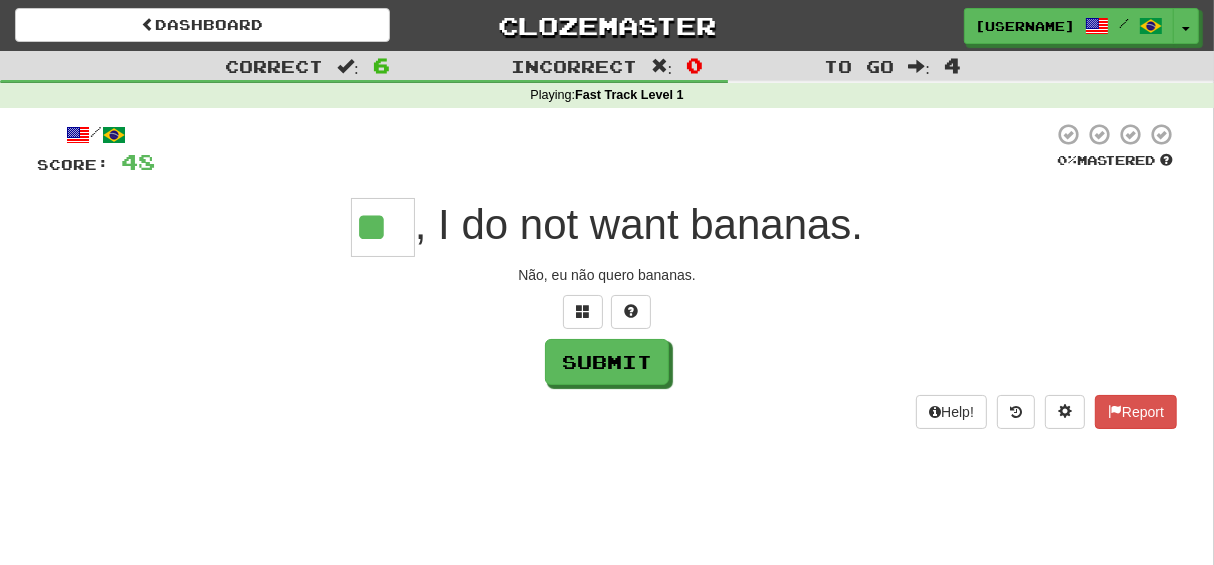 type on "**" 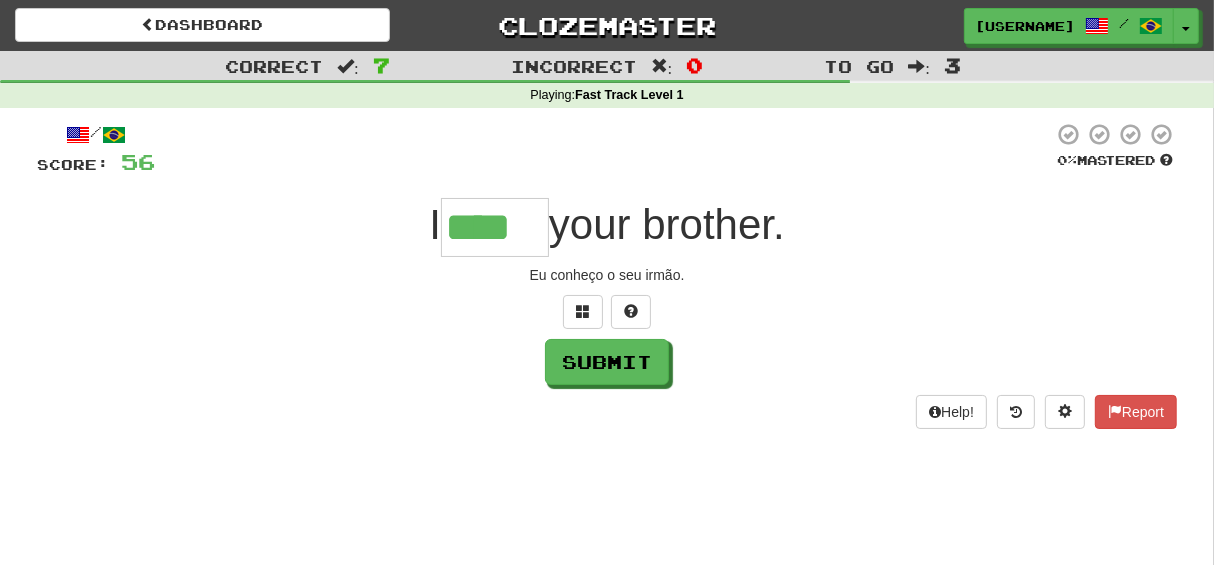 type on "****" 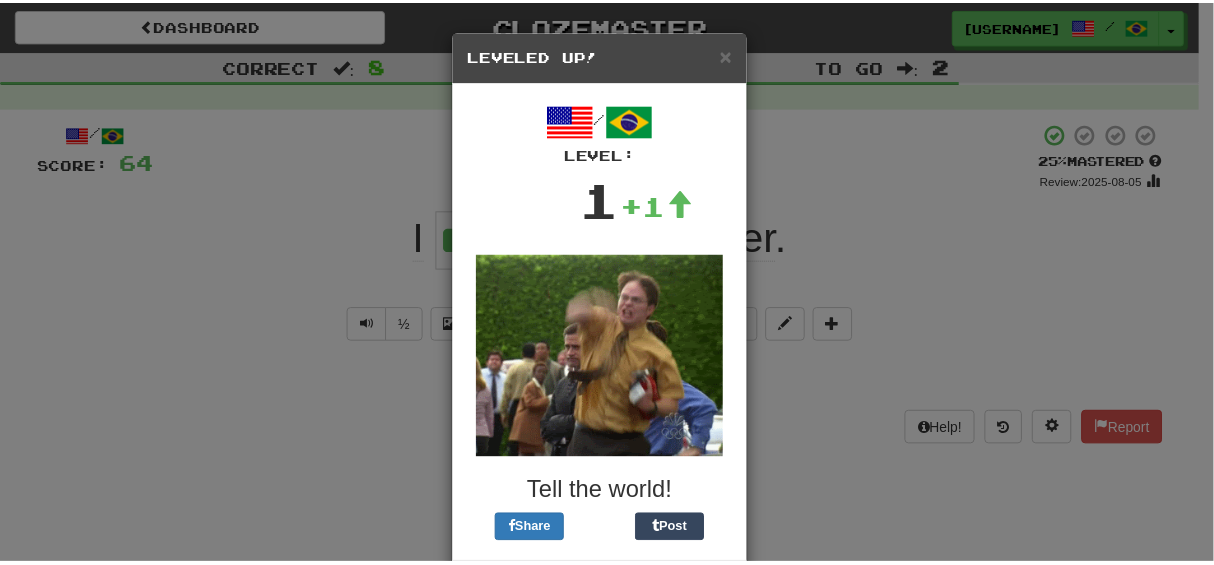 scroll, scrollTop: 92, scrollLeft: 0, axis: vertical 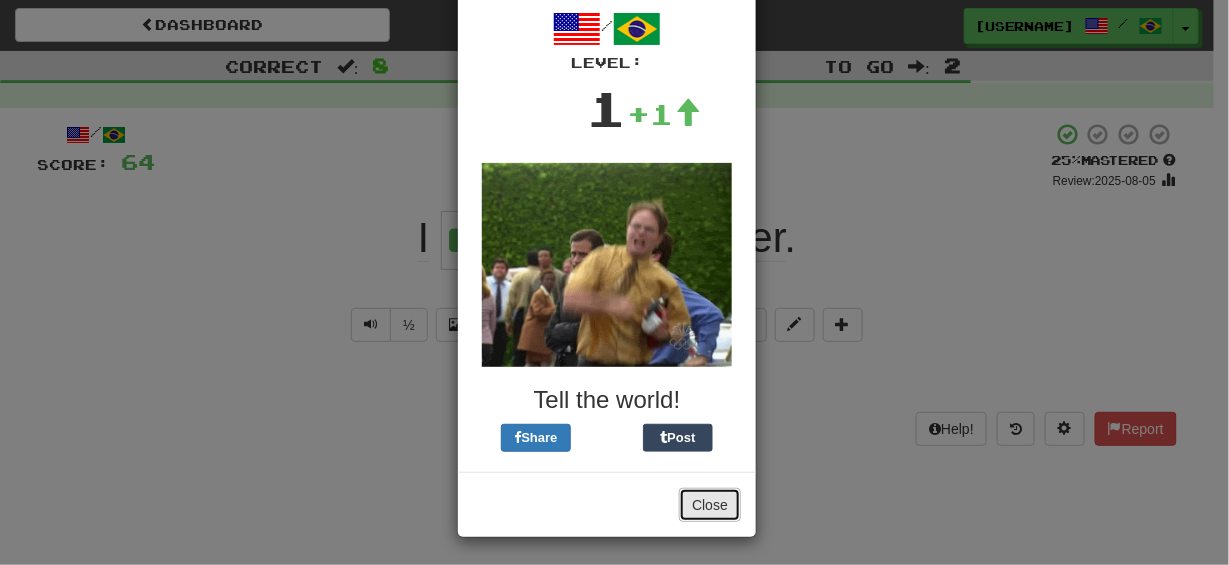 click on "Close" at bounding box center [710, 505] 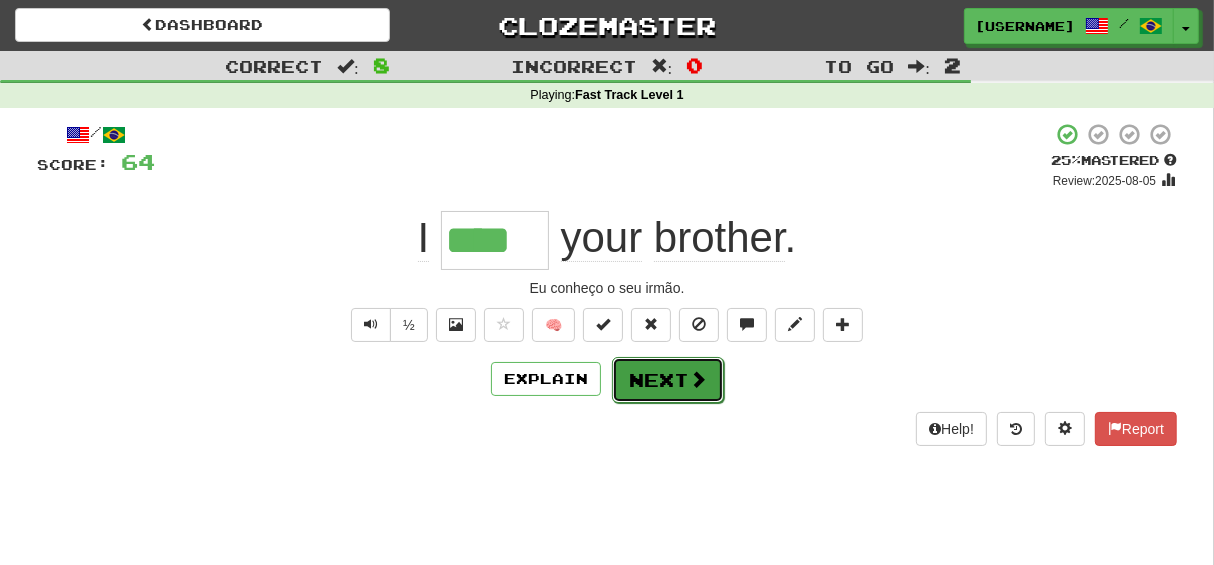 click on "Next" at bounding box center (668, 380) 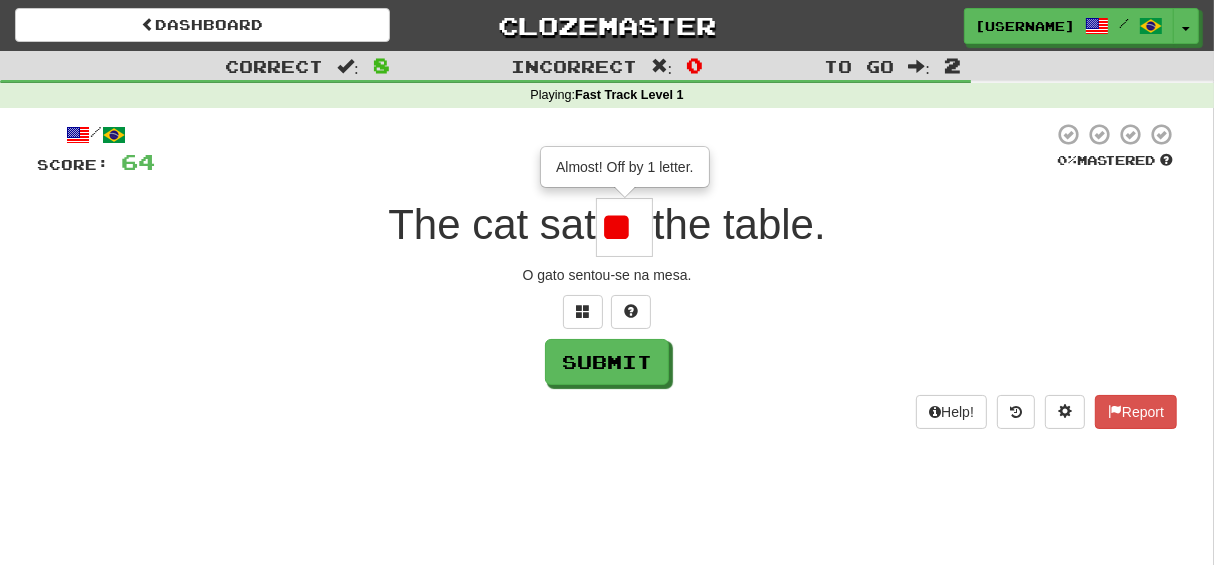 type on "*" 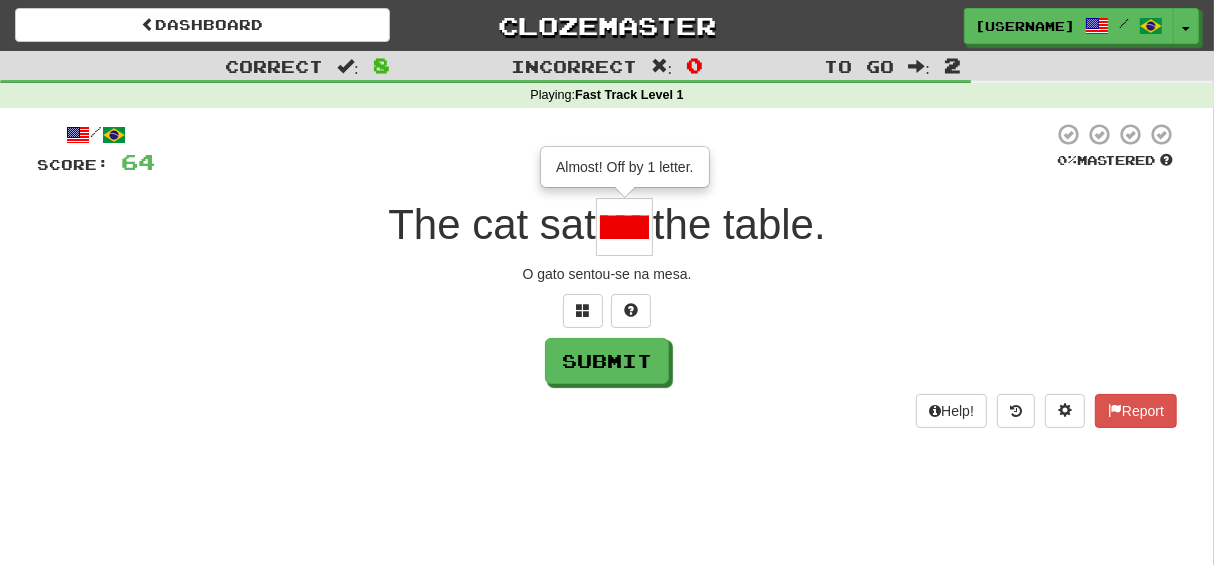 scroll, scrollTop: 0, scrollLeft: 65, axis: horizontal 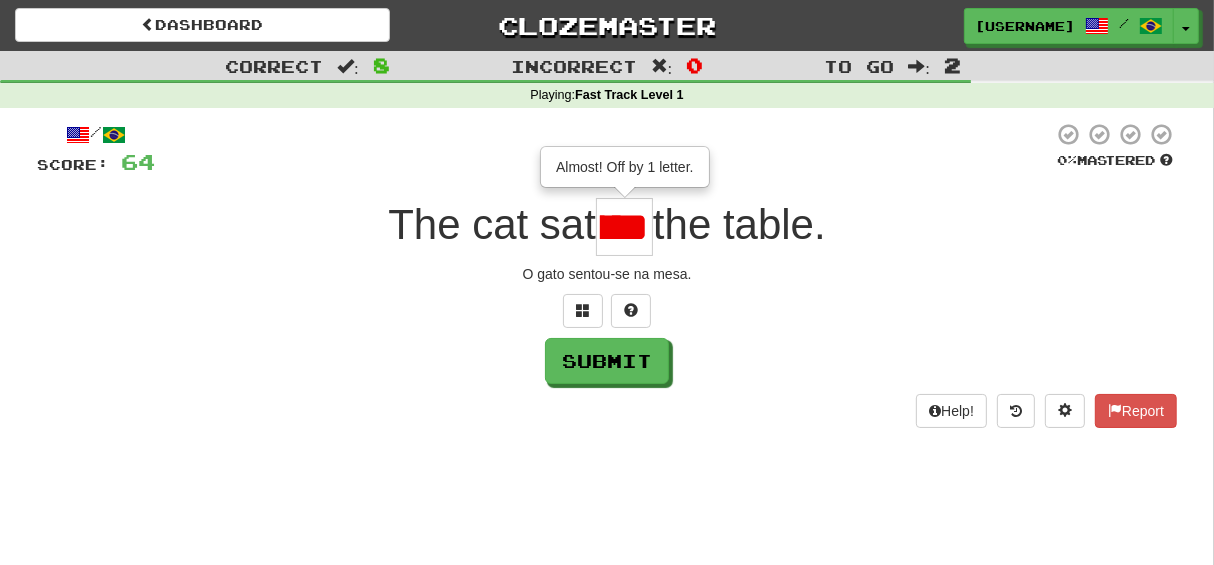 type on "**" 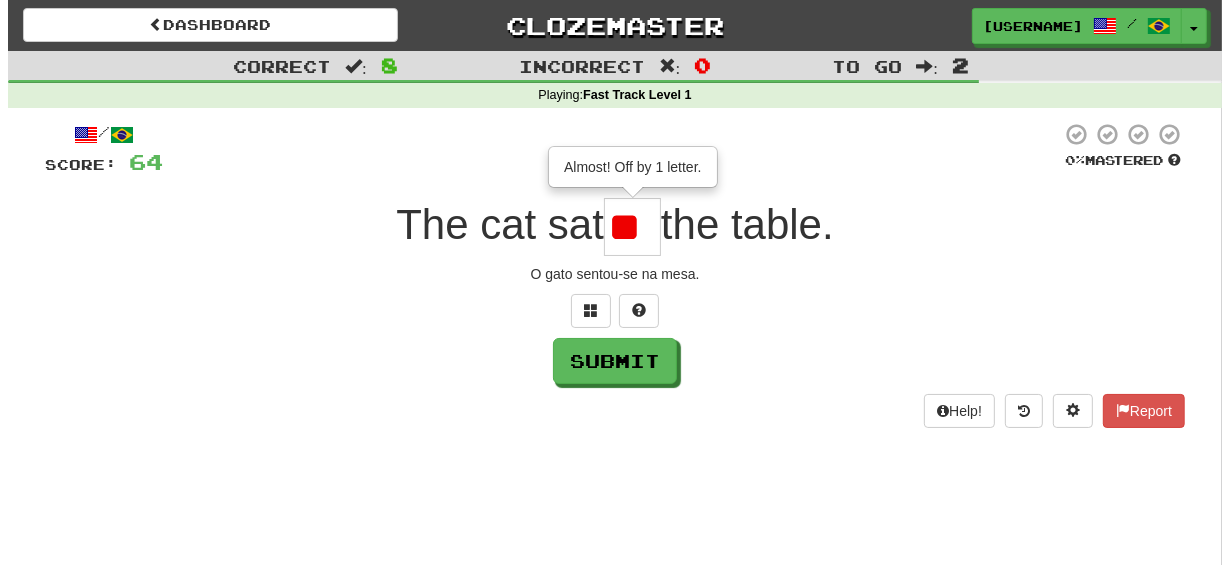 scroll, scrollTop: 0, scrollLeft: 0, axis: both 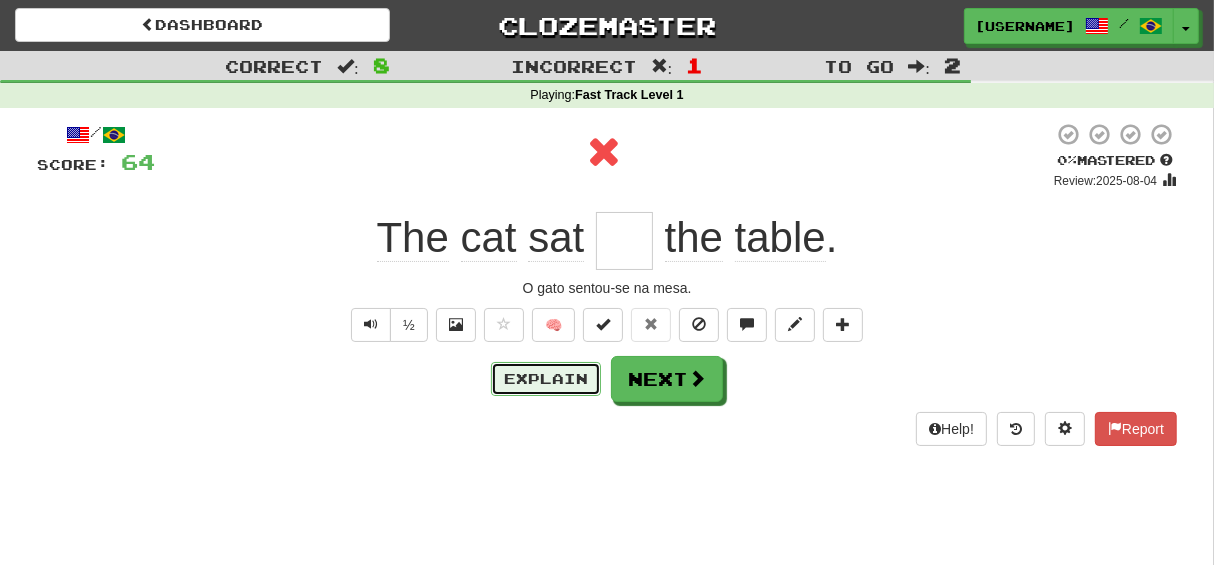 click on "Explain" at bounding box center [546, 379] 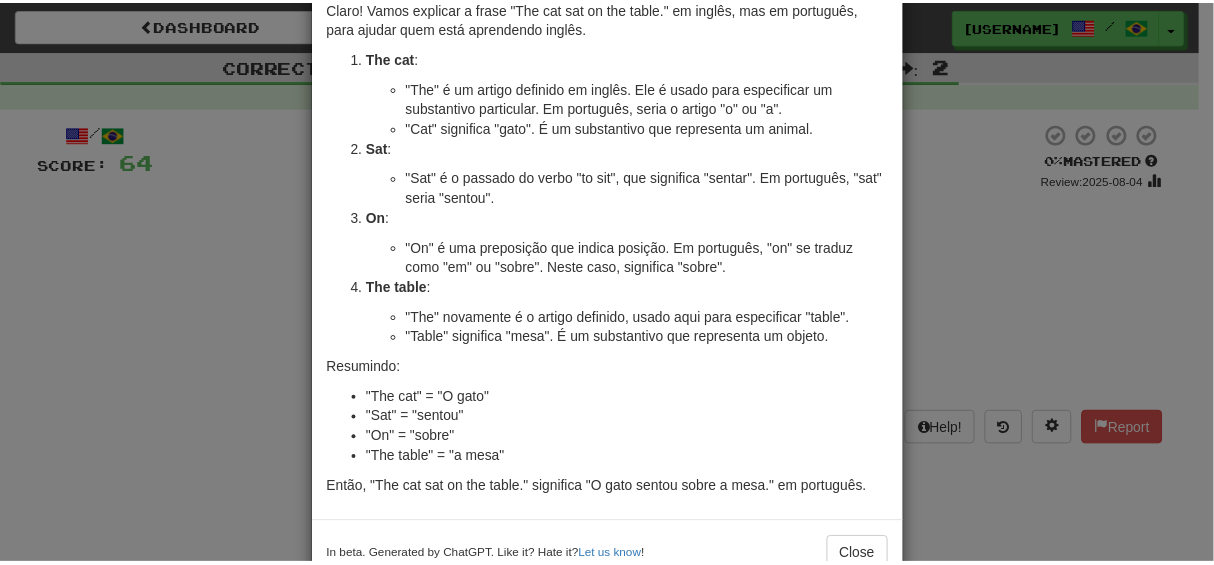 scroll, scrollTop: 0, scrollLeft: 0, axis: both 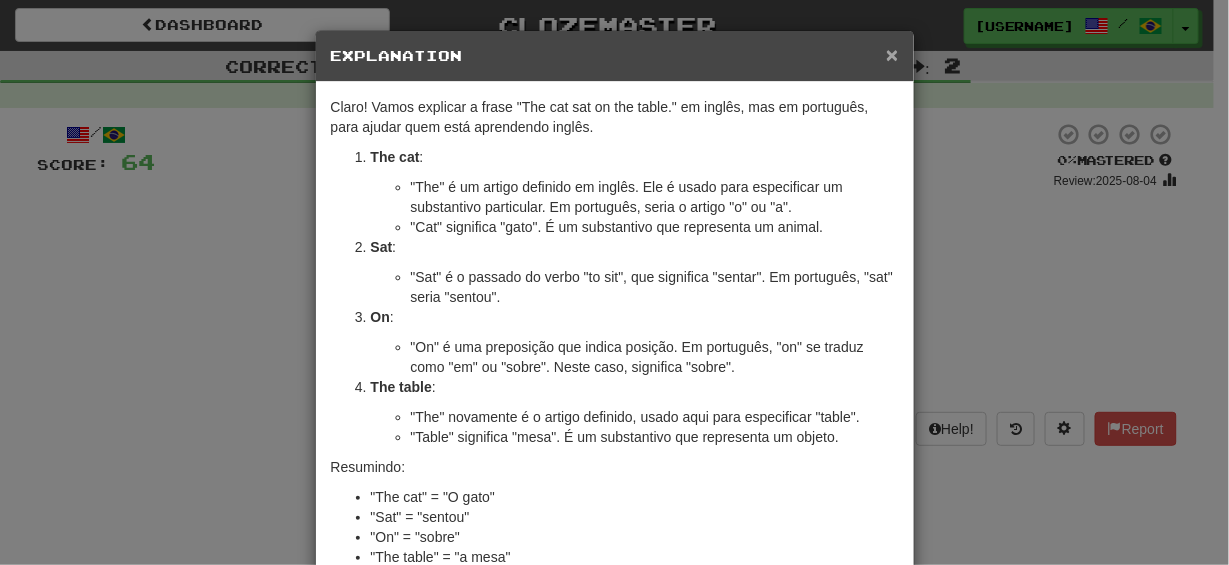 click on "×" at bounding box center [892, 54] 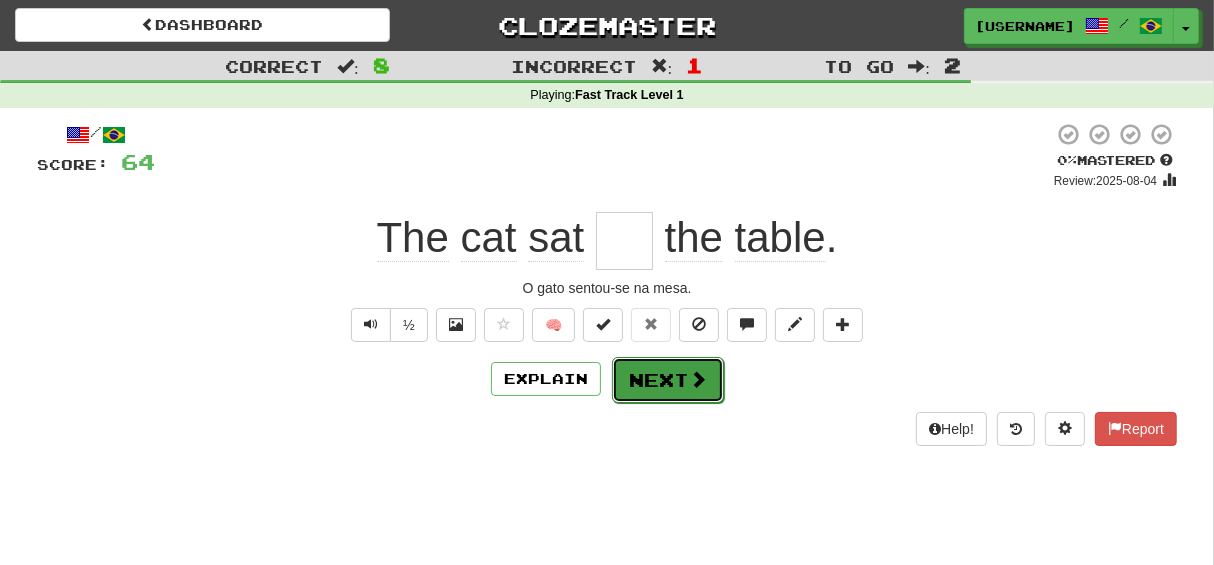 click on "Next" at bounding box center [668, 380] 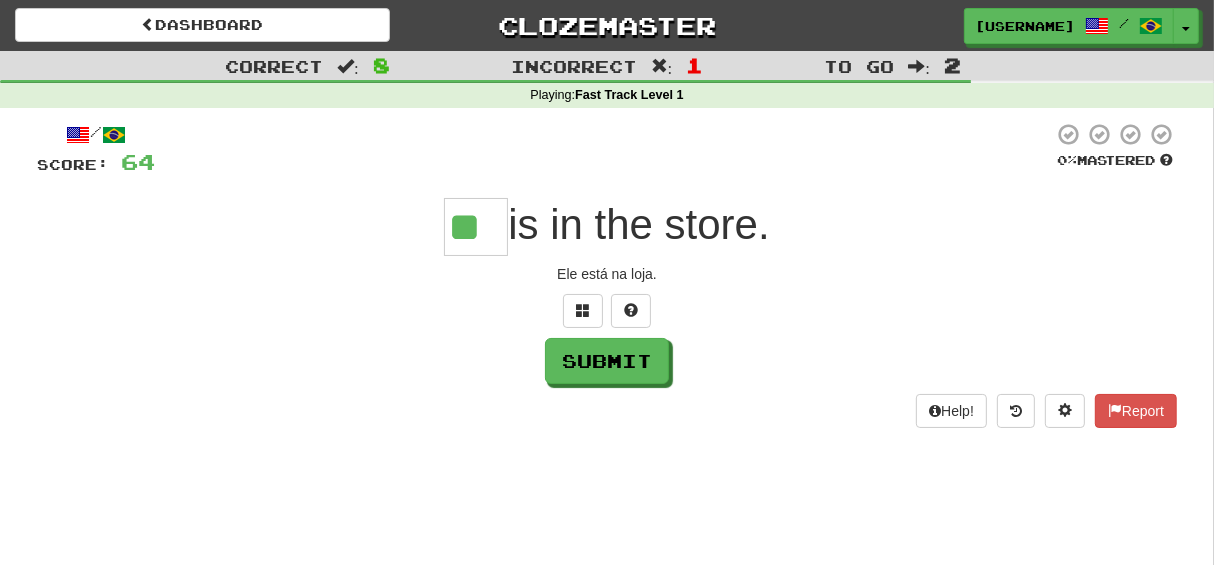 type on "**" 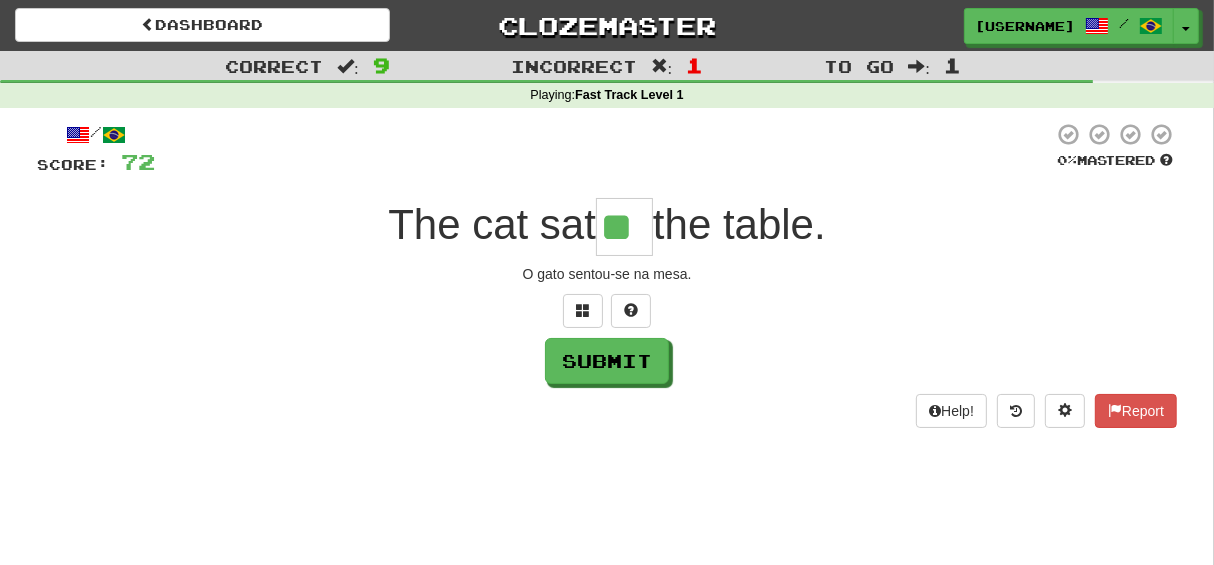 type on "**" 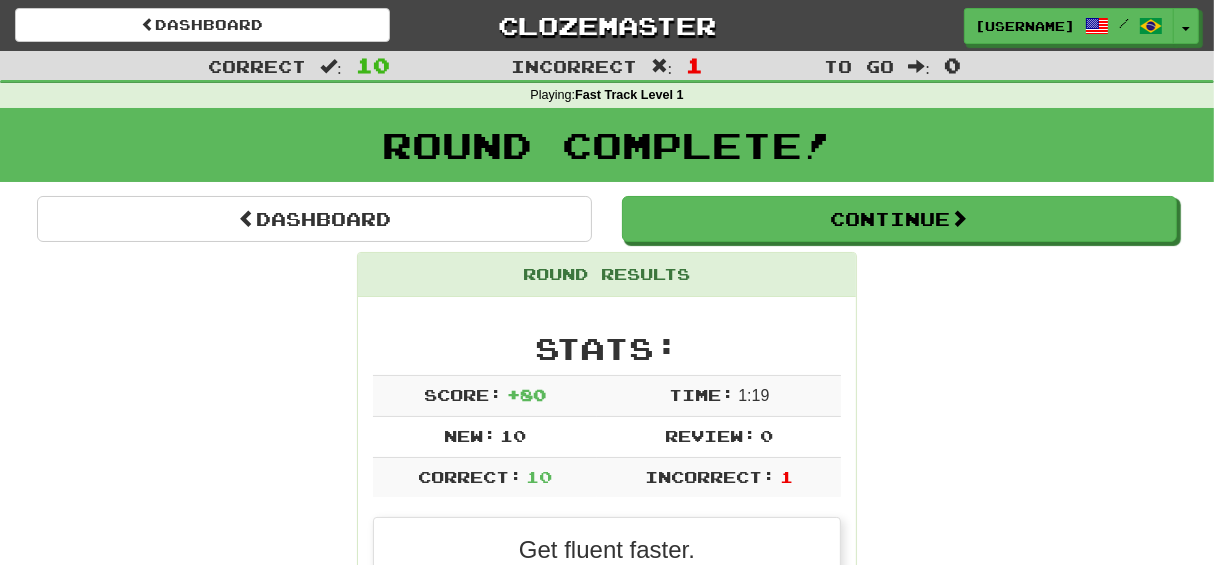 scroll, scrollTop: 400, scrollLeft: 0, axis: vertical 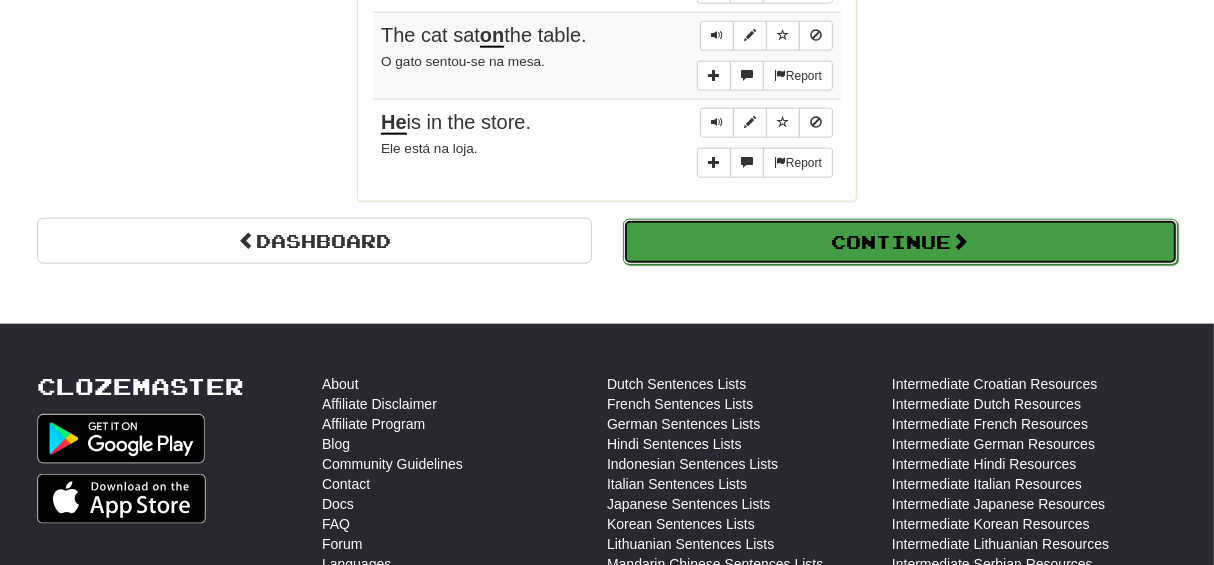 click on "Continue" at bounding box center (900, 242) 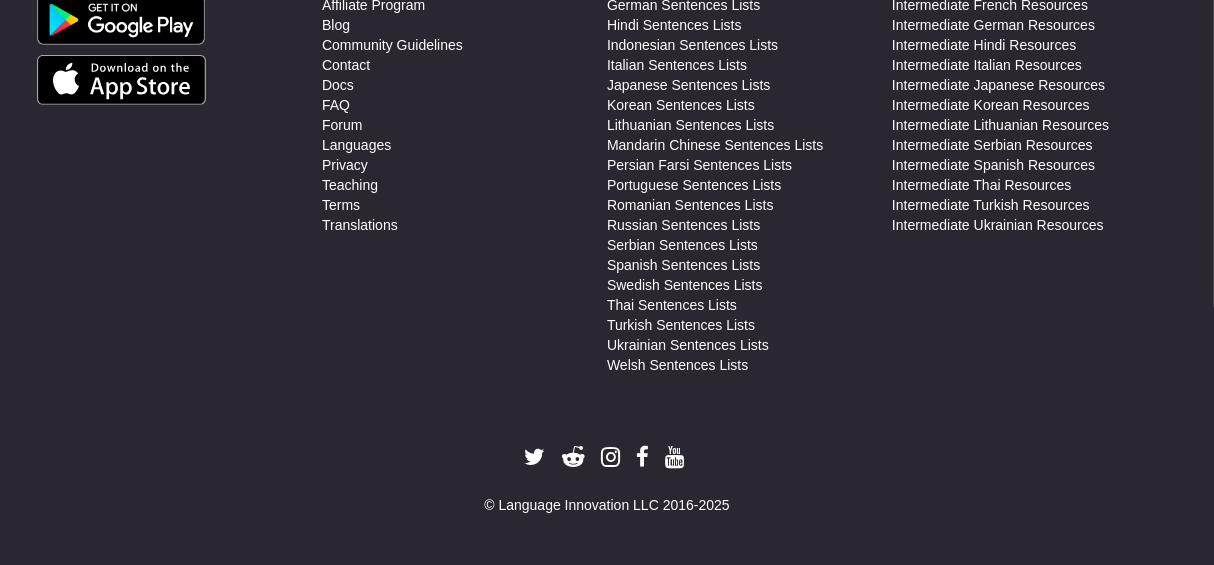 scroll, scrollTop: 710, scrollLeft: 0, axis: vertical 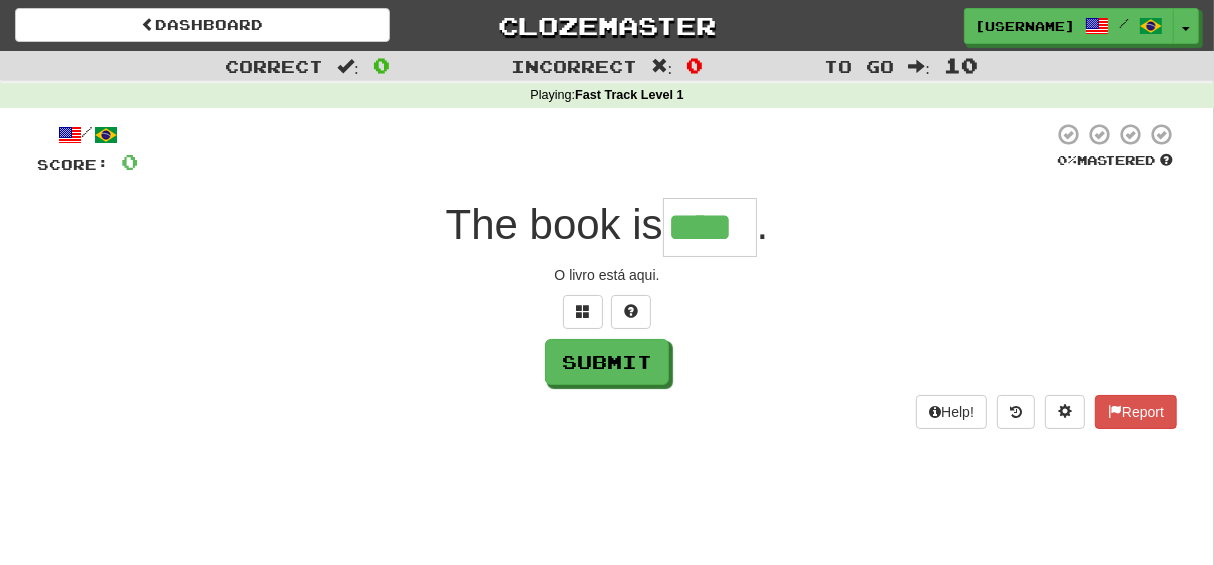 type on "****" 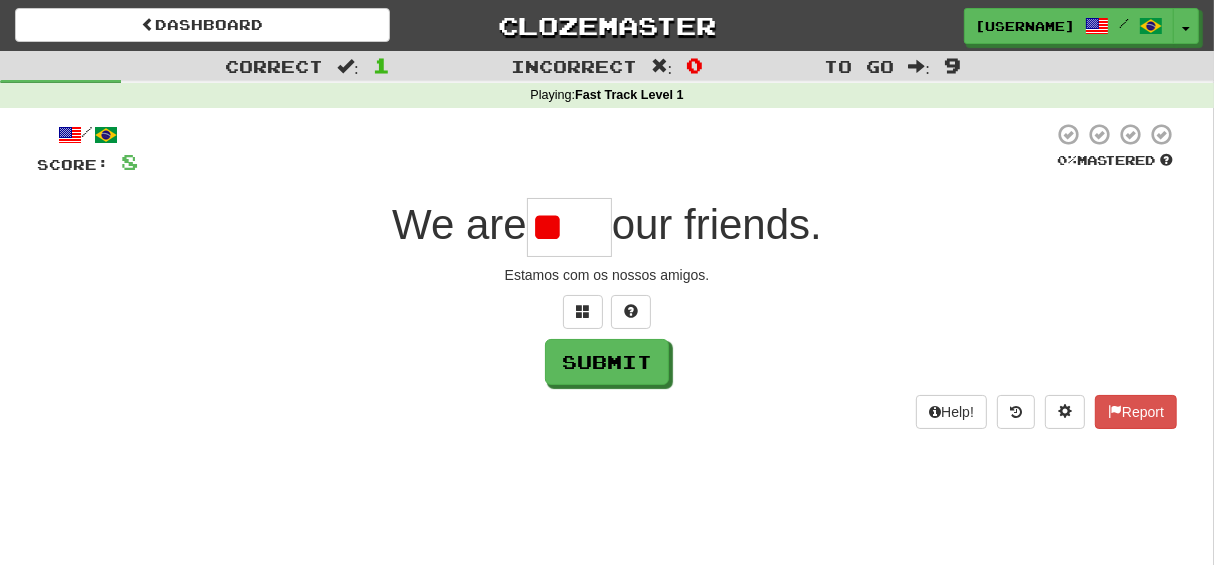 type on "*" 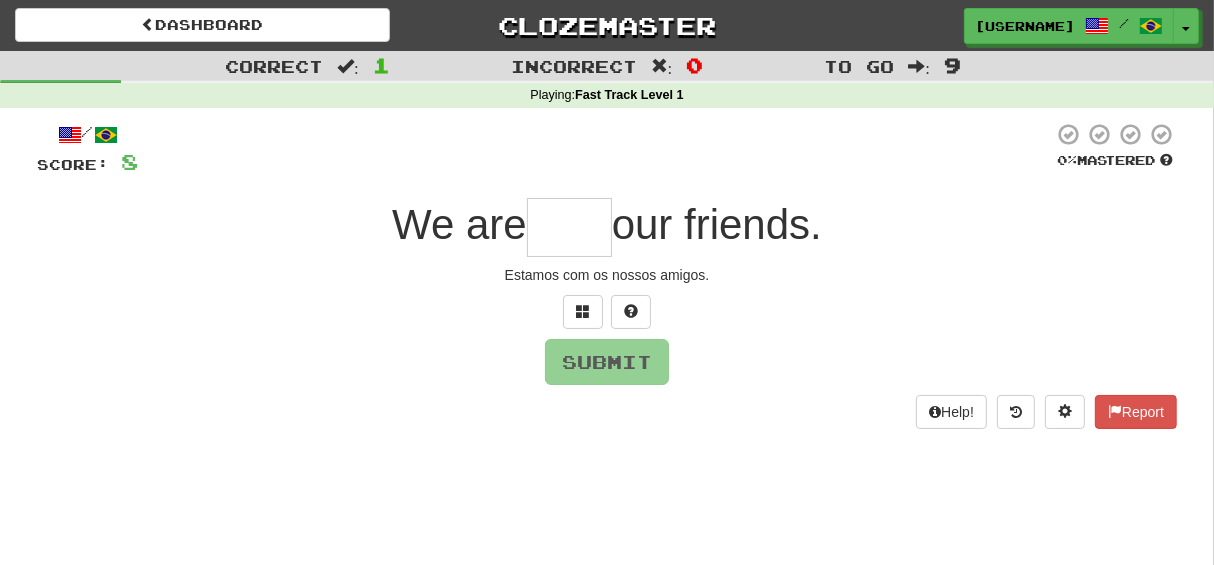 type on "****" 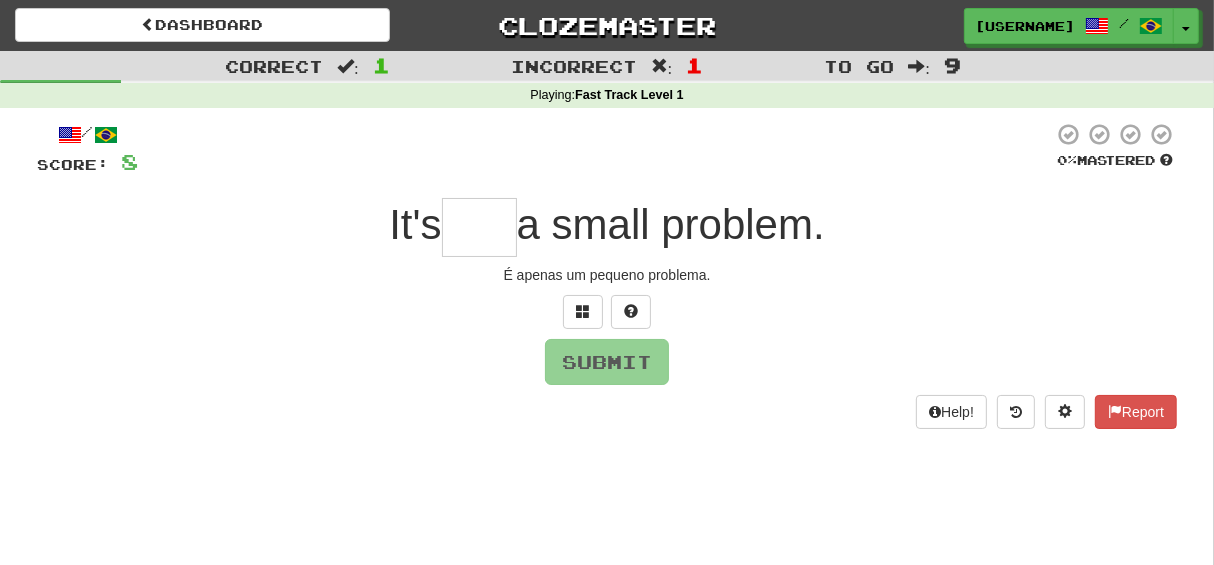 type on "****" 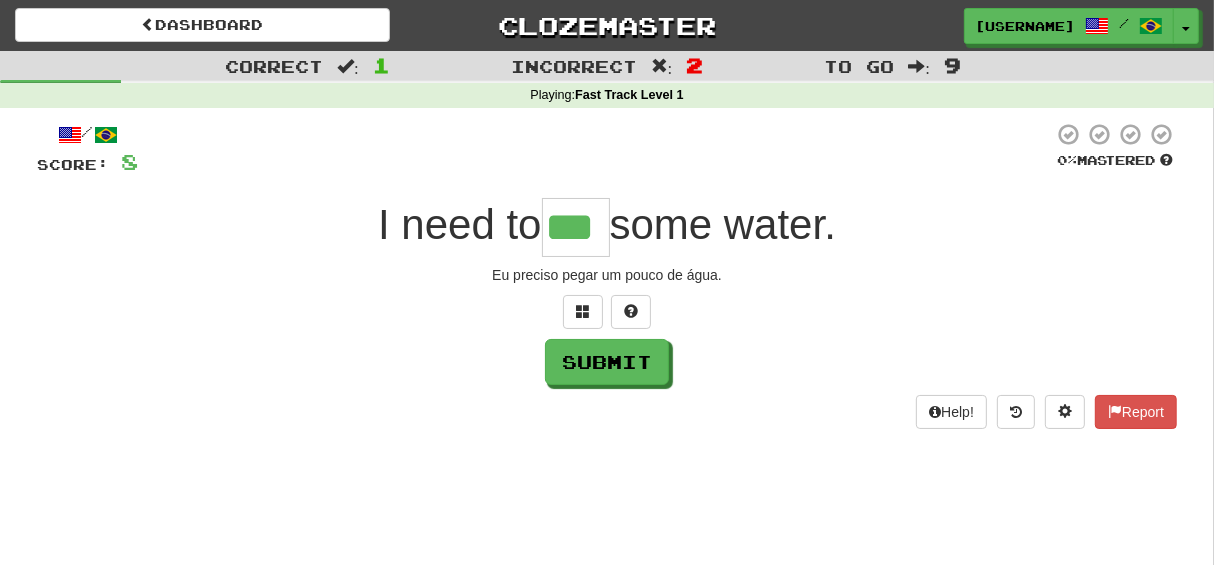 type on "***" 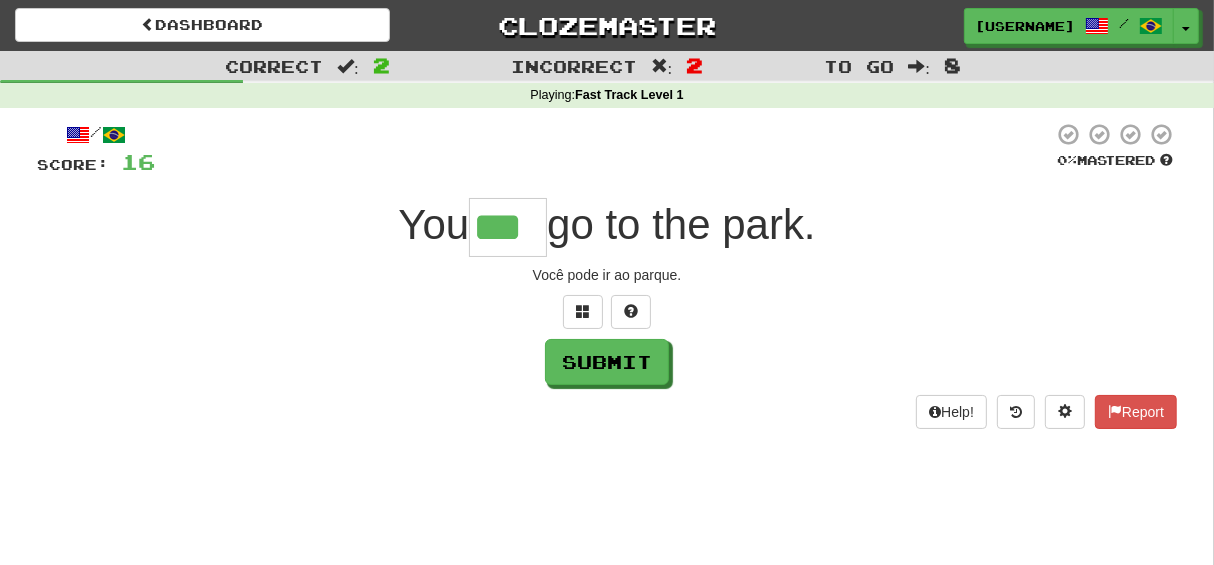 type on "***" 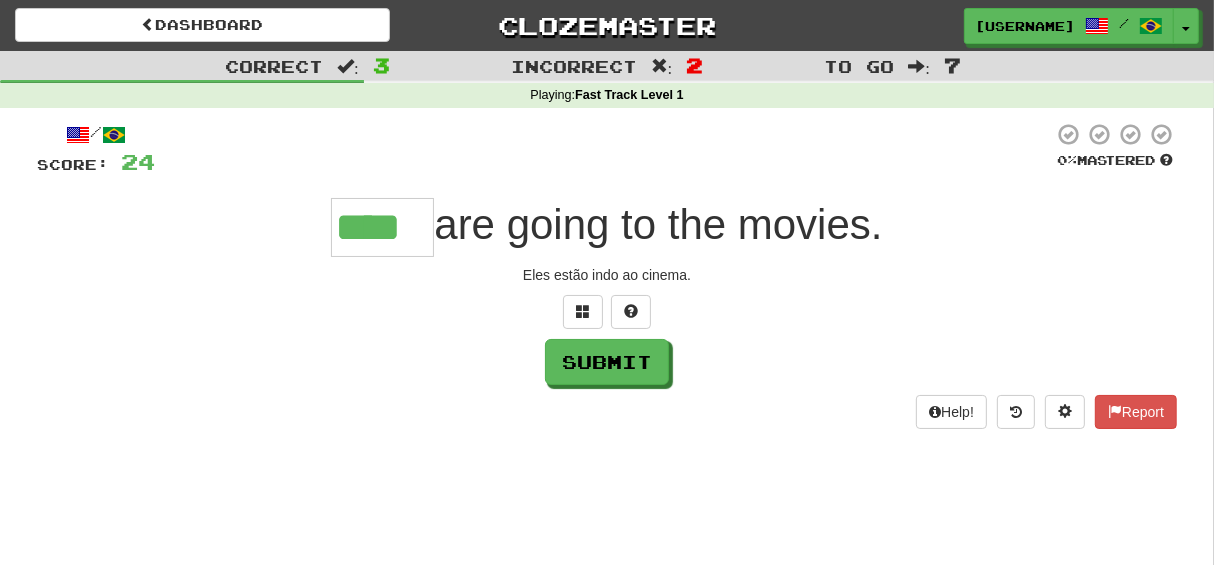 type on "****" 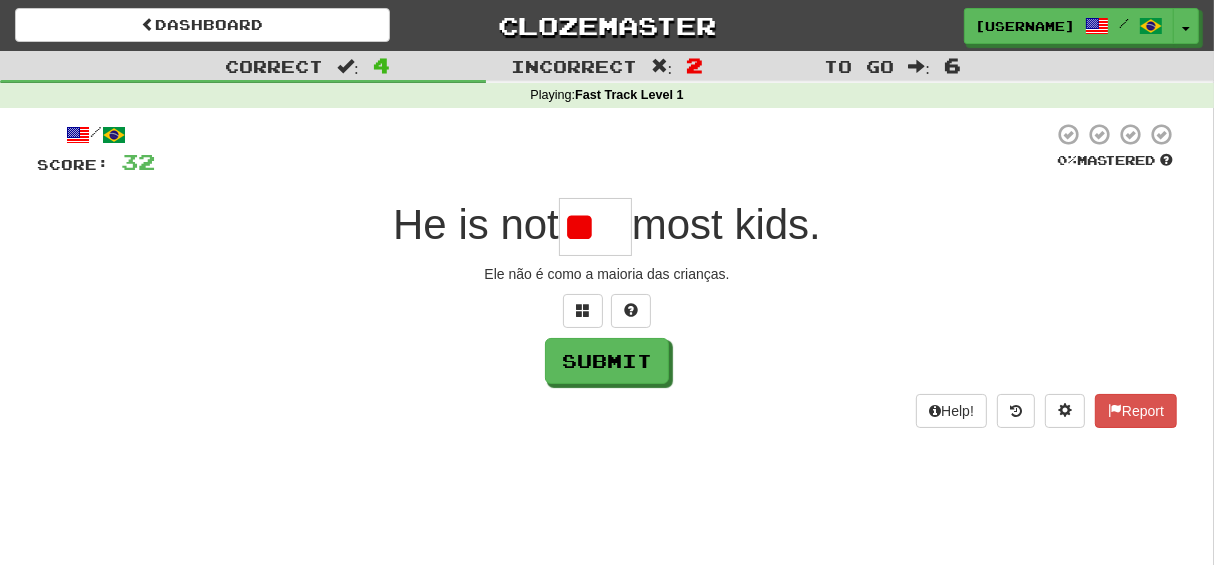 scroll, scrollTop: 0, scrollLeft: 0, axis: both 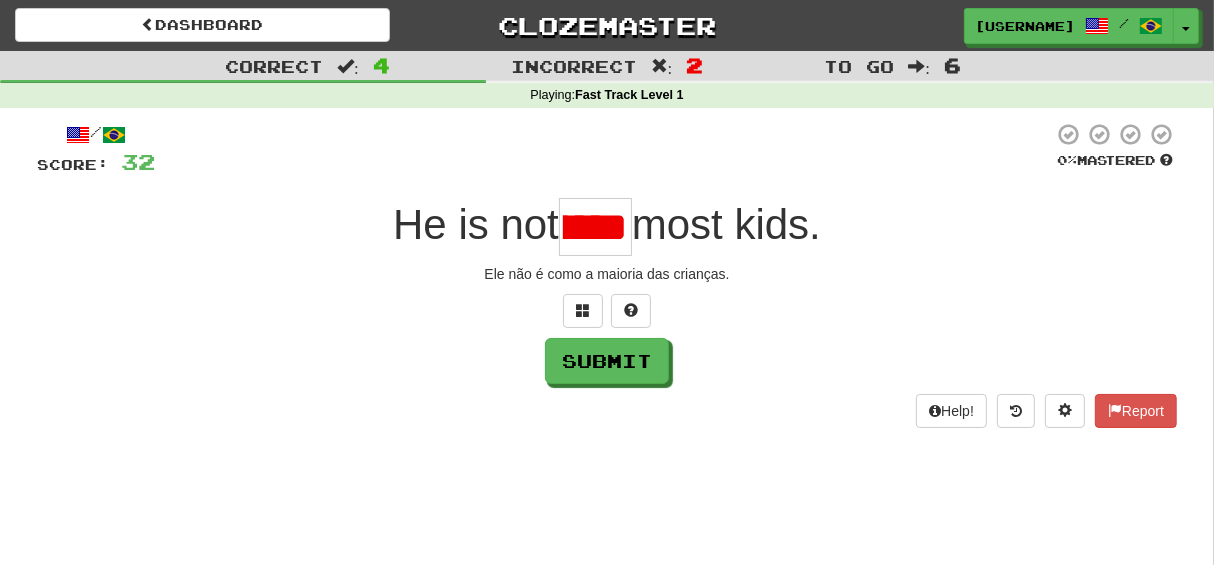 type on "****" 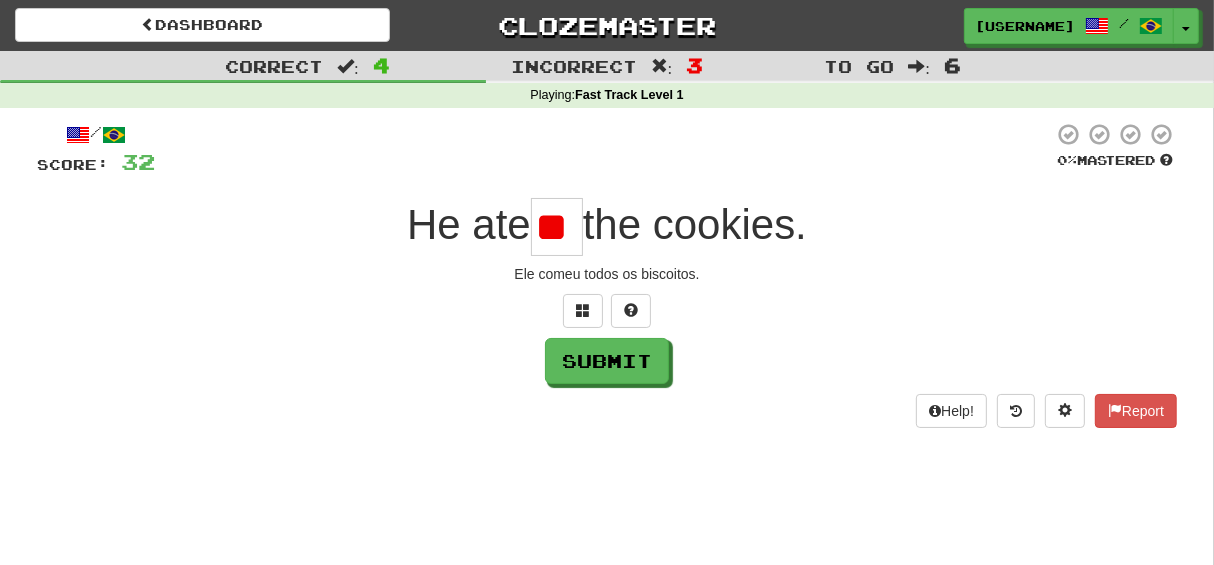 scroll, scrollTop: 0, scrollLeft: 2, axis: horizontal 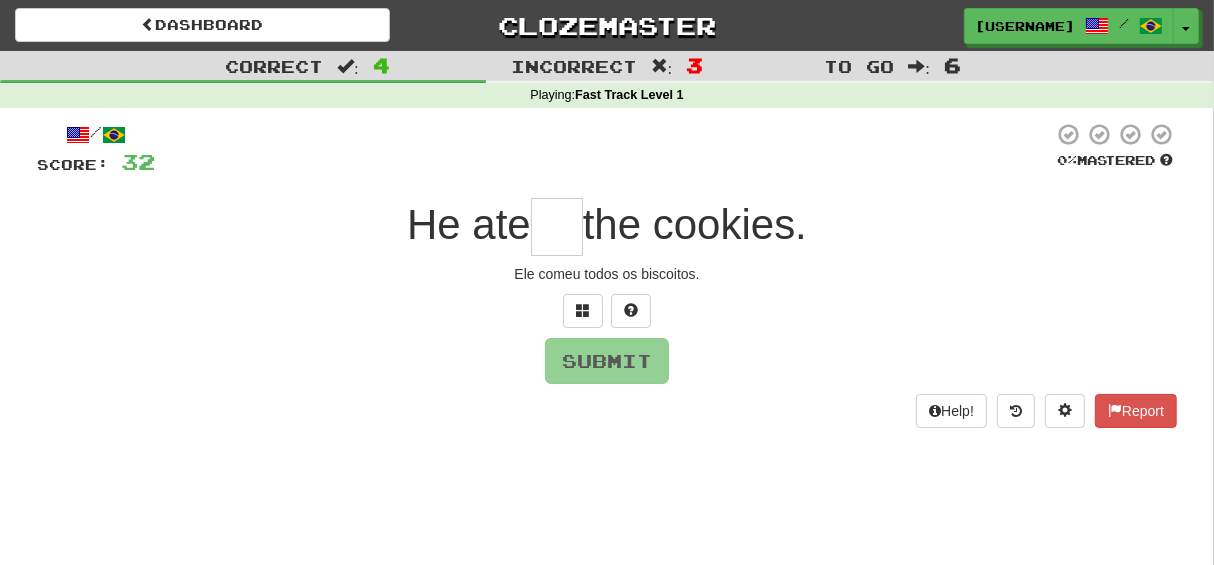 type on "***" 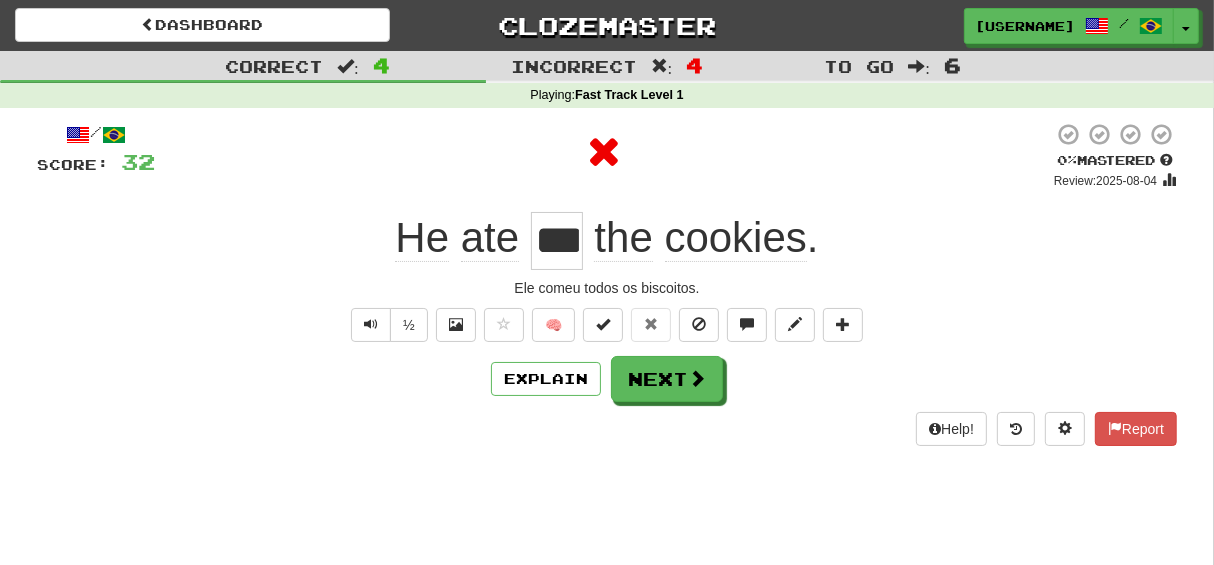 type 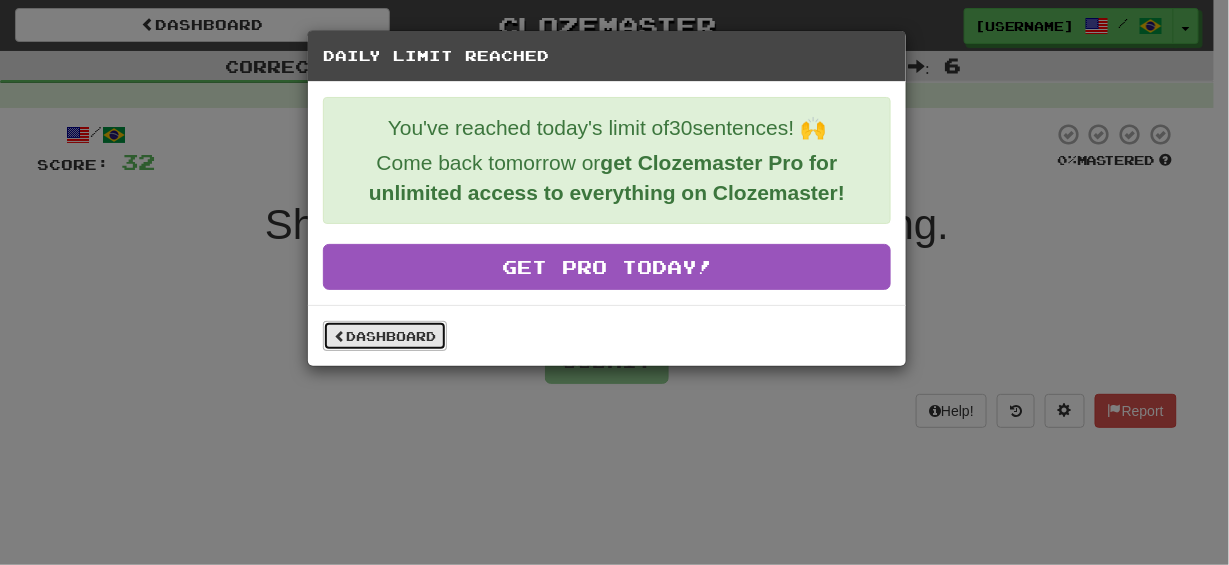 click on "Dashboard" at bounding box center (385, 336) 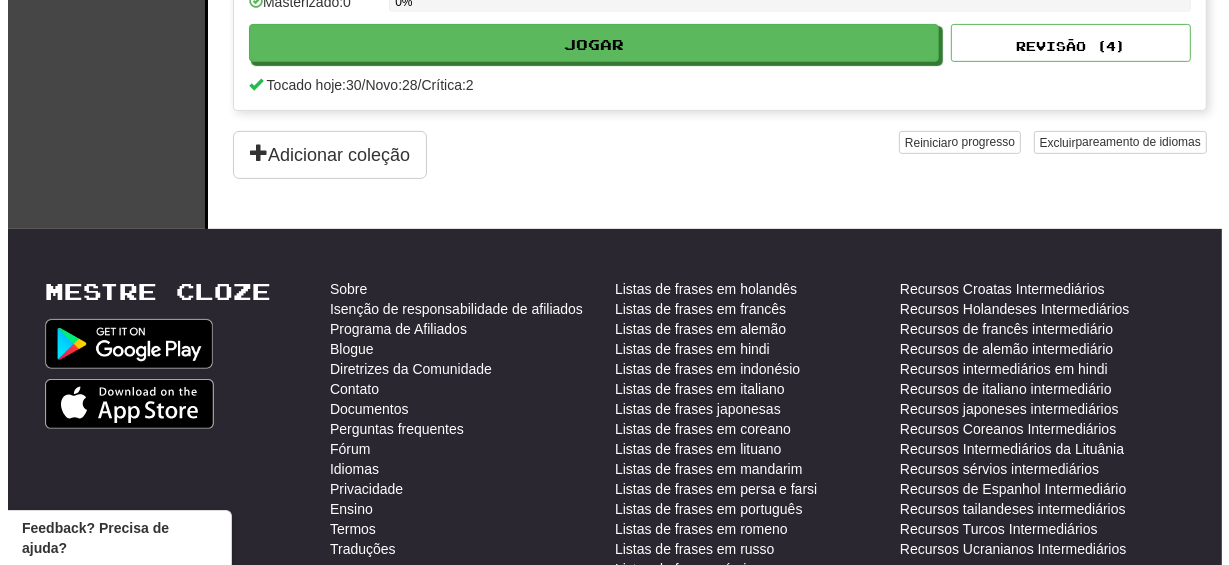 scroll, scrollTop: 400, scrollLeft: 0, axis: vertical 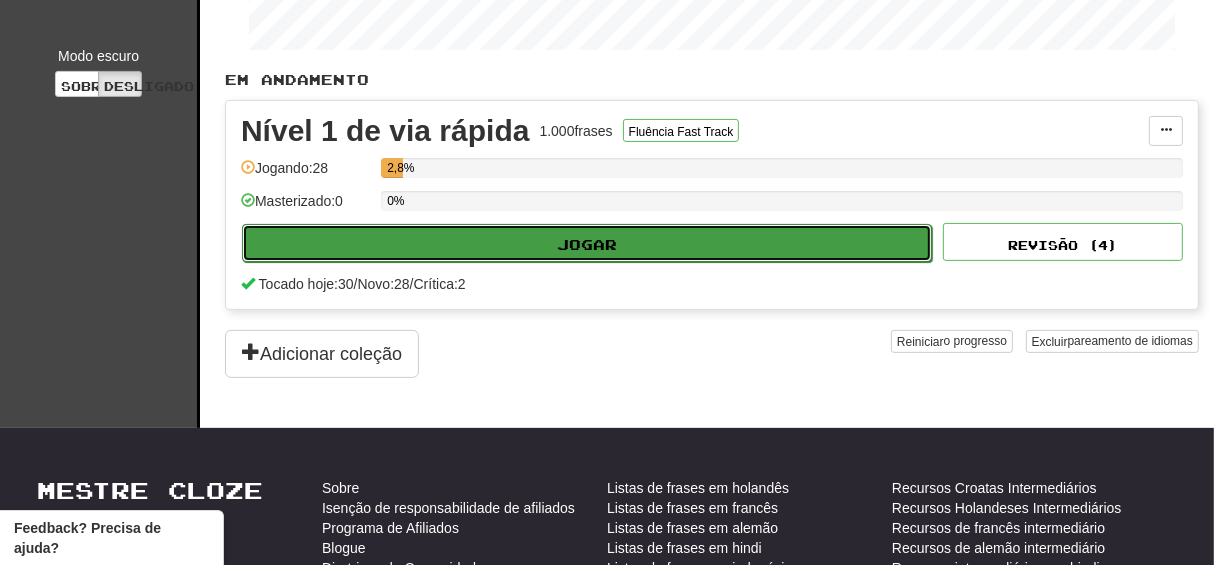 click on "Jogar" at bounding box center (587, 244) 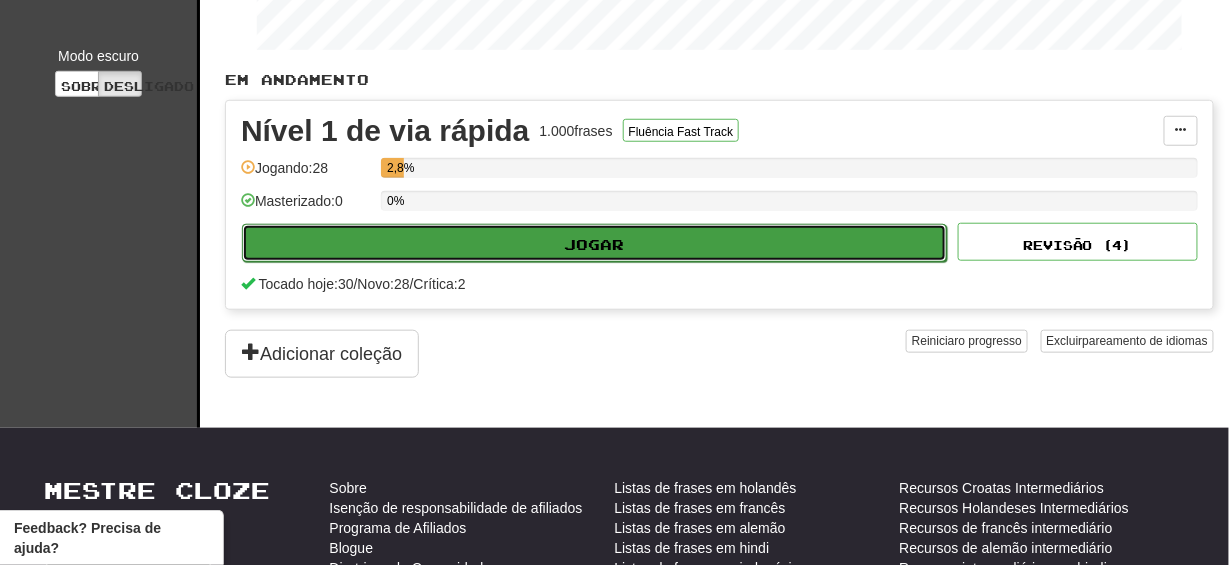 select on "**" 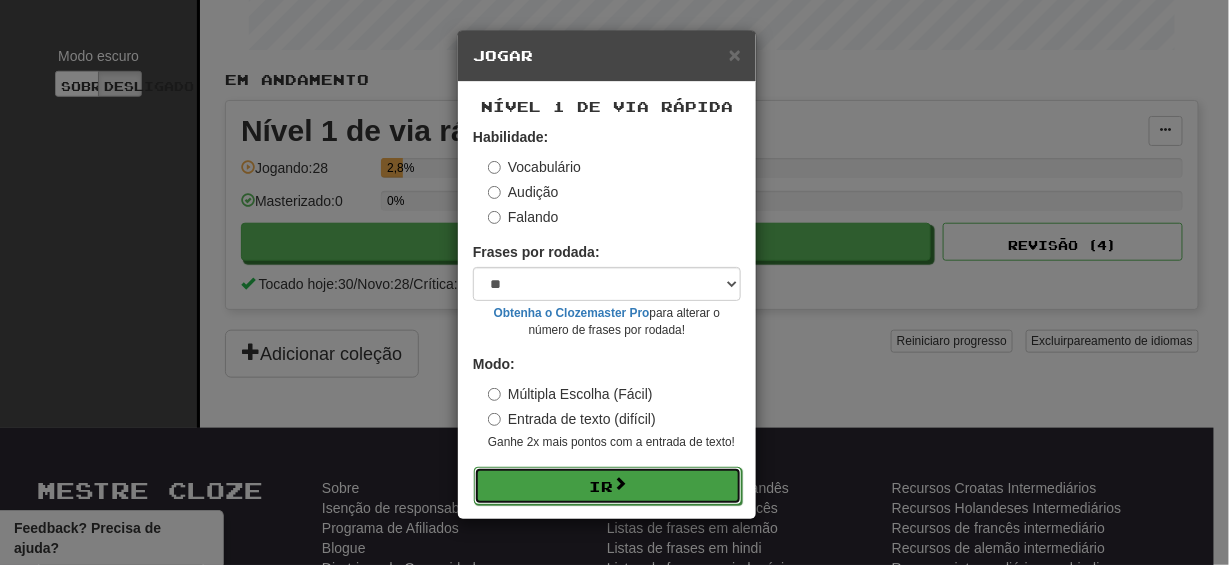 click at bounding box center (620, 483) 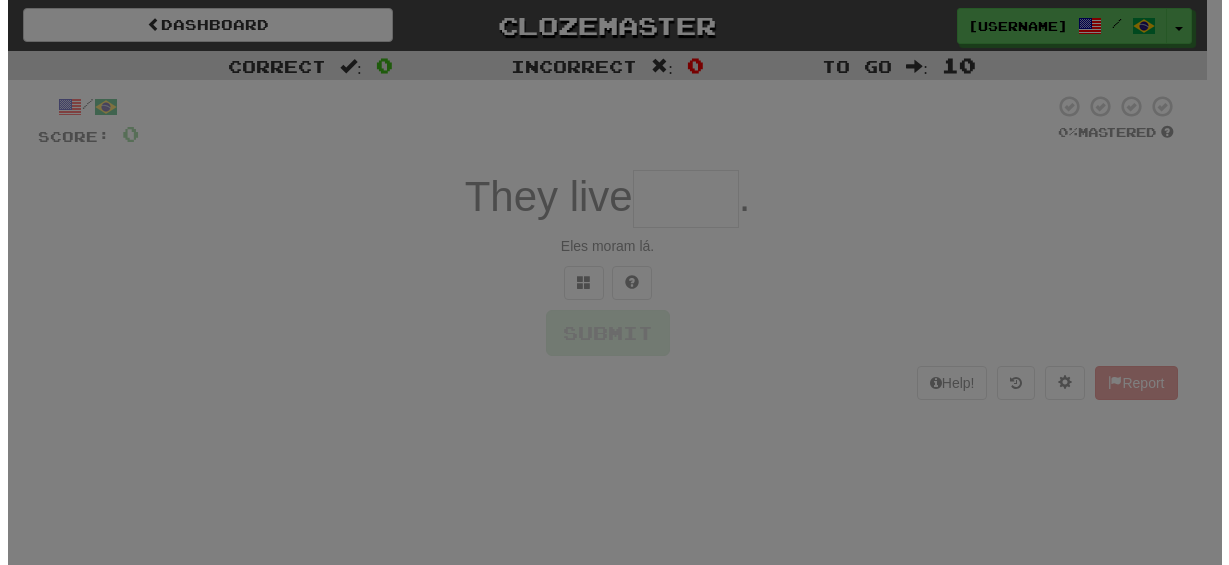 scroll, scrollTop: 0, scrollLeft: 0, axis: both 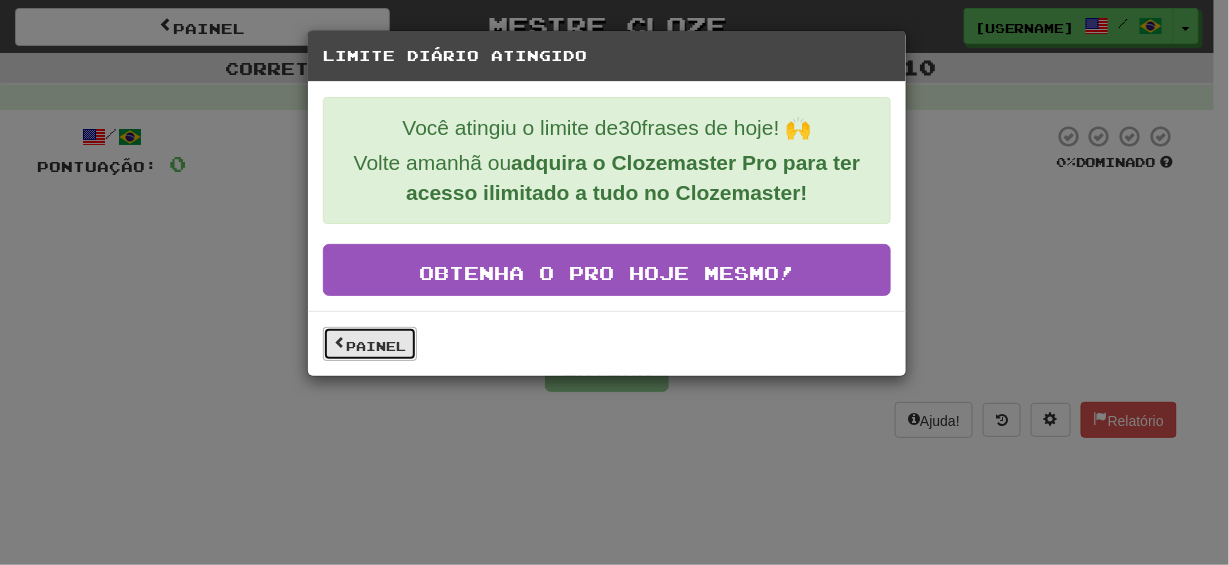 click on "Painel" at bounding box center (376, 346) 